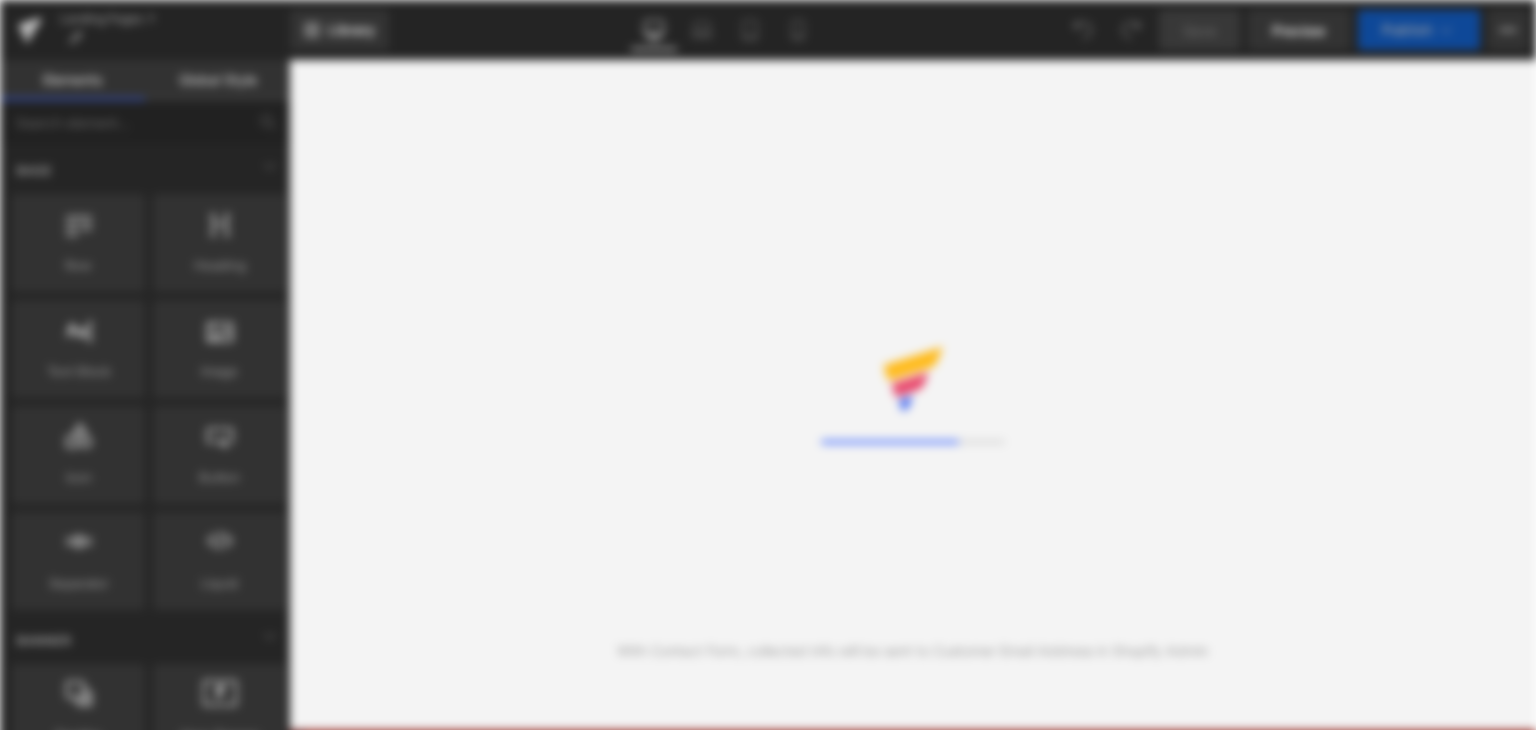 scroll, scrollTop: 0, scrollLeft: 0, axis: both 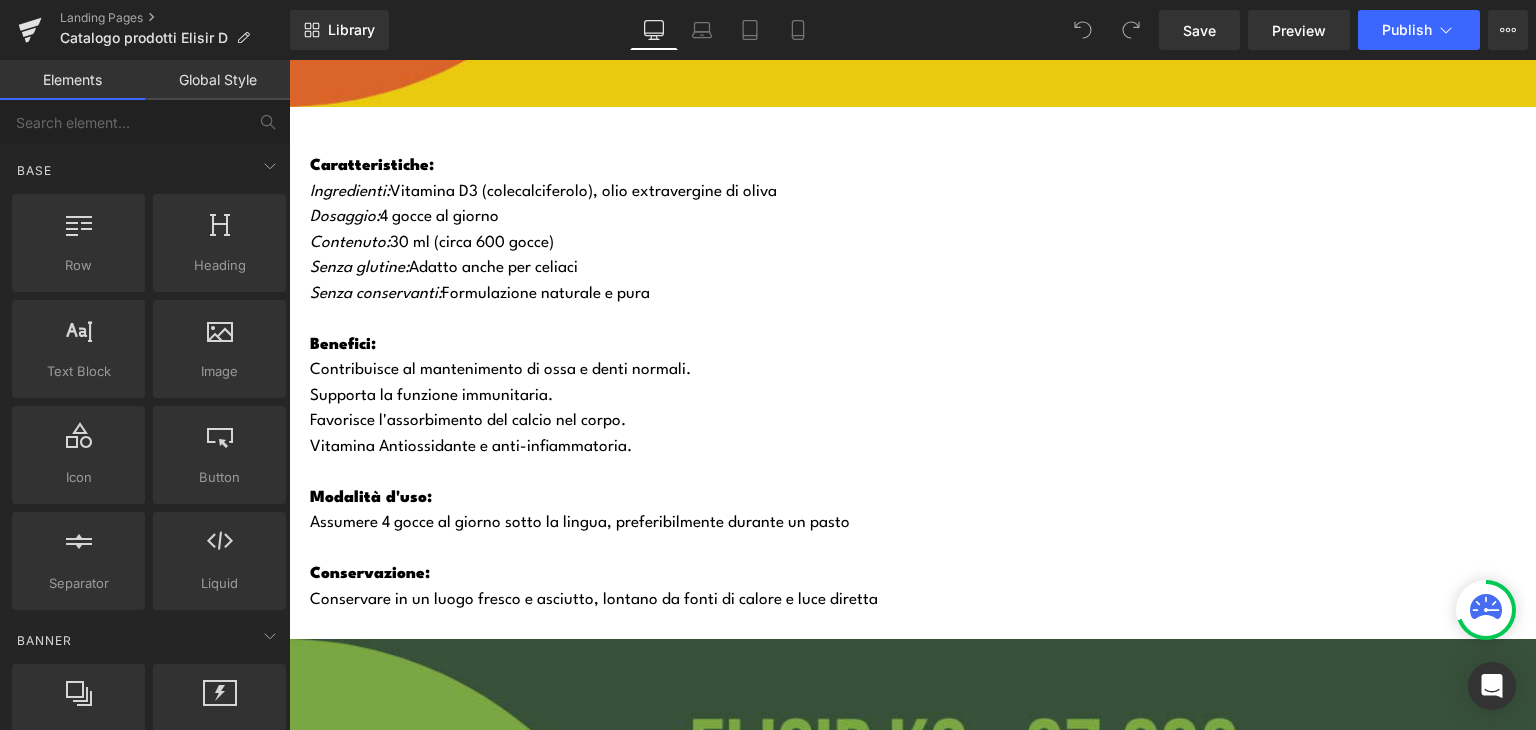 click on "Dosaggio:  4 gocce al giorno" at bounding box center [923, 218] 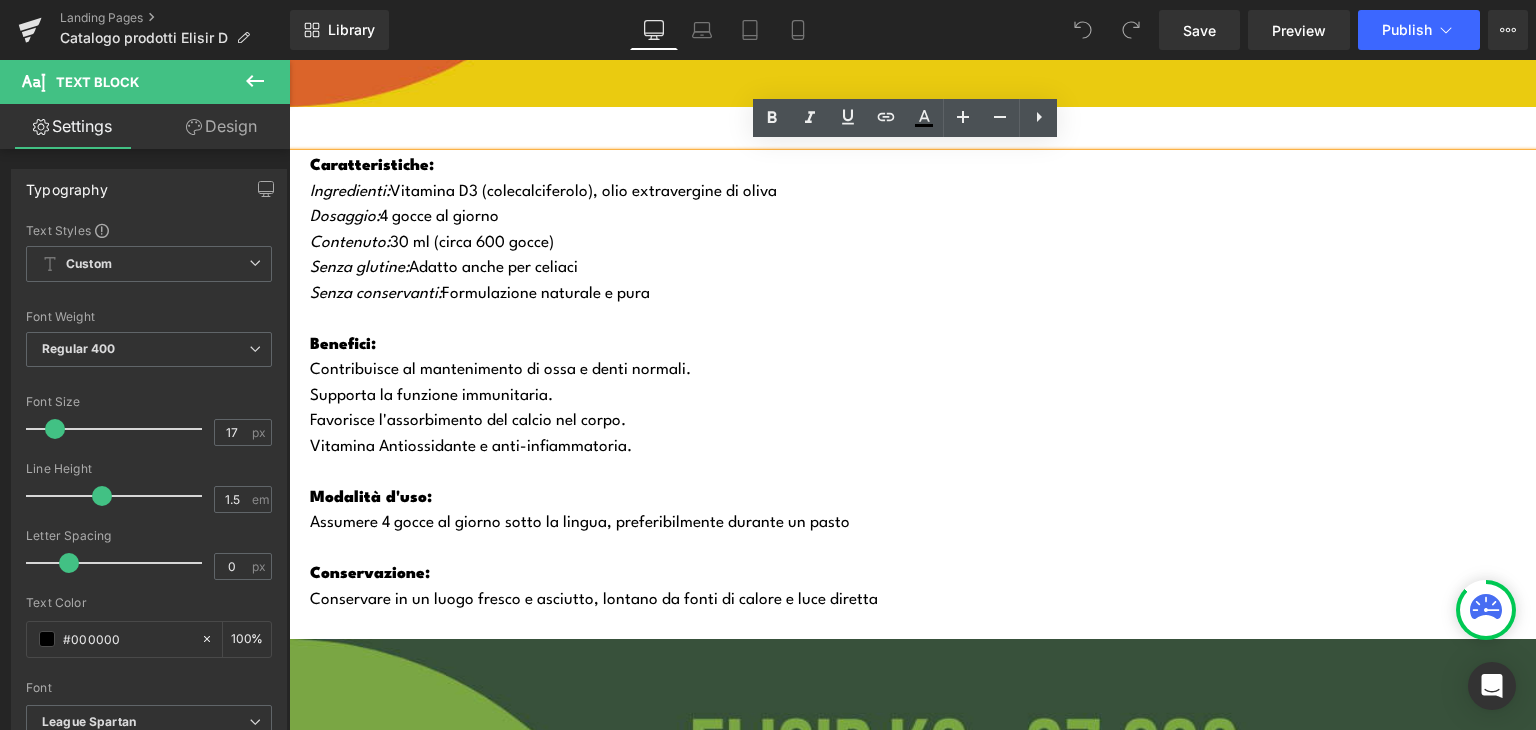 click on "Dosaggio:  4 gocce al giorno" at bounding box center [923, 218] 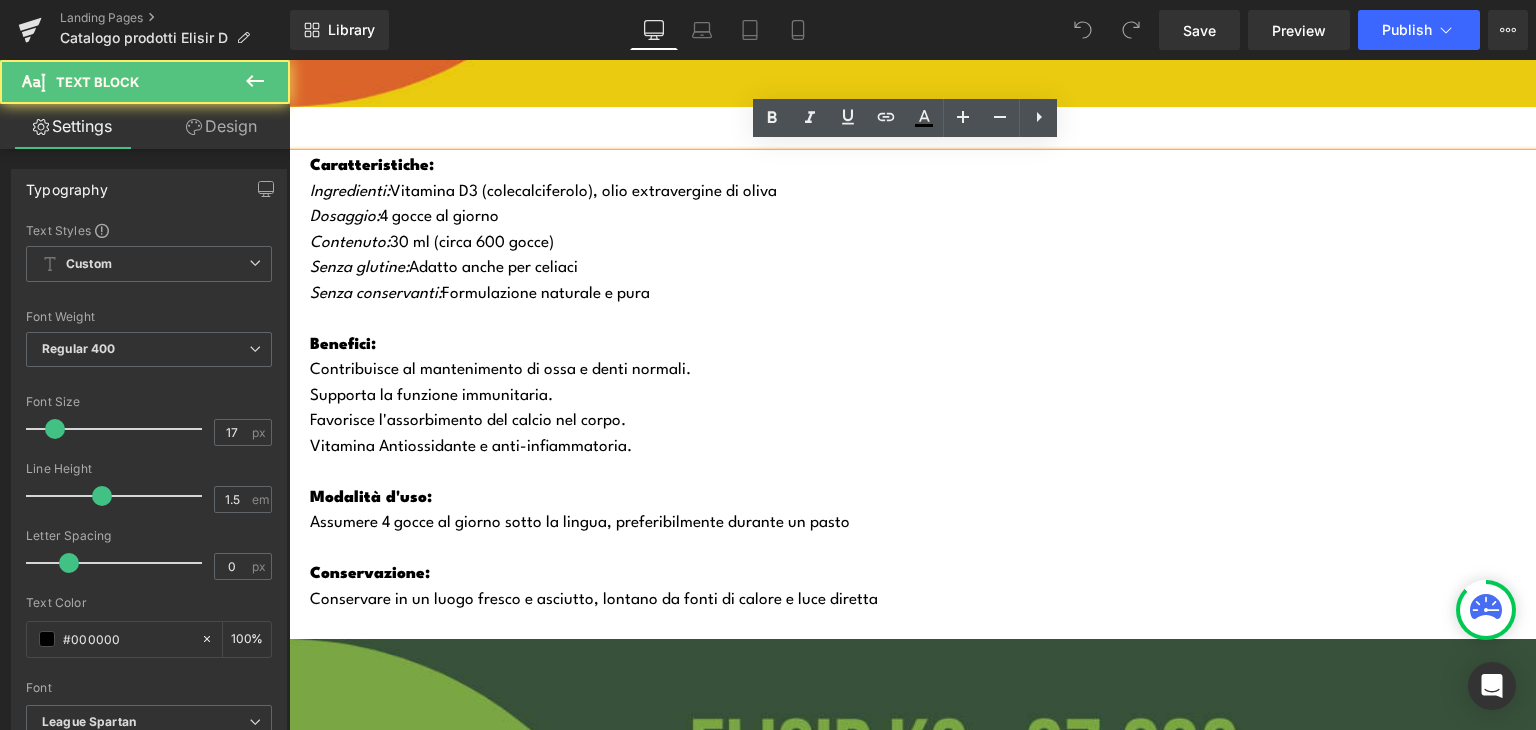type 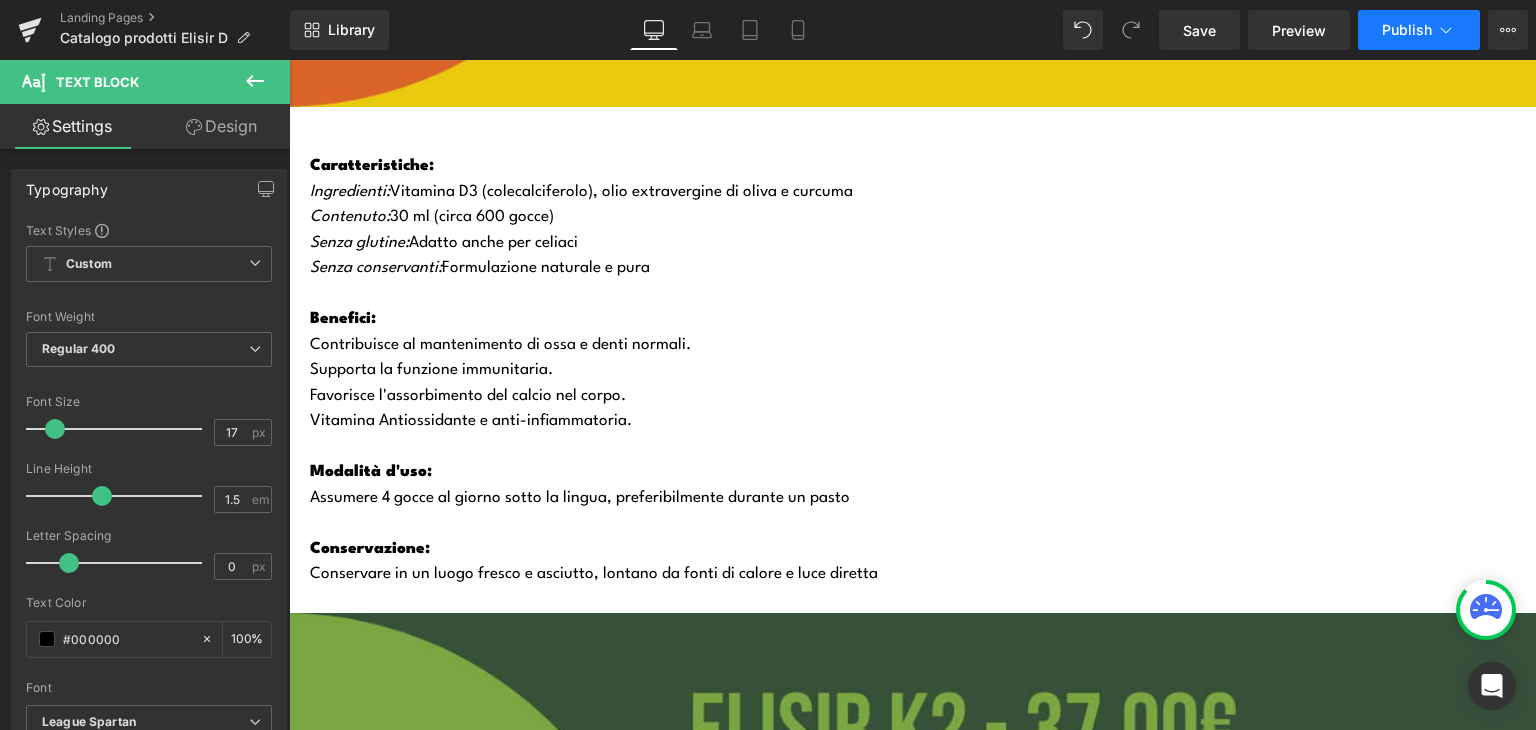 click on "Publish" at bounding box center [1407, 30] 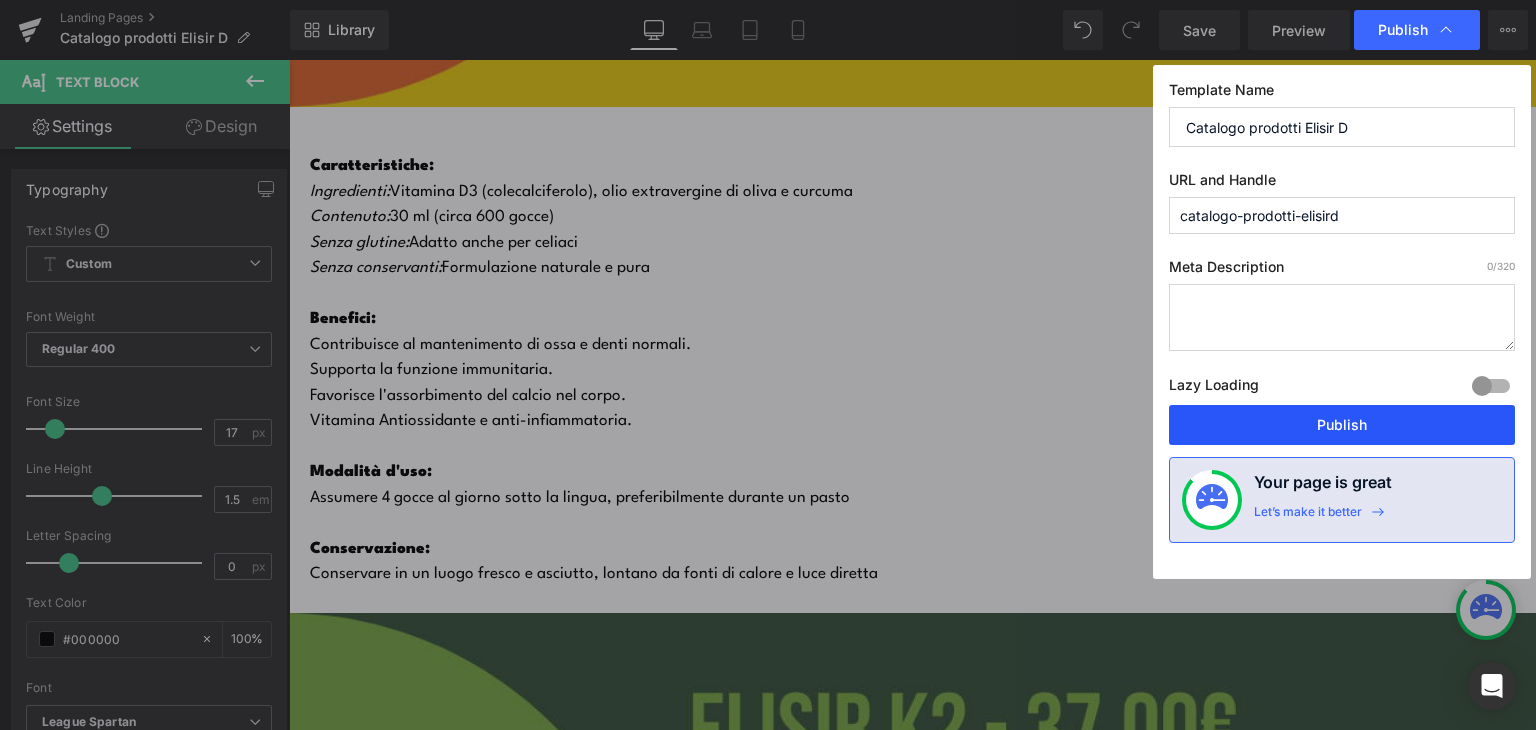 click on "Publish" at bounding box center (1342, 425) 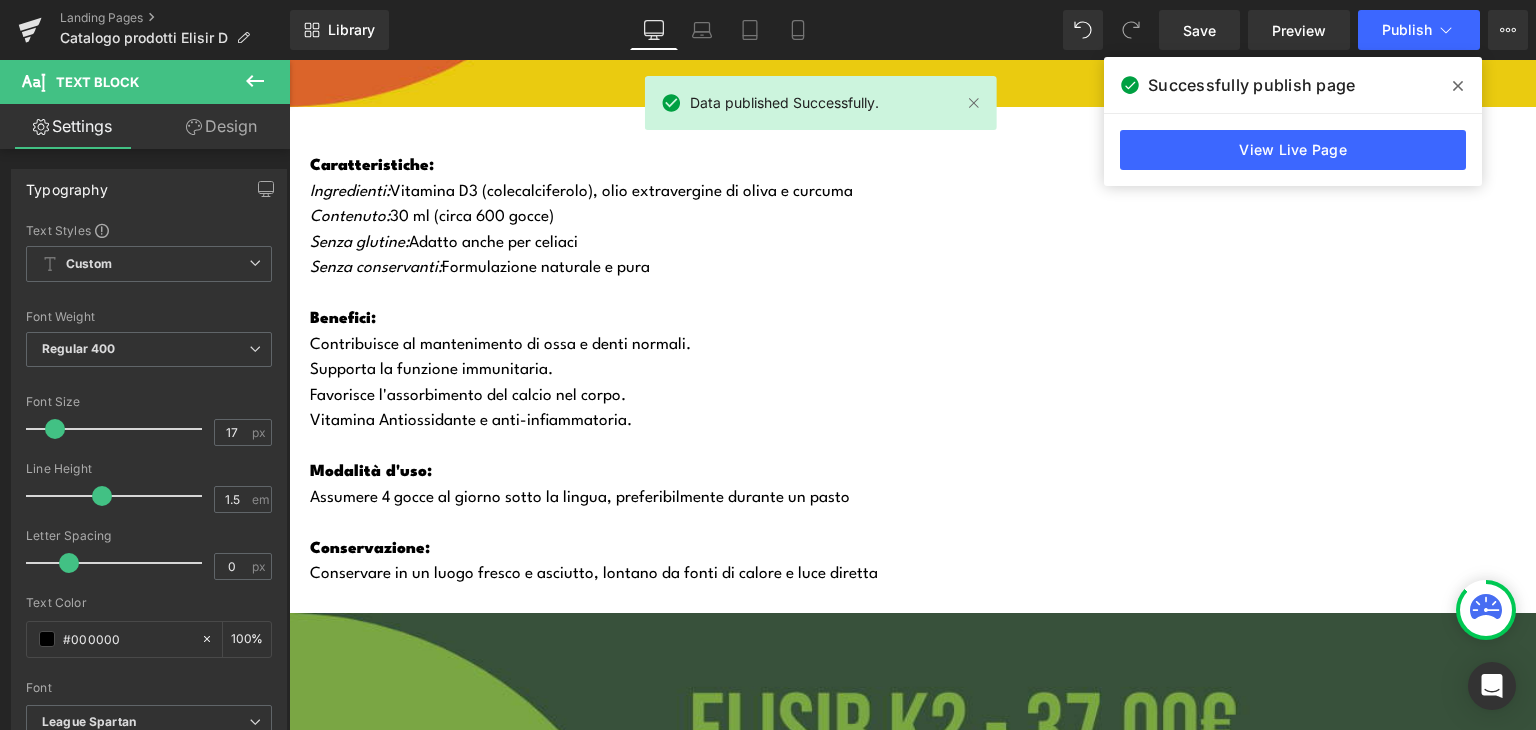 click 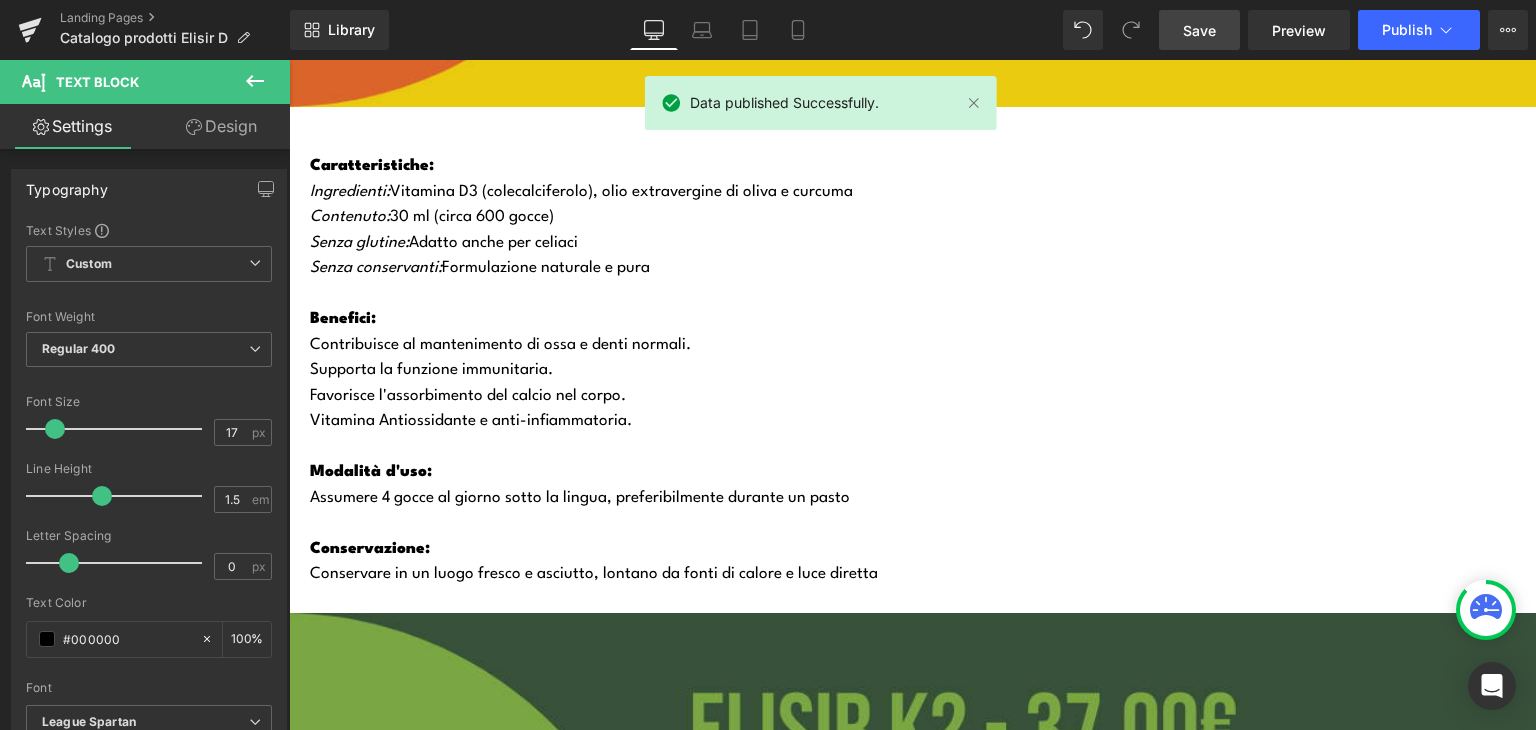 click on "Save" at bounding box center [1199, 30] 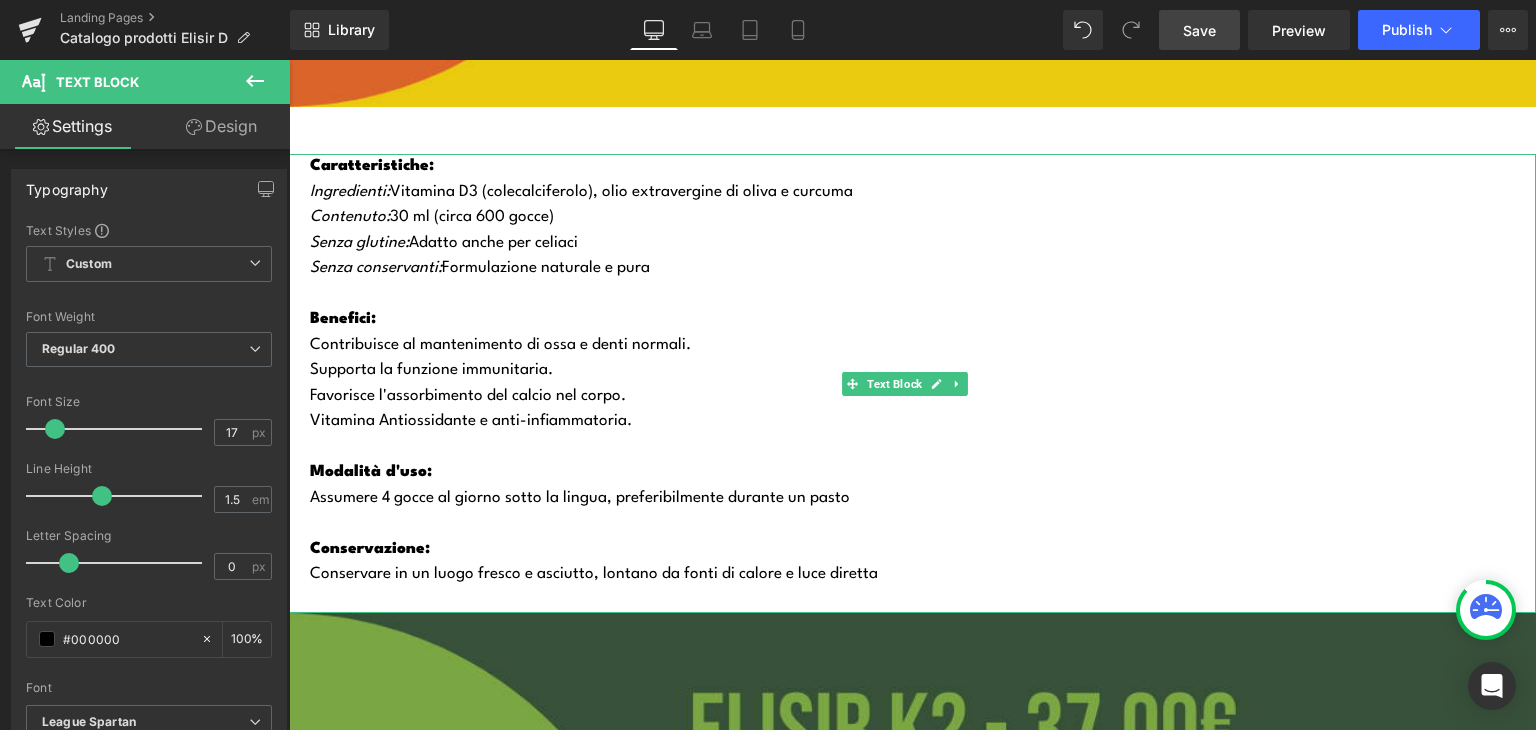 click on "Conservare in un luogo fresco e asciutto, lontano da fonti di calore e luce diretta" at bounding box center [923, 575] 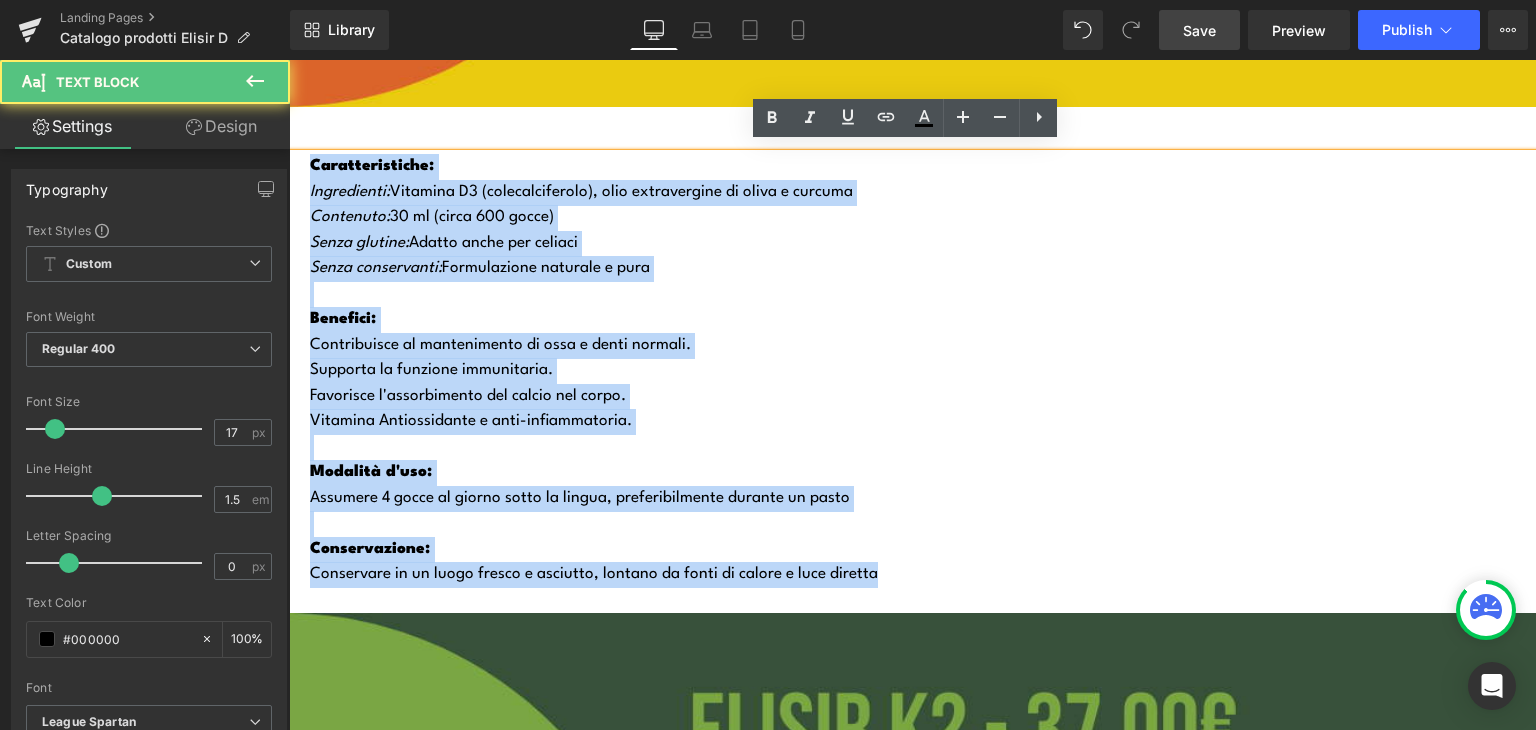 click on "Caratteristiche:" at bounding box center [372, 166] 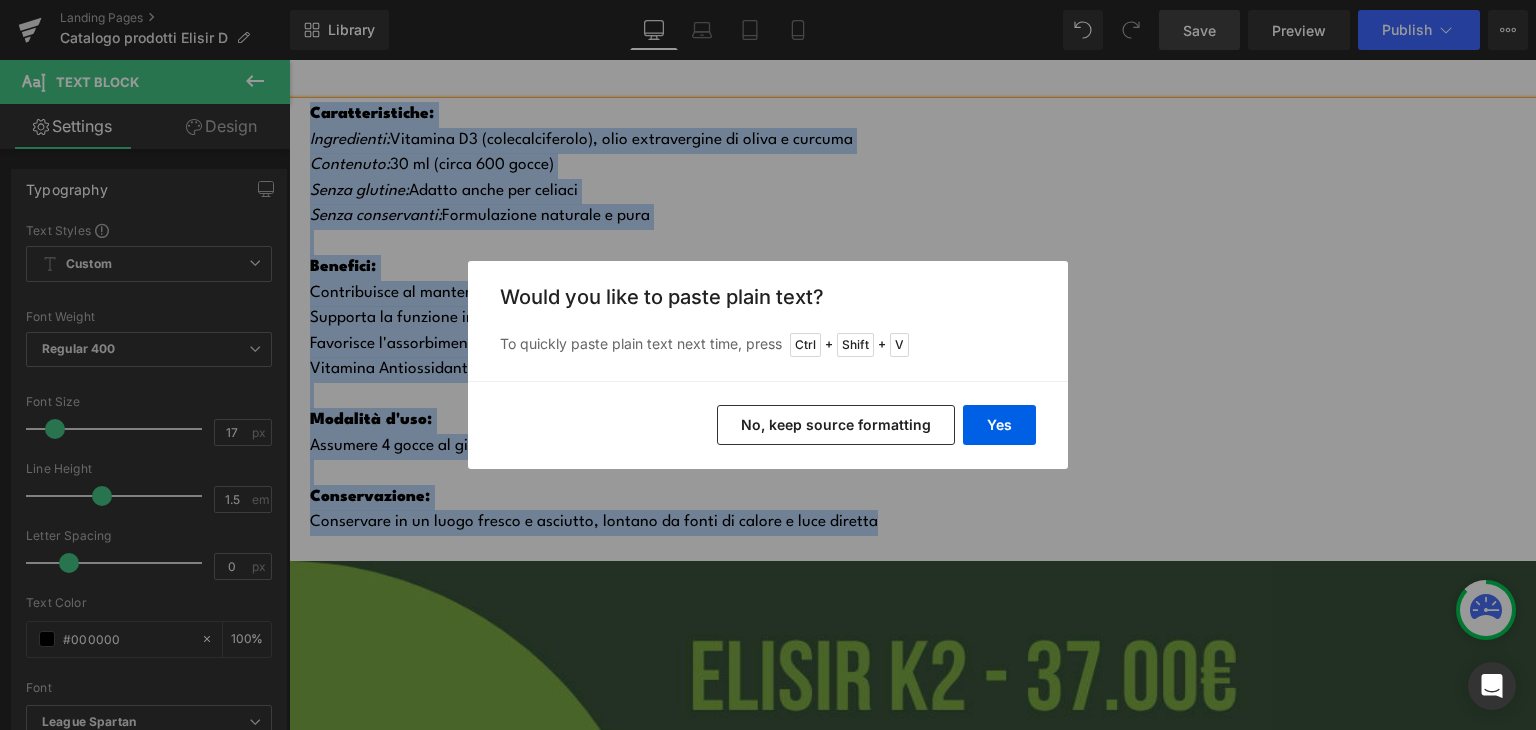 scroll, scrollTop: 1156, scrollLeft: 0, axis: vertical 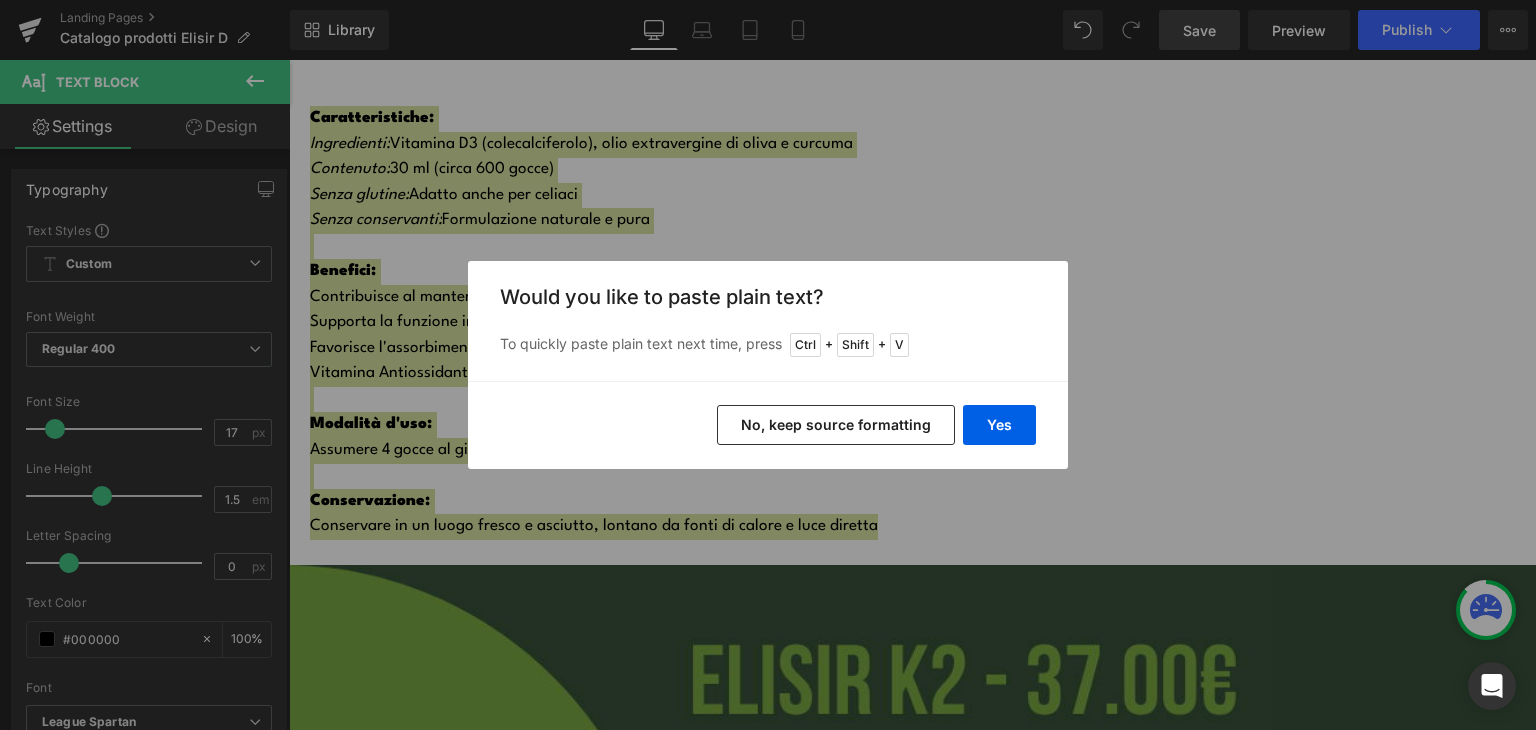 click on "No, keep source formatting" at bounding box center [836, 425] 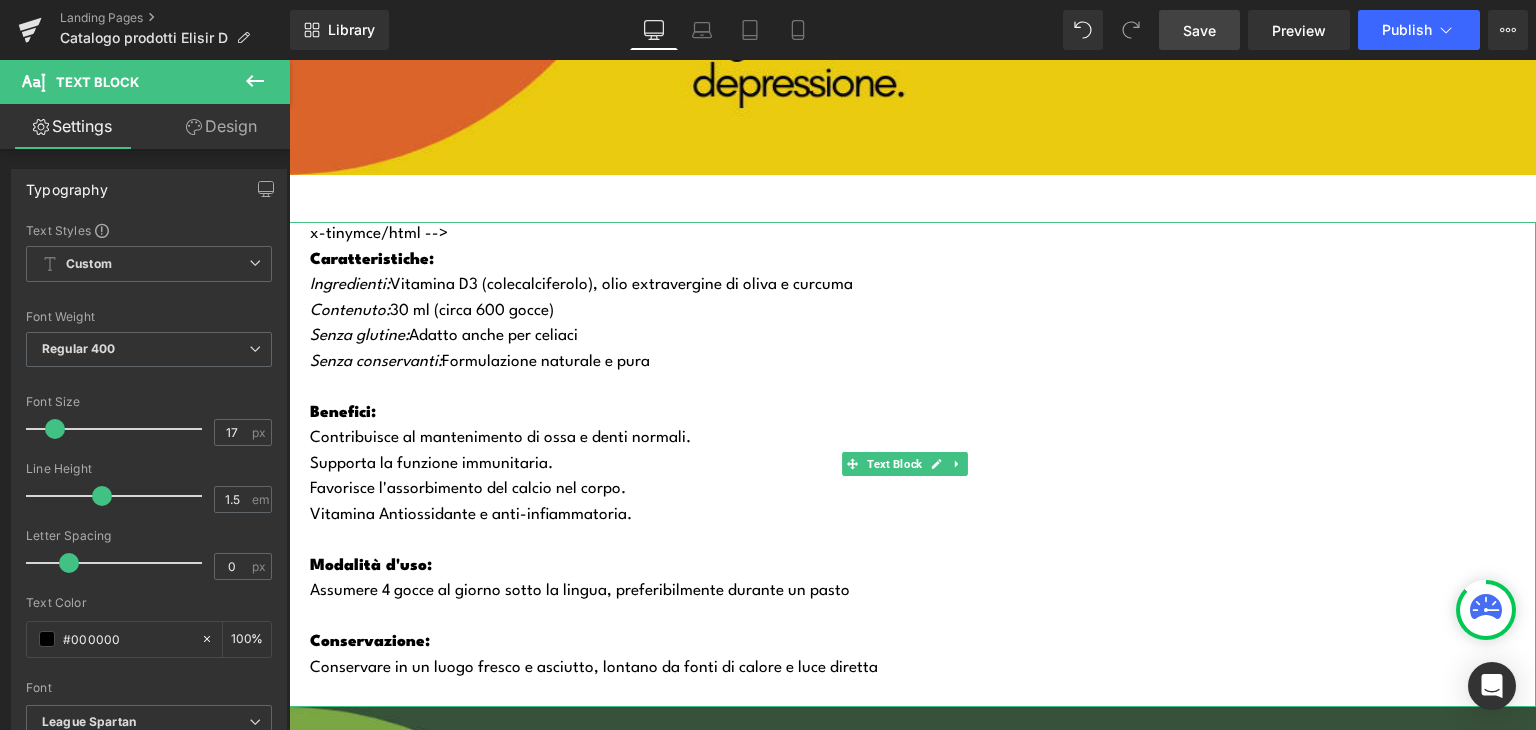 scroll, scrollTop: 1031, scrollLeft: 0, axis: vertical 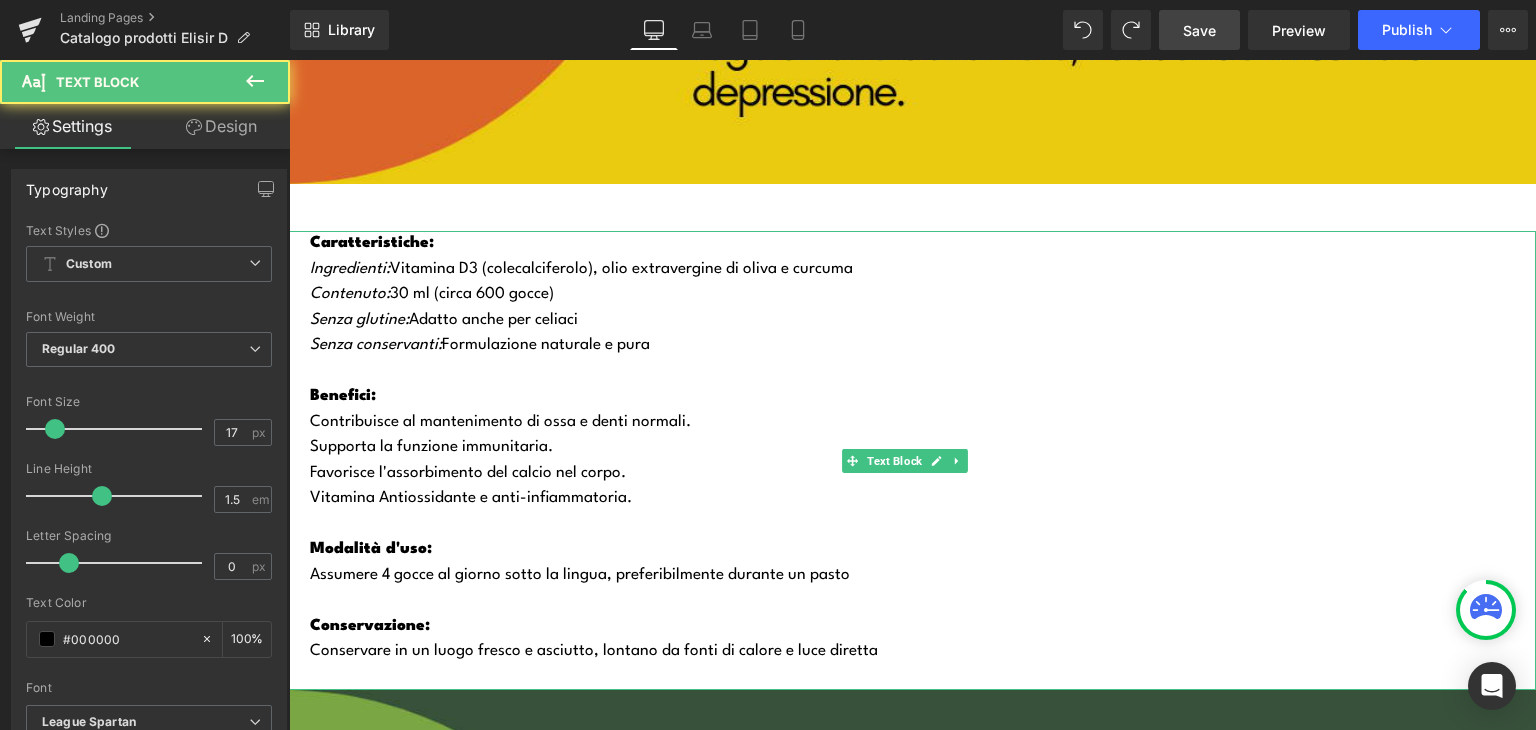 click on "Favorisce l'assorbimento del calcio nel corpo." at bounding box center [923, 474] 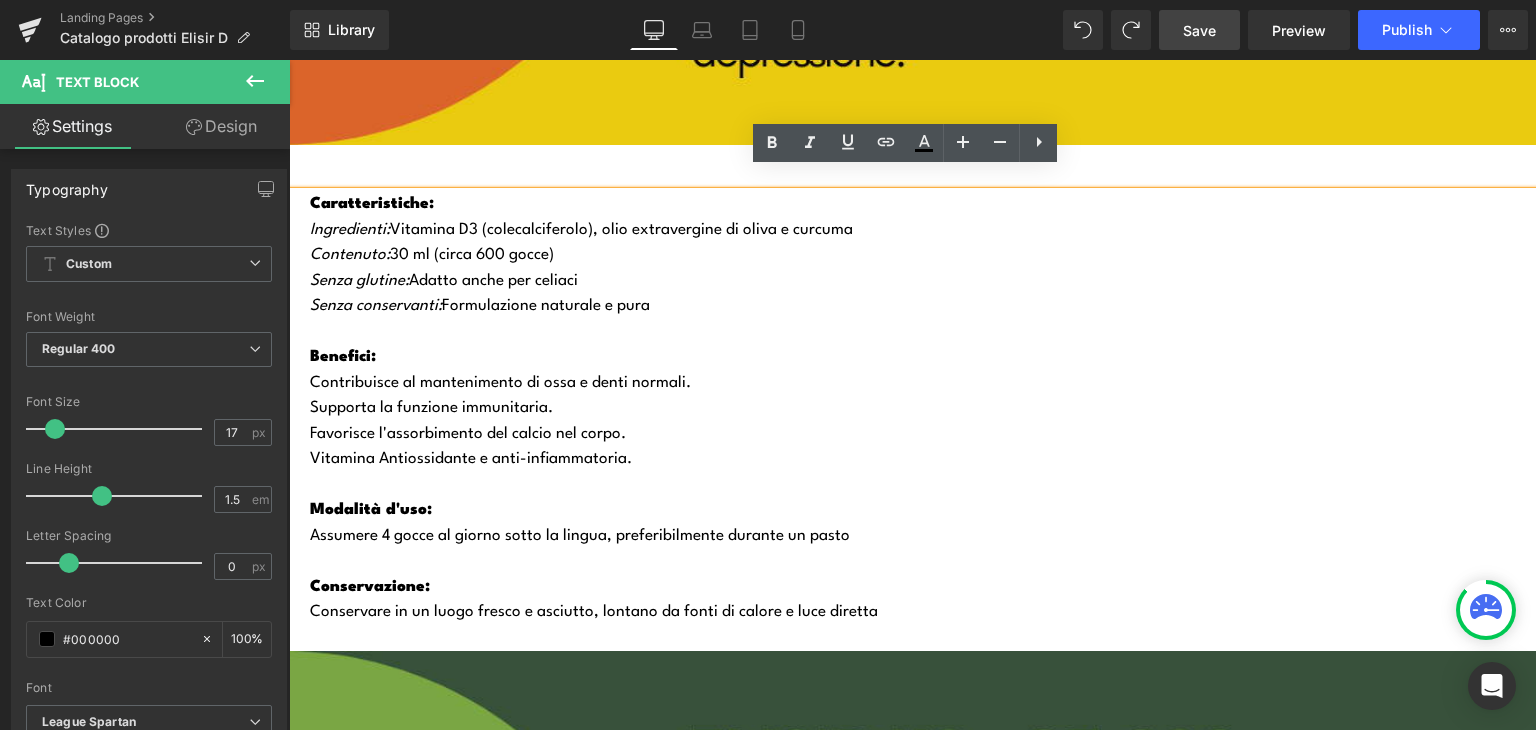 scroll, scrollTop: 1084, scrollLeft: 0, axis: vertical 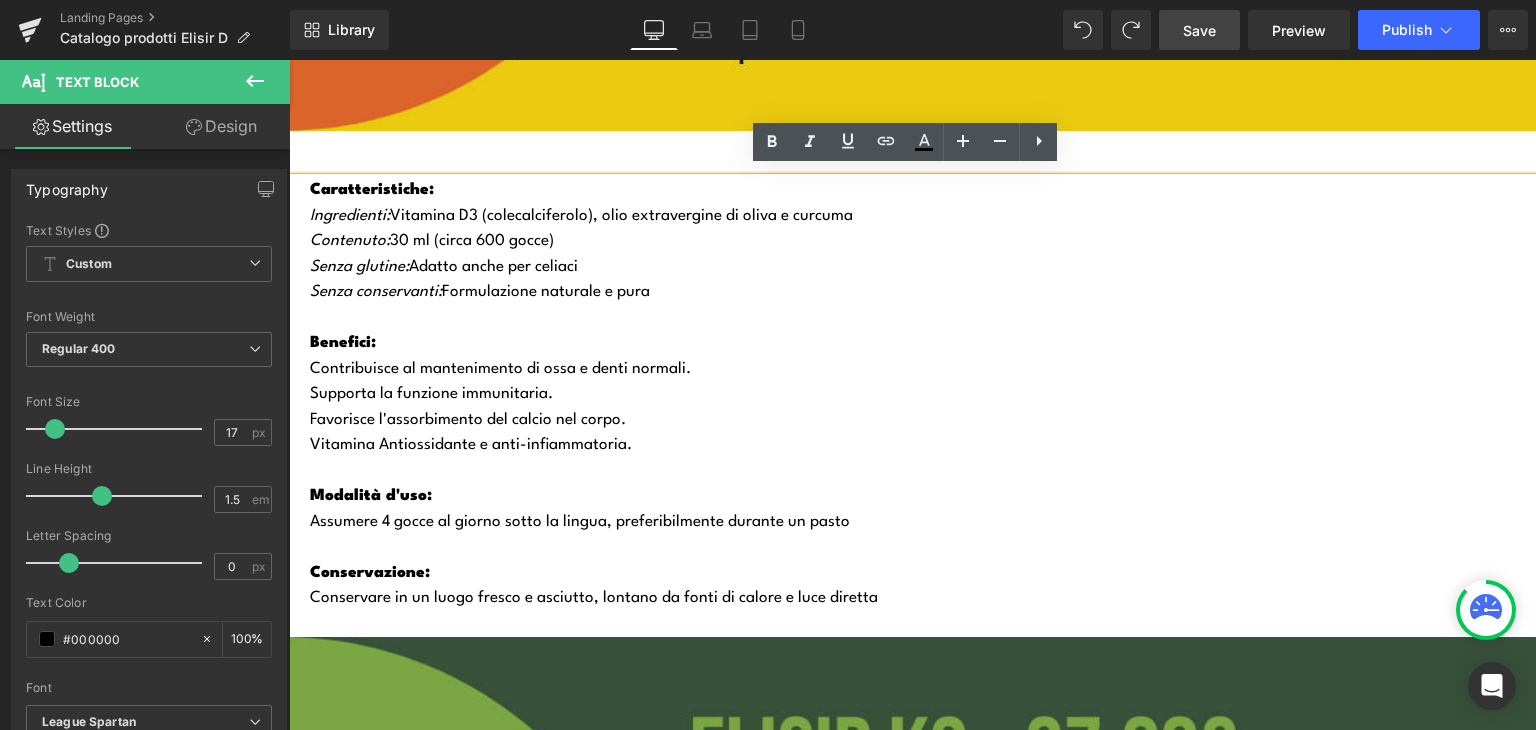 click on "Assumere 4 gocce al giorno sotto la lingua, preferibilmente durante un pasto" at bounding box center (923, 523) 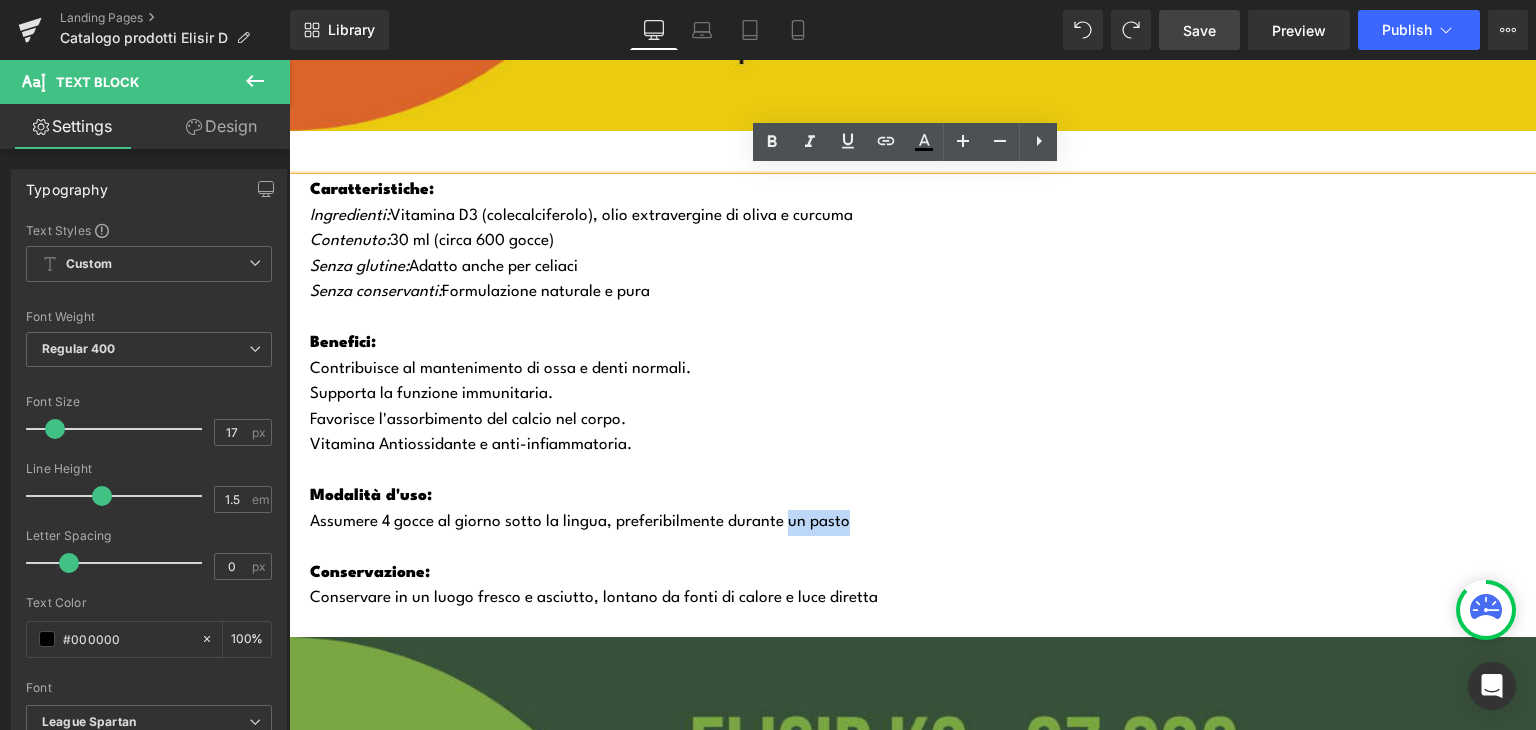 drag, startPoint x: 849, startPoint y: 509, endPoint x: 784, endPoint y: 509, distance: 65 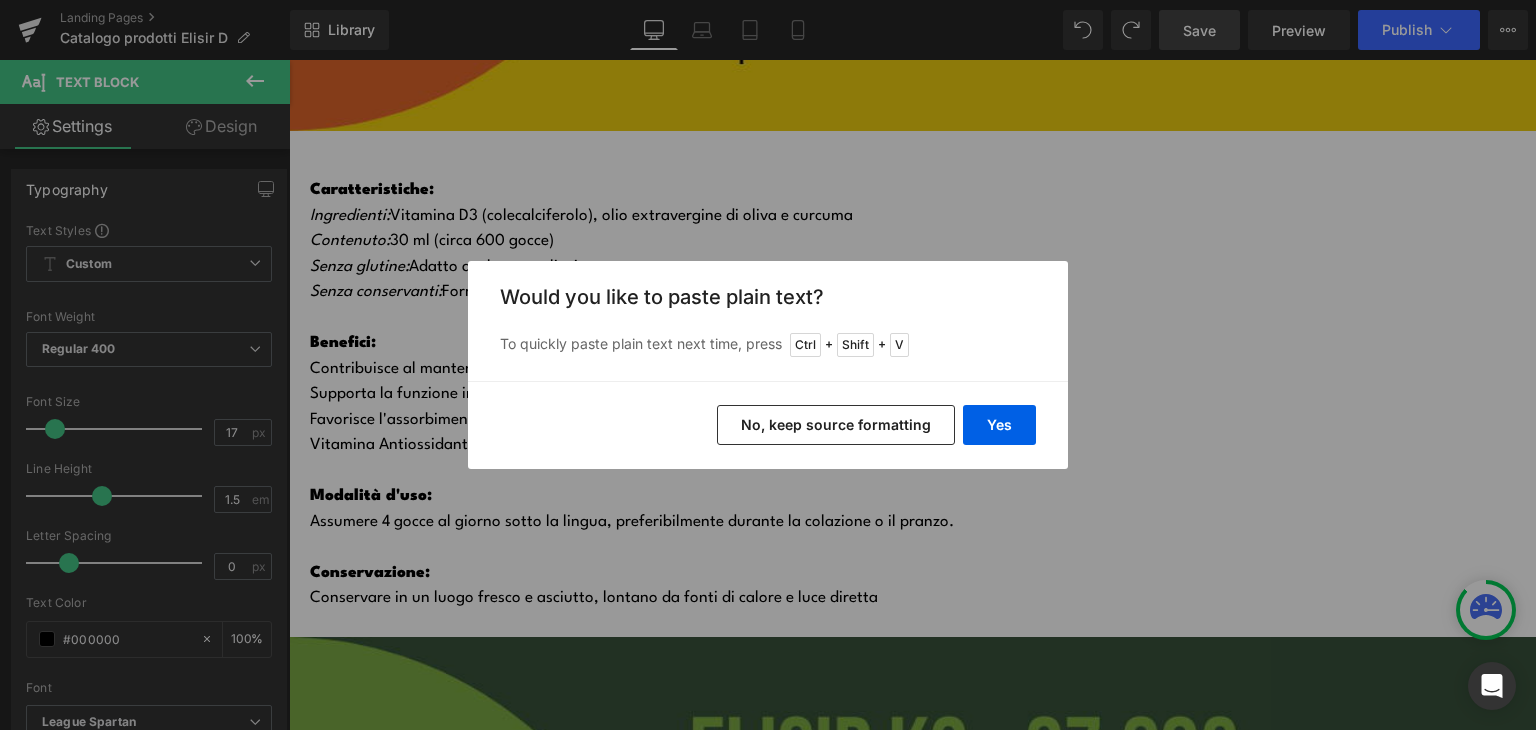 click on "No, keep source formatting" at bounding box center [836, 425] 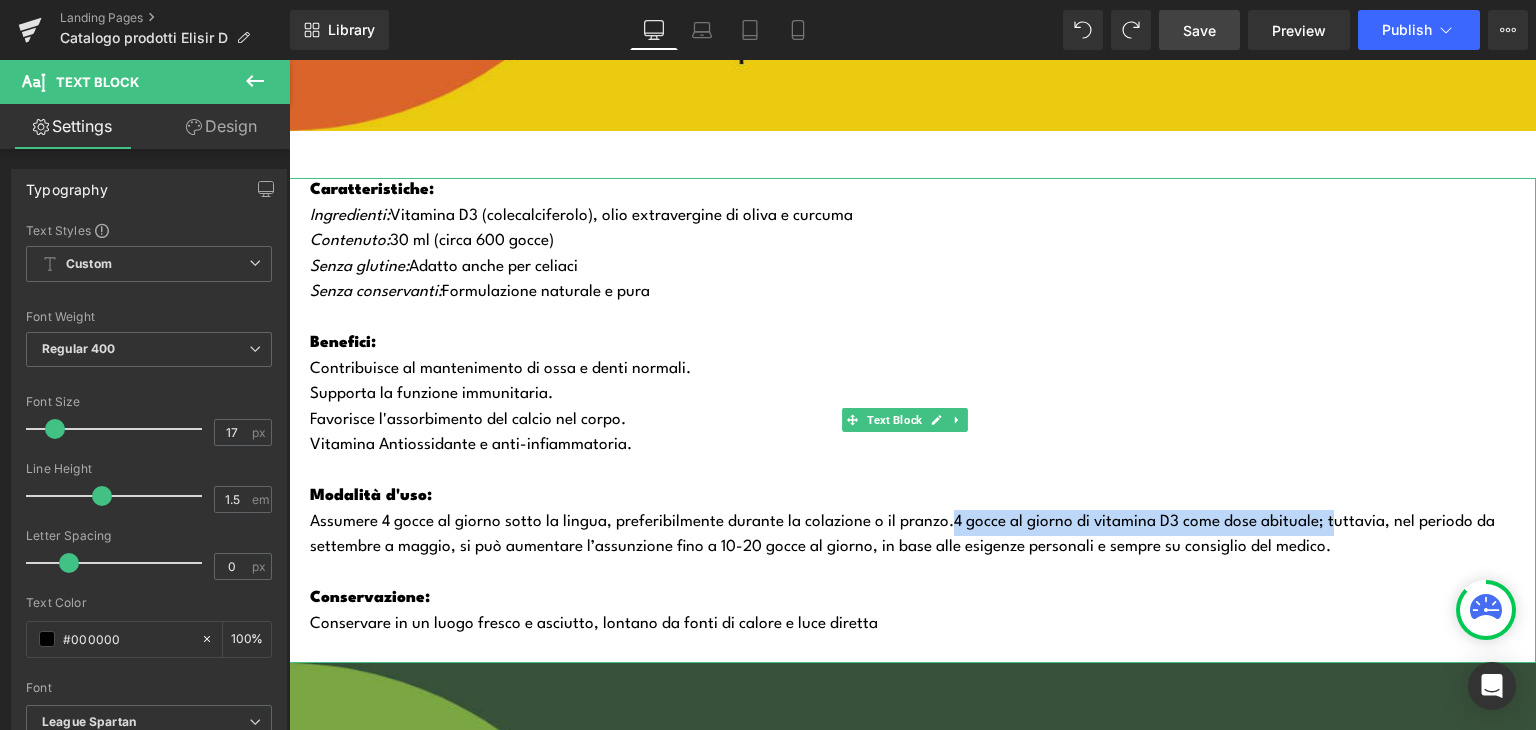 drag, startPoint x: 948, startPoint y: 506, endPoint x: 1325, endPoint y: 511, distance: 377.03314 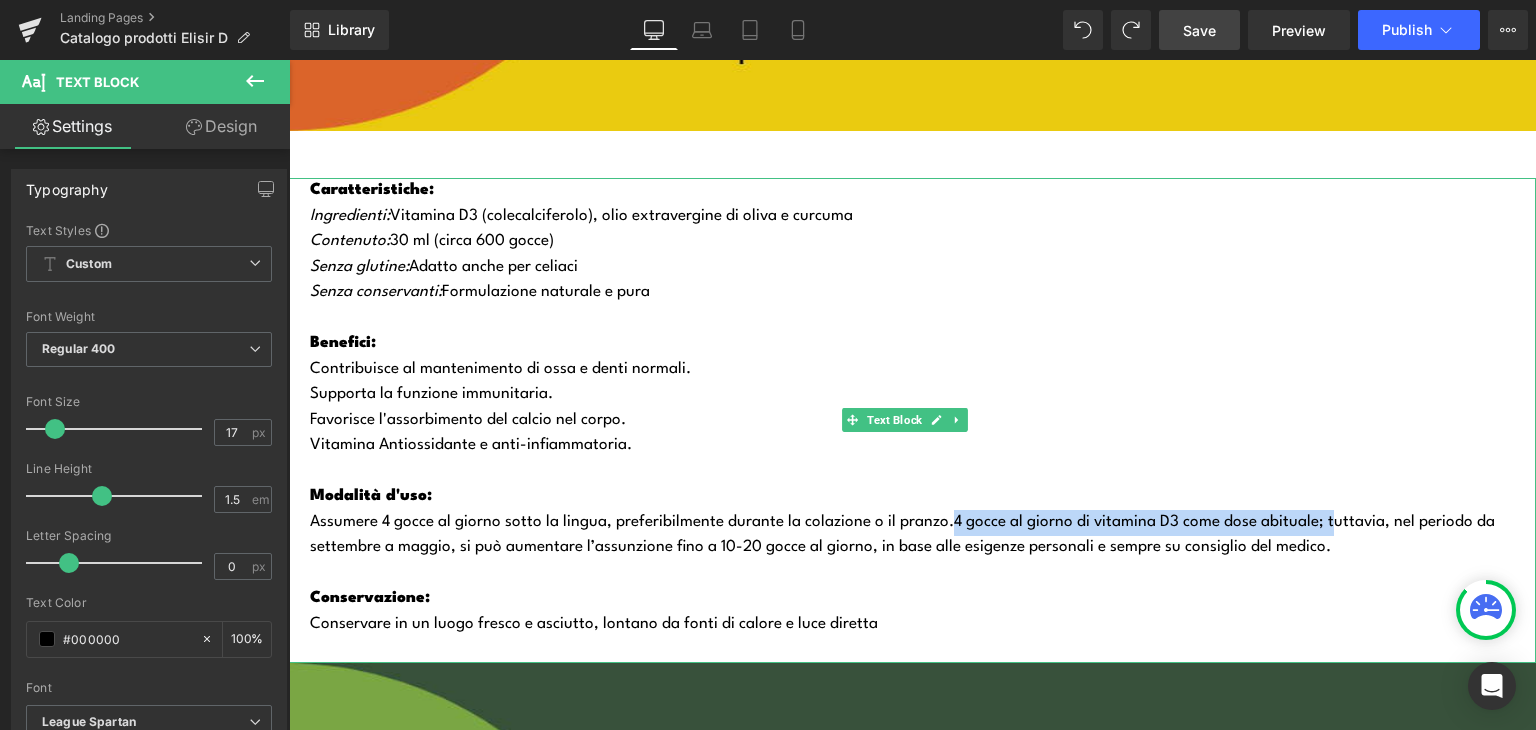 click on "Assumere 4 gocce al giorno sotto la lingua, preferibilmente durante la colazione o il pranzo.  4 gocce al giorno di vitamina D3 come dose abituale; tuttavia, nel periodo da settembre a maggio, si può aumentare l’assunzione fino a 10-20 gocce al giorno, in base alle esigenze personali e sempre su consiglio del medico." at bounding box center (923, 535) 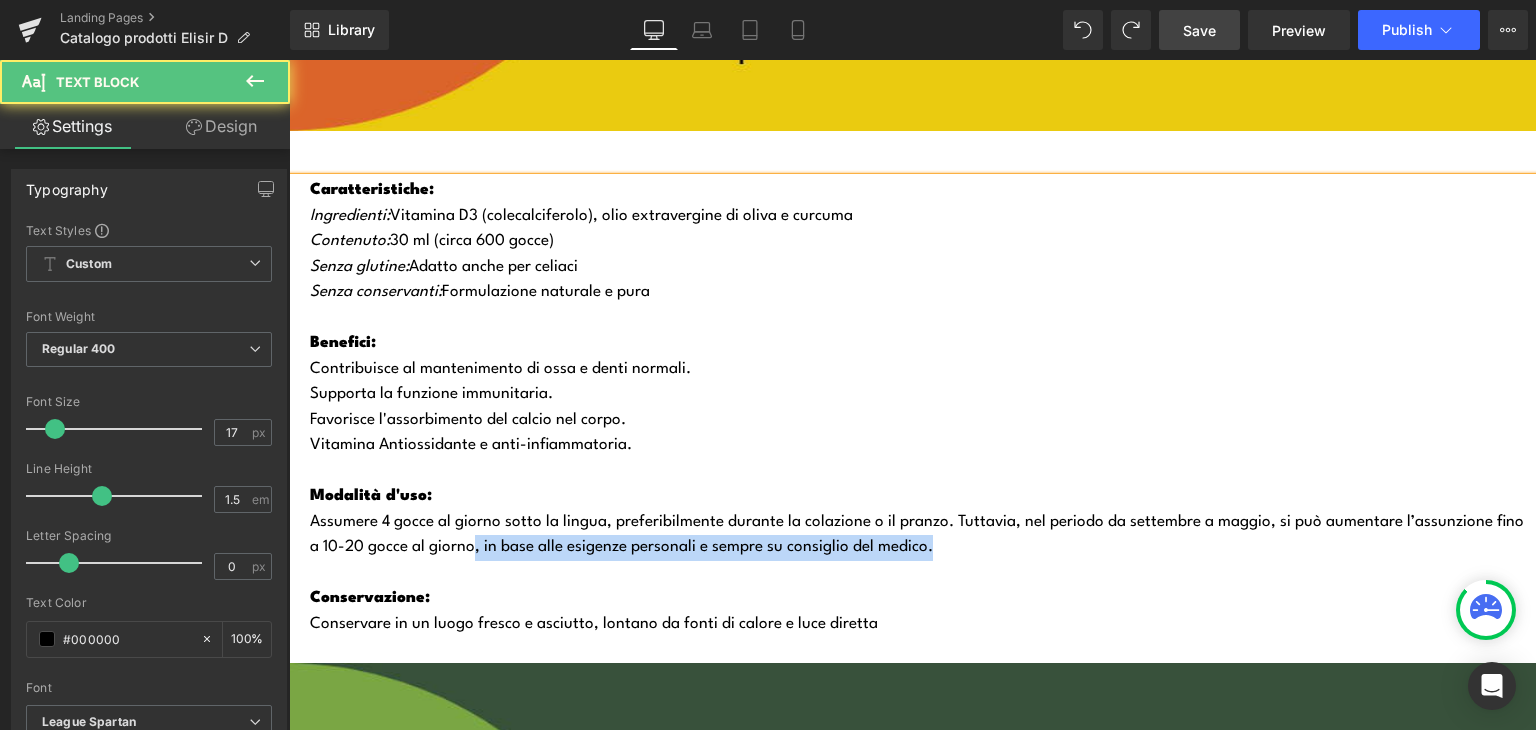 drag, startPoint x: 476, startPoint y: 538, endPoint x: 936, endPoint y: 547, distance: 460.08804 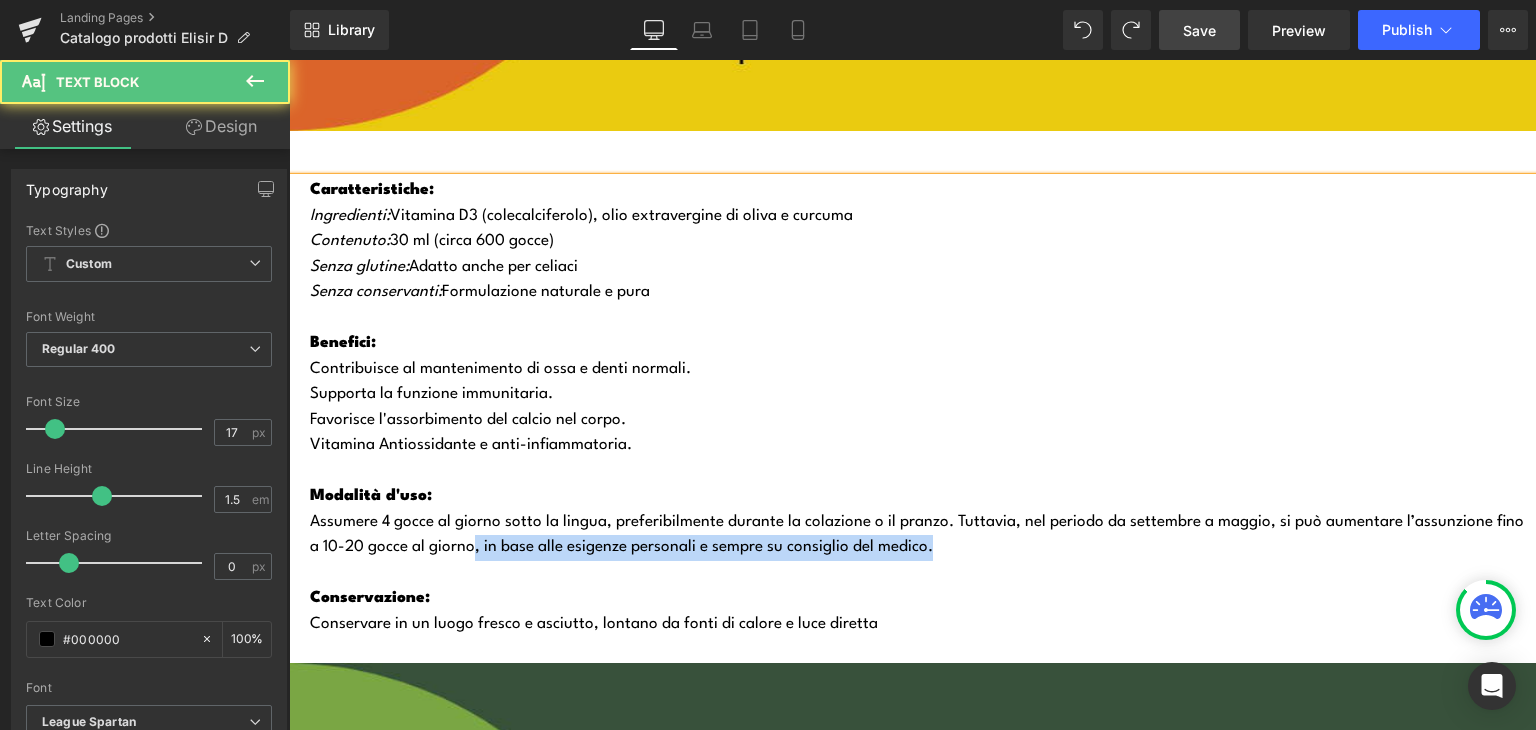 click on "Assumere 4 gocce al giorno sotto la lingua, preferibilmente durante la colazione o il pranzo. T uttavia, nel periodo da settembre a maggio, si può aumentare l’assunzione fino a 10-20 gocce al giorno, in base alle esigenze personali e sempre su consiglio del medico." at bounding box center [923, 535] 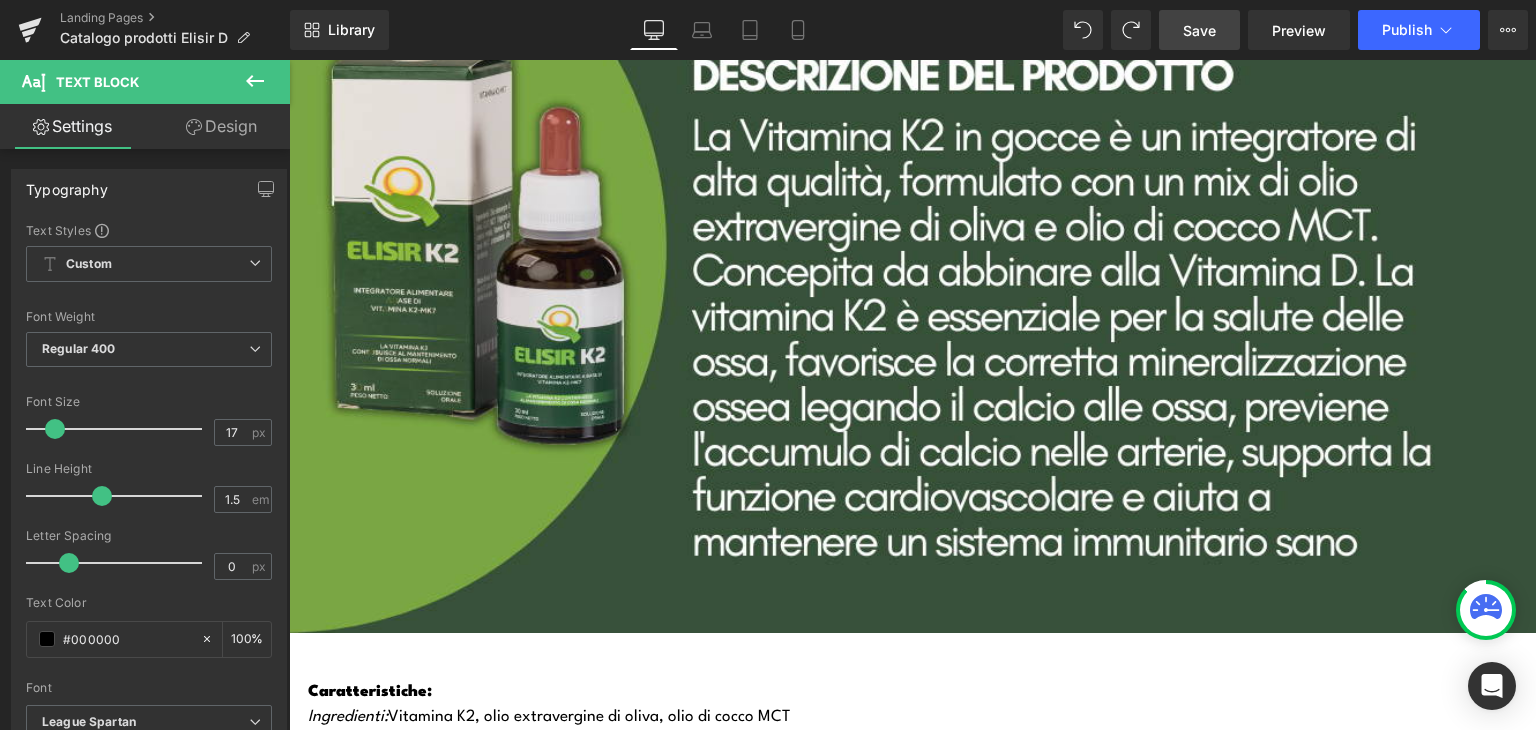 scroll, scrollTop: 2136, scrollLeft: 0, axis: vertical 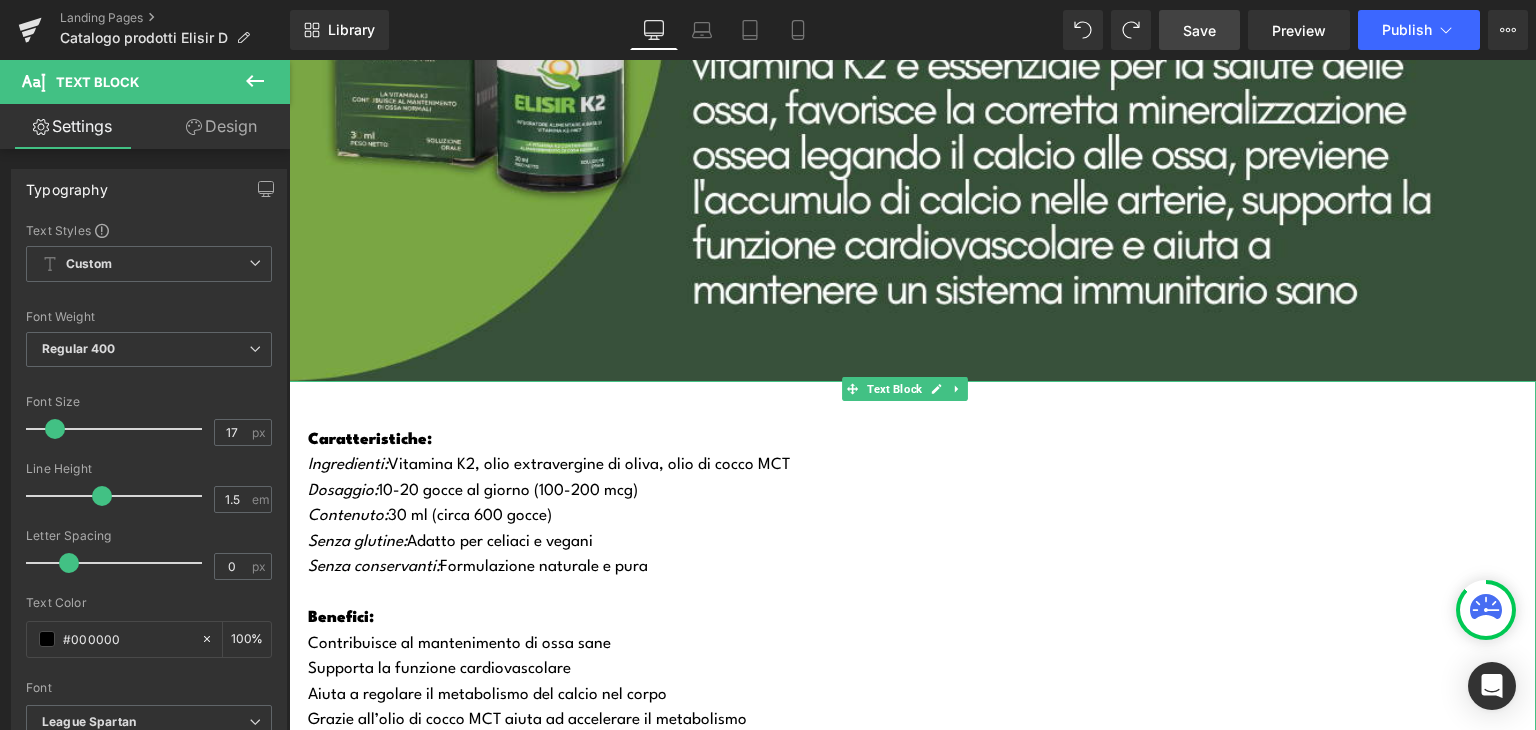 click on "Dosaggio:  10-20 gocce al giorno (100-200 mcg)" at bounding box center [922, 492] 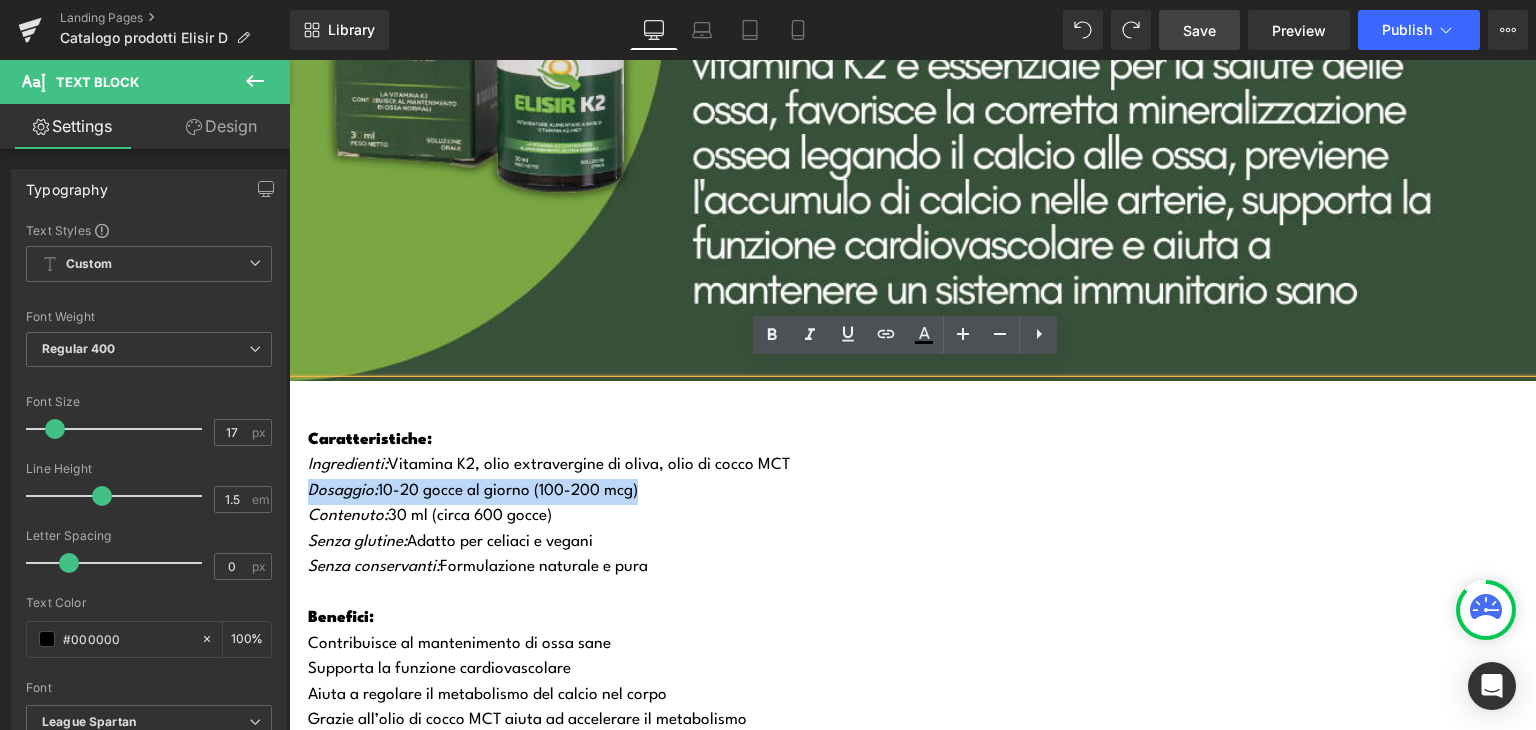 drag, startPoint x: 644, startPoint y: 470, endPoint x: 296, endPoint y: 473, distance: 348.01294 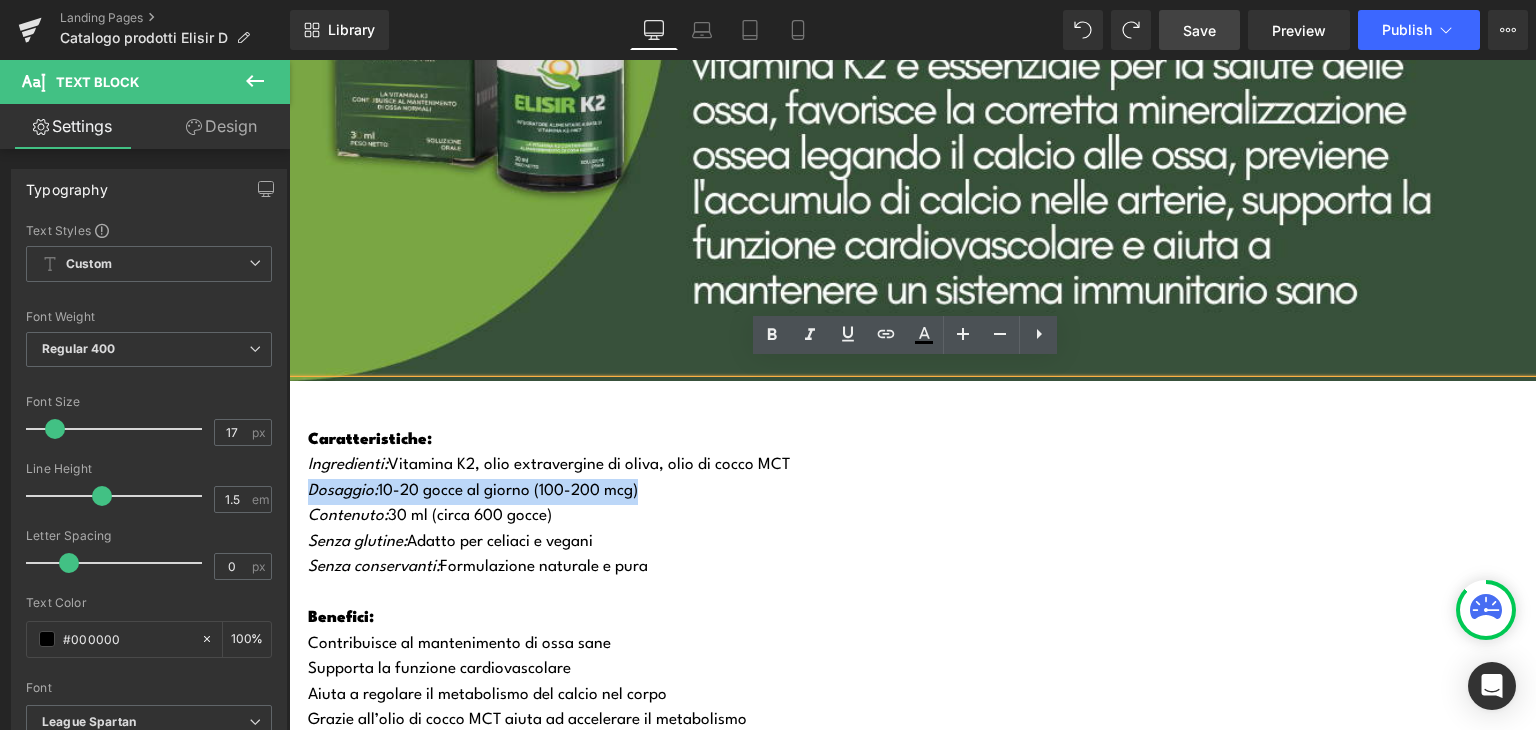 click on "Caratteristiche: Ingredienti:  Vitamina K2, olio extravergine di oliva, olio di cocco MCT Dosaggio:  10-20 gocce al giorno (100-200 mcg) Contenuto:  30 ml (circa 600 gocce) Senza glutine:  Adatto per celiaci e vegani Senza conservanti:  Formulazione naturale e pura Benefici: Contribuisce al mantenimento di ossa sane Supporta la funzione cardiovascolare Aiuta a regolare il metabolismo del calcio nel corpo Grazie all’olio di cocco MCT aiuta ad accelerare il metabolismo Modalità d'uso: Assumere 10-20 gocce al giorno sotto la lingua, preferibilmente durante un pasto Conservazione: Conservare in un luogo fresco e asciutto, lontano da fonti di calore e luce diretta" at bounding box center (912, 647) 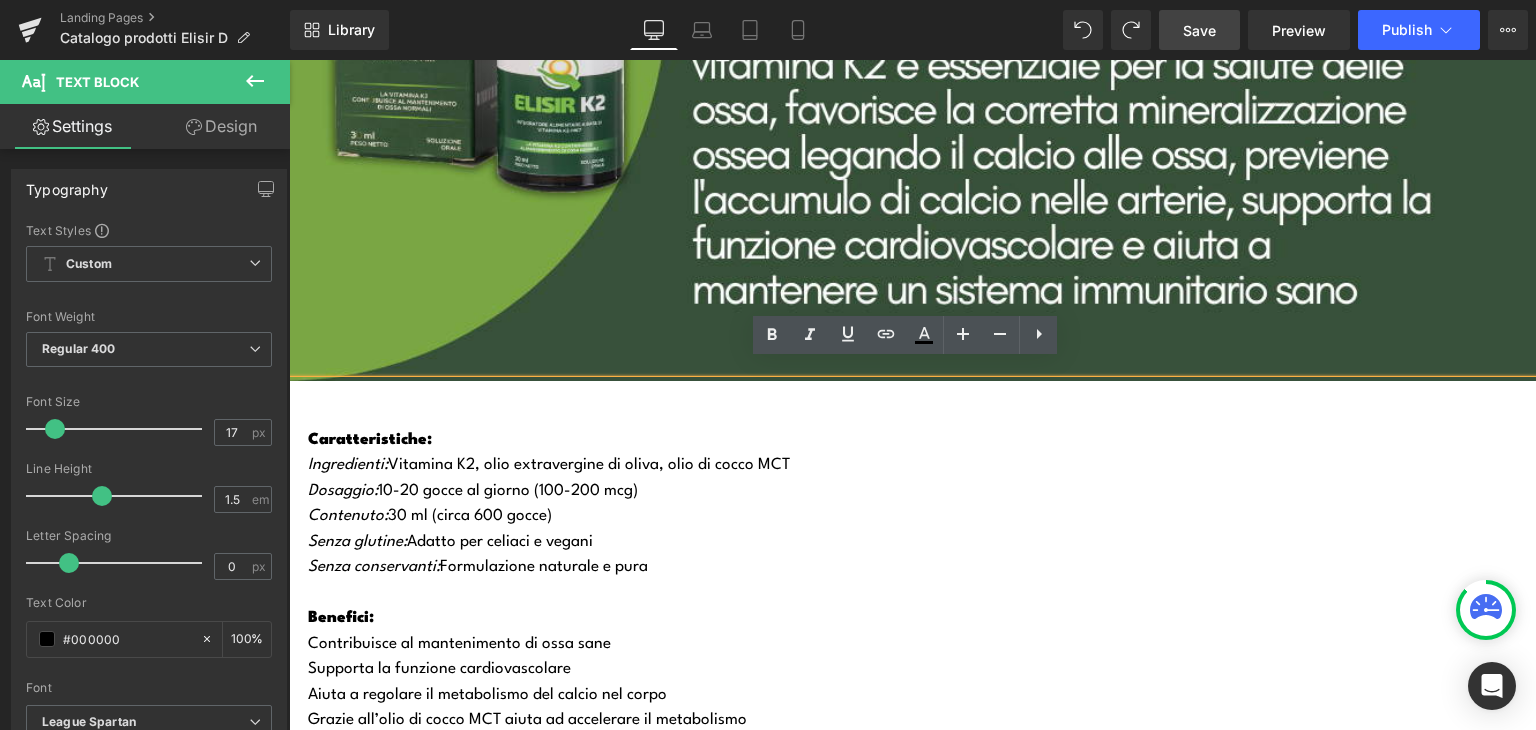 click on "Contenuto:  30 ml (circa 600 gocce)" at bounding box center (922, 517) 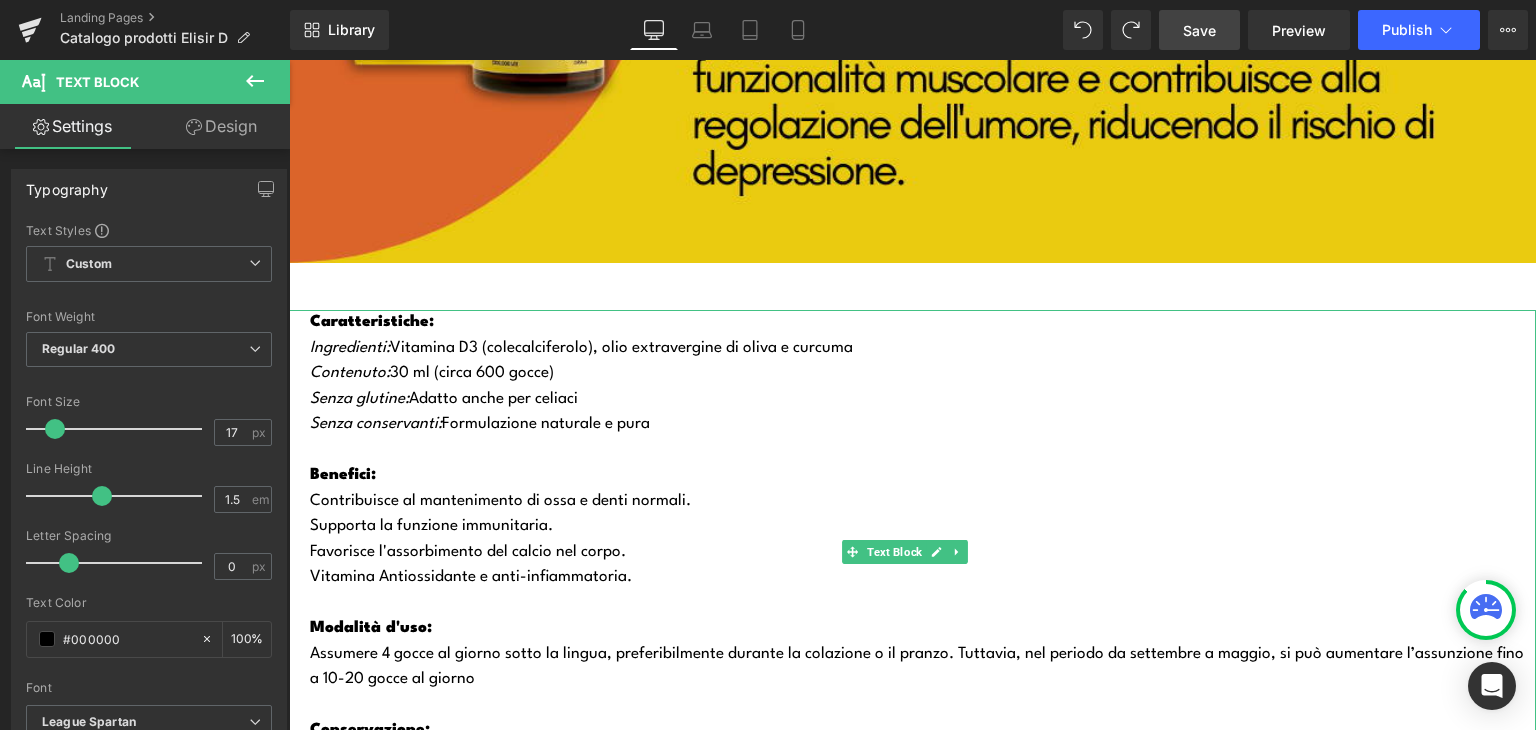 scroll, scrollTop: 951, scrollLeft: 0, axis: vertical 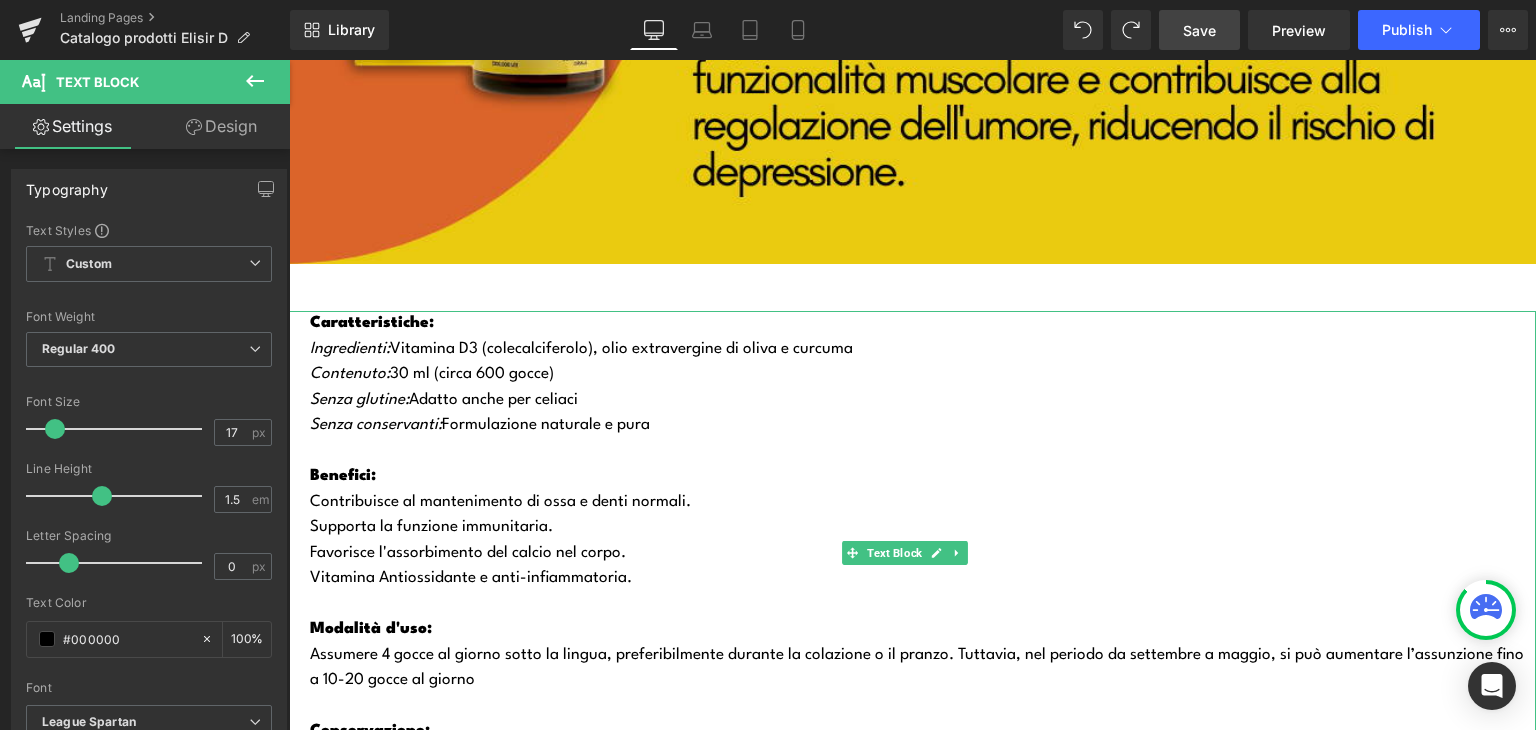click on "Ingredienti:  Vitamina D3 (colecalciferolo), olio extravergine di oliva e curcuma" at bounding box center [923, 350] 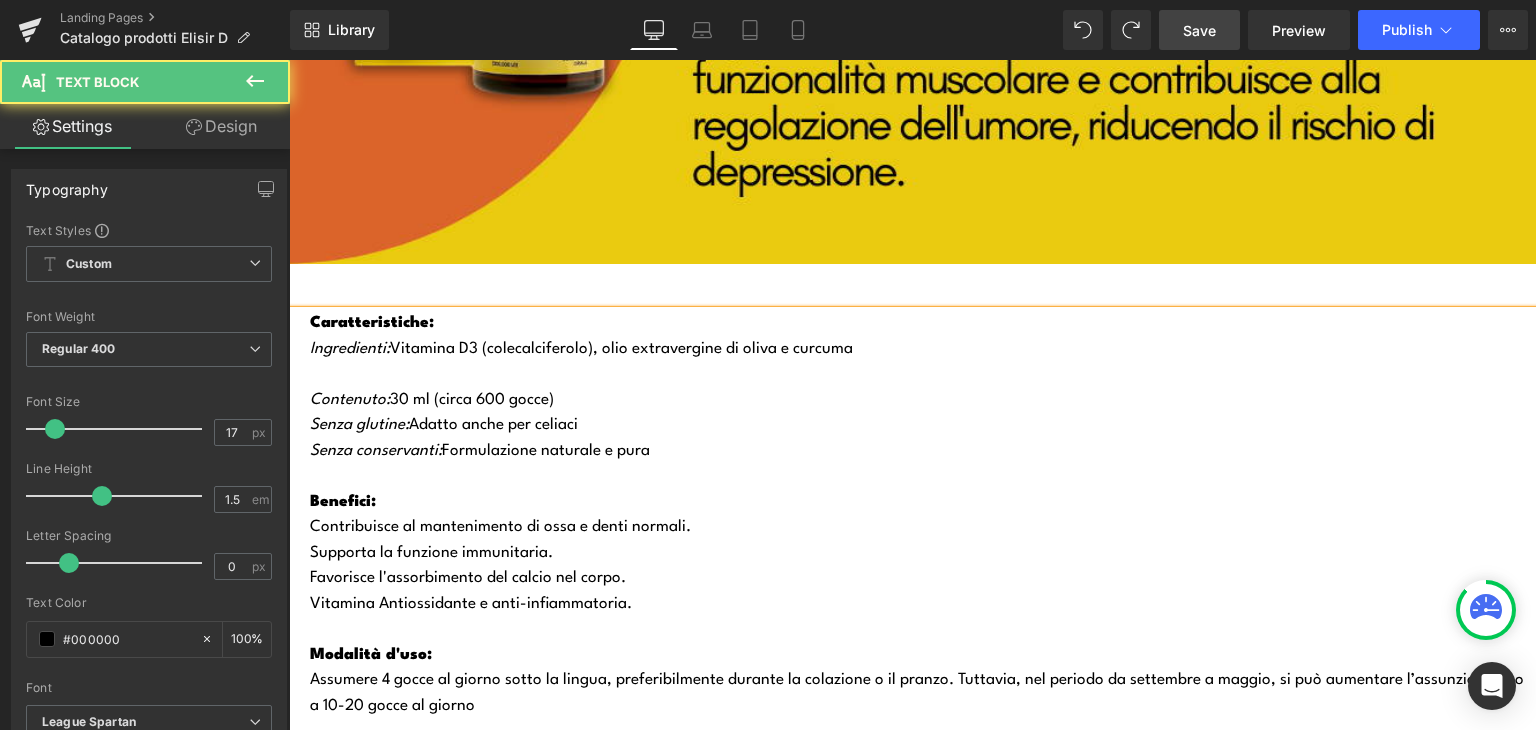 click on "Contenuto:" at bounding box center [350, 400] 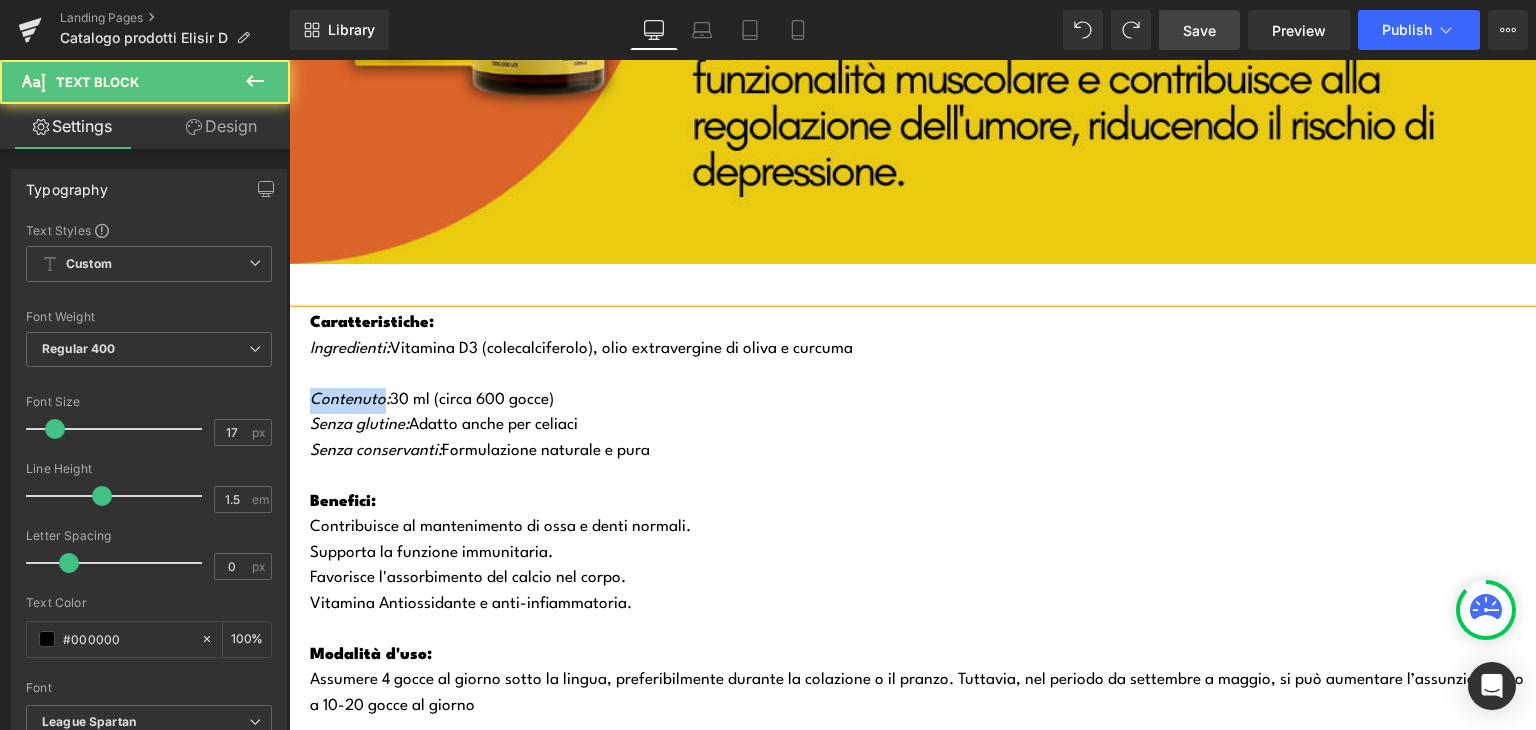 click on "Contenuto:" at bounding box center [350, 400] 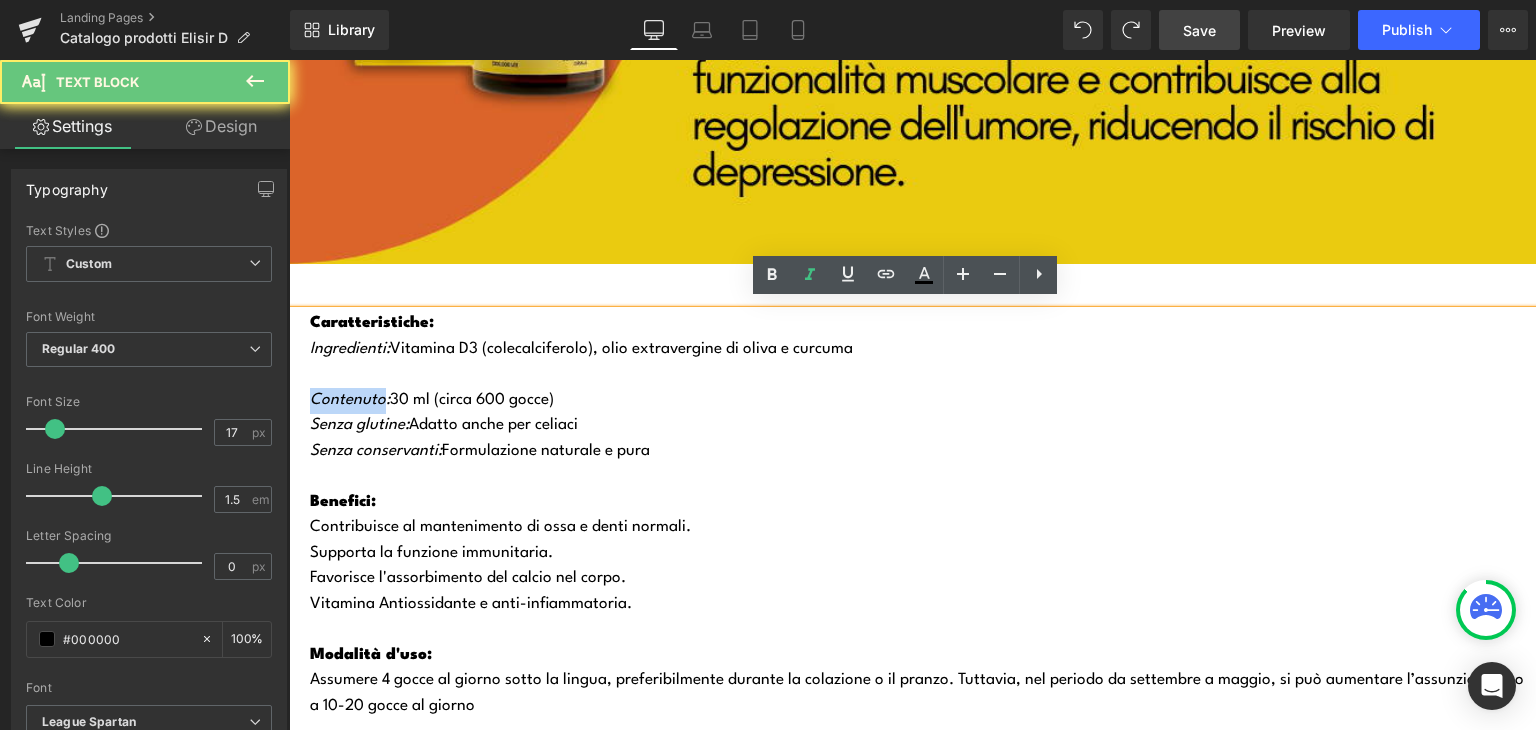 copy on "Contenuto" 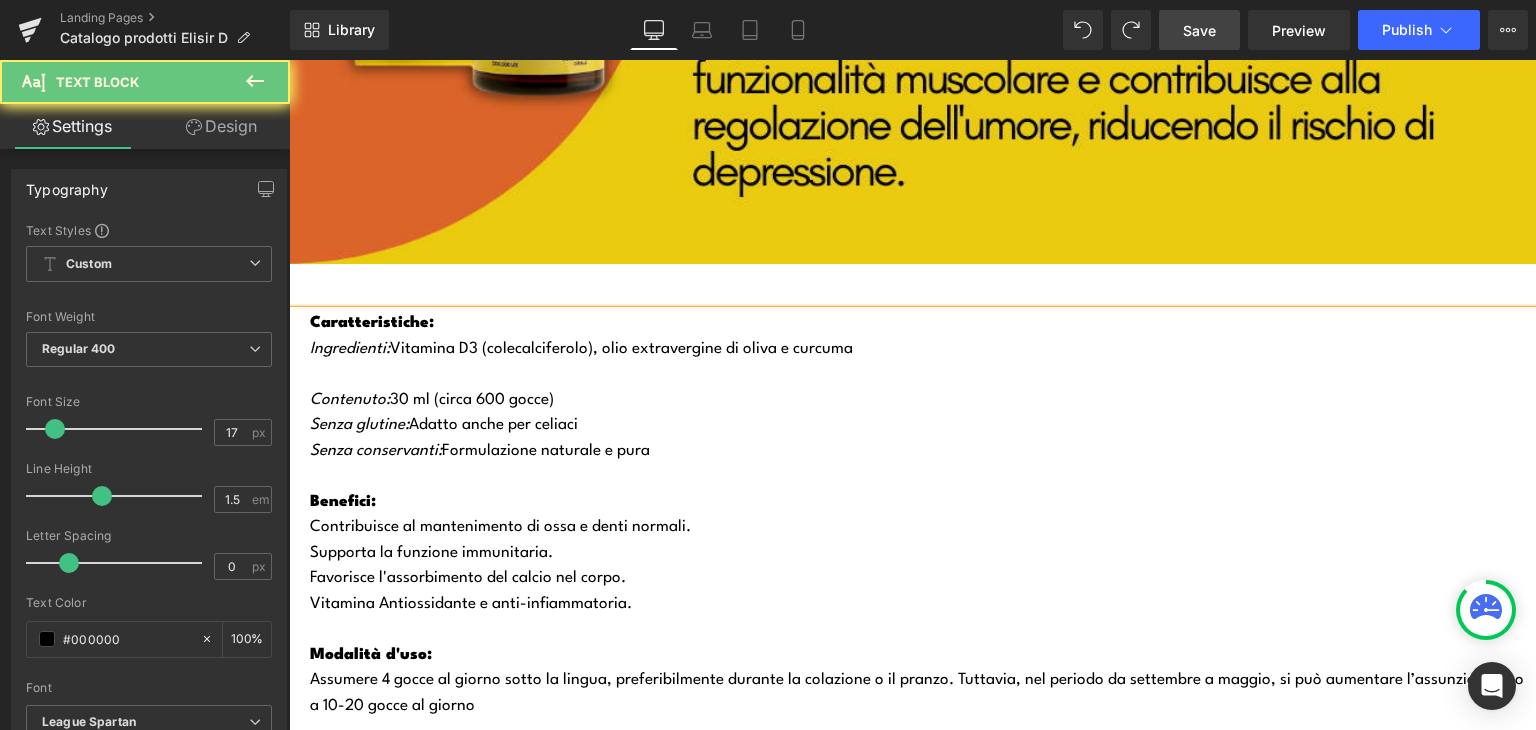click at bounding box center (923, 375) 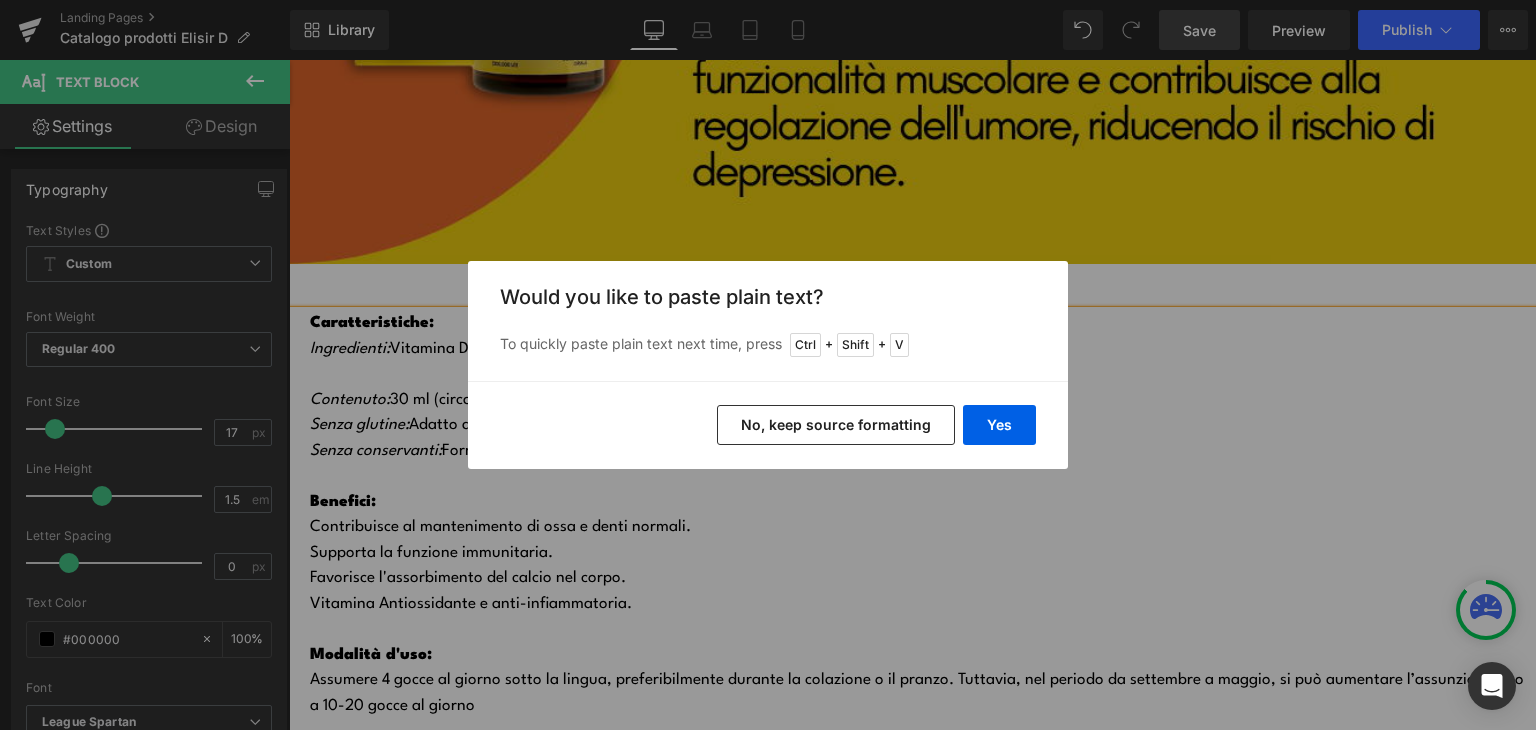 click on "No, keep source formatting" at bounding box center (836, 425) 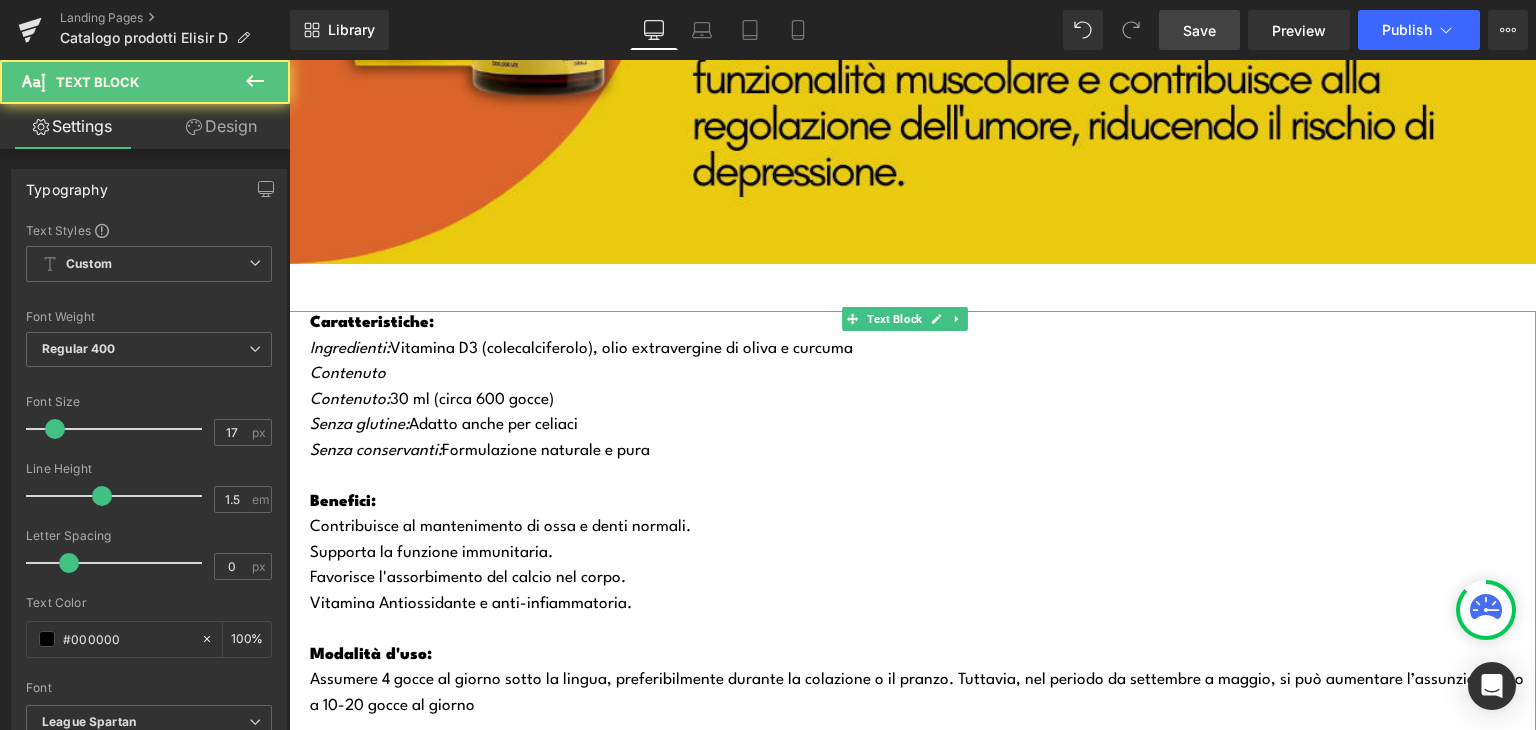 click on "Contenuto" at bounding box center [348, 374] 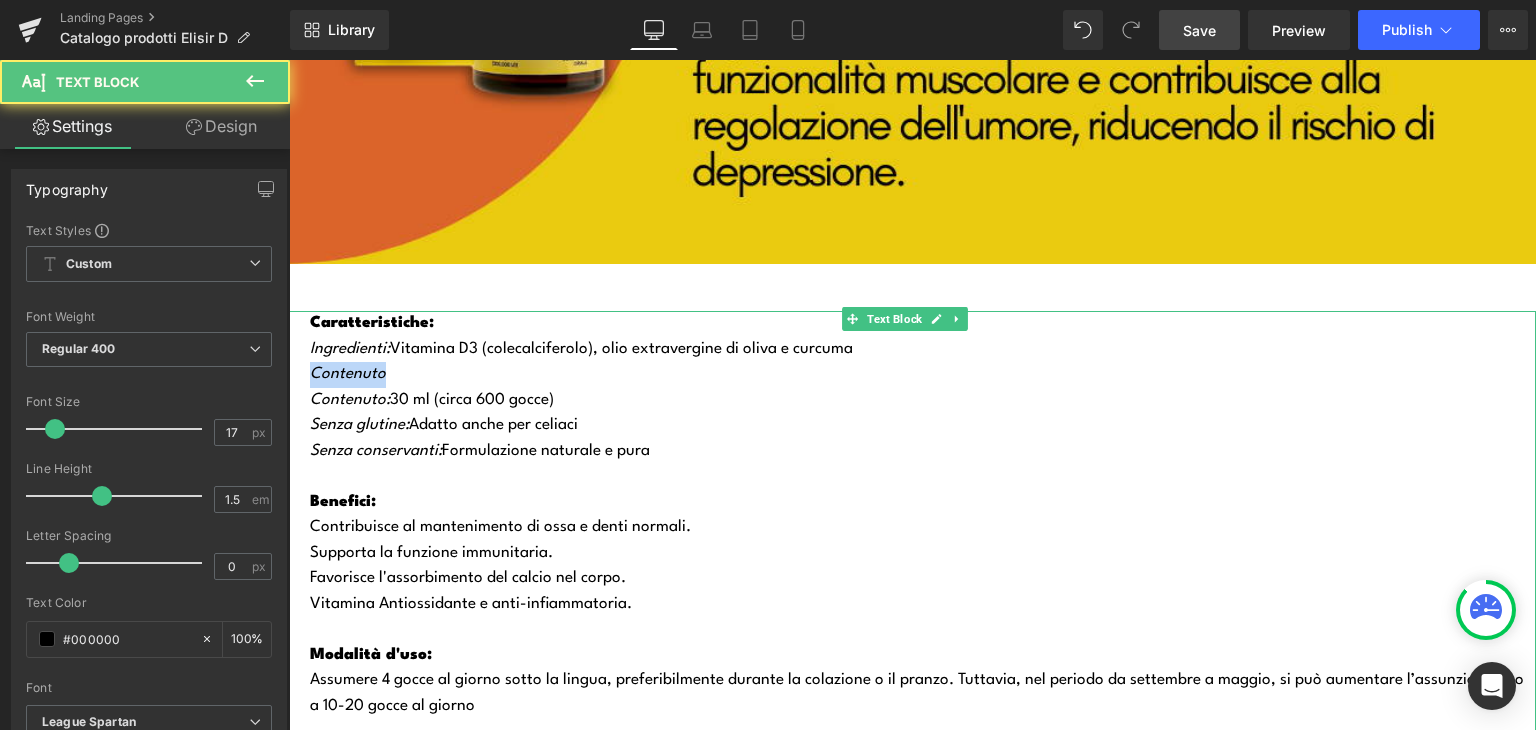 click on "Contenuto" at bounding box center (348, 374) 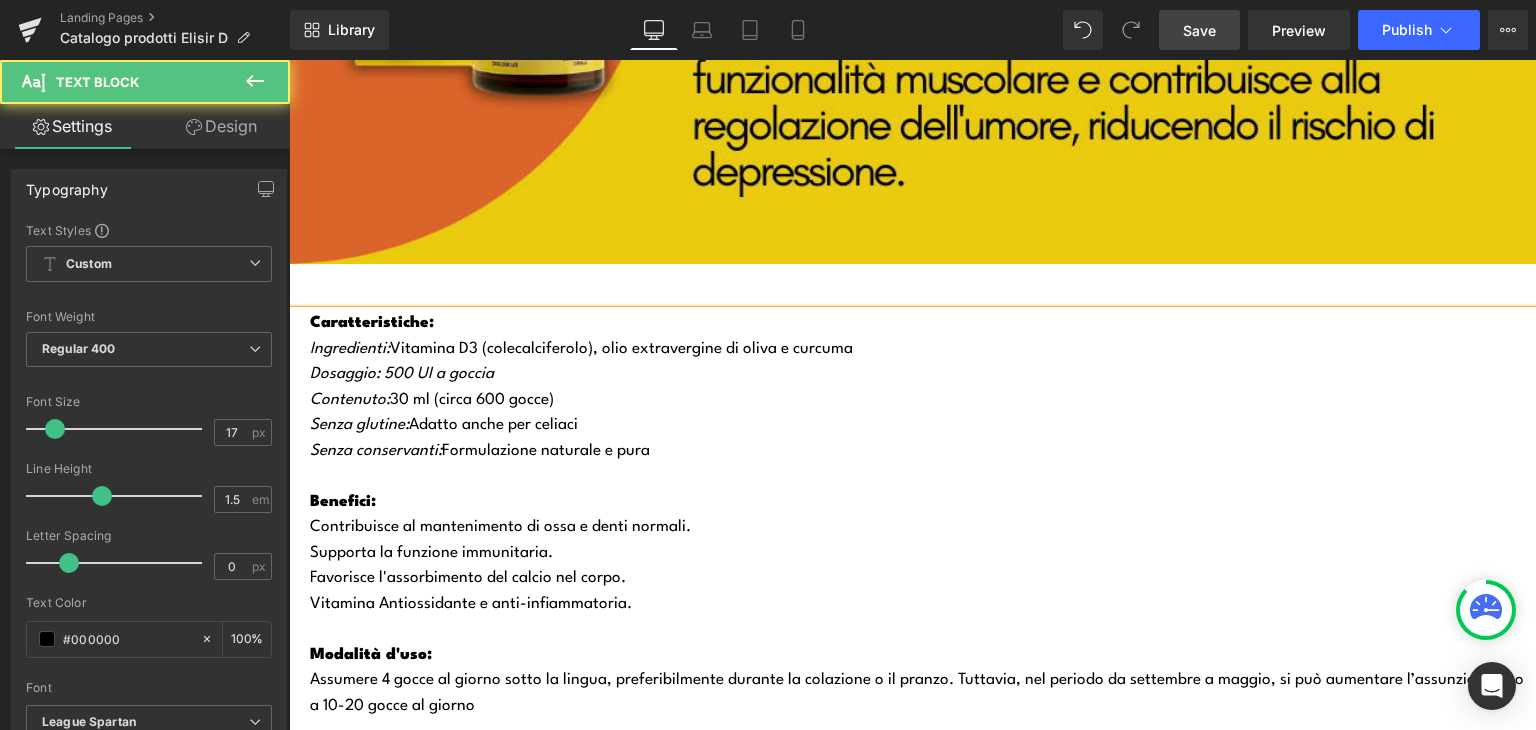 click on "Senza glutine:  Adatto anche per celiaci" at bounding box center (923, 426) 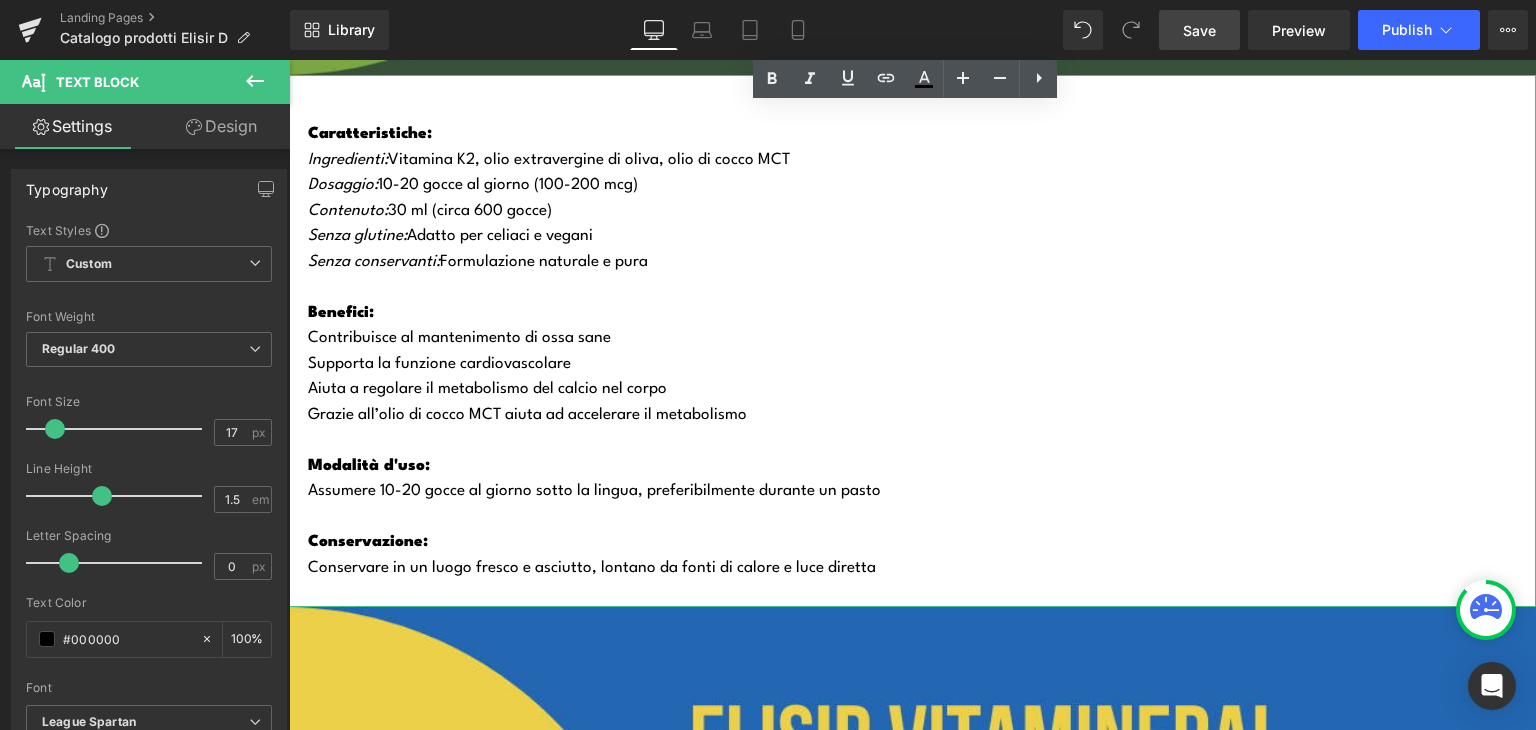 scroll, scrollTop: 2468, scrollLeft: 0, axis: vertical 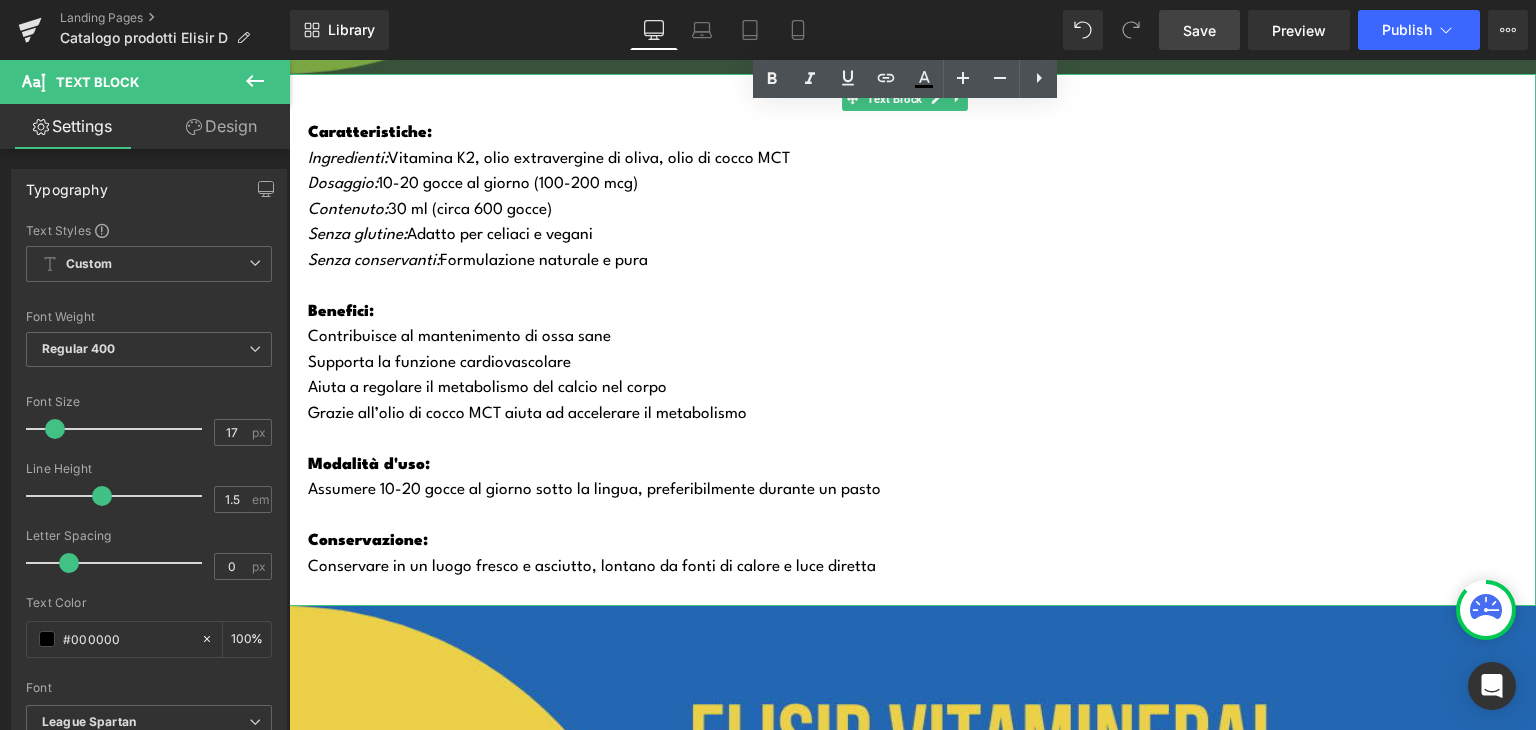 click on "Assumere 10-20 gocce al giorno sotto la lingua, preferibilmente durante un pasto" at bounding box center [922, 491] 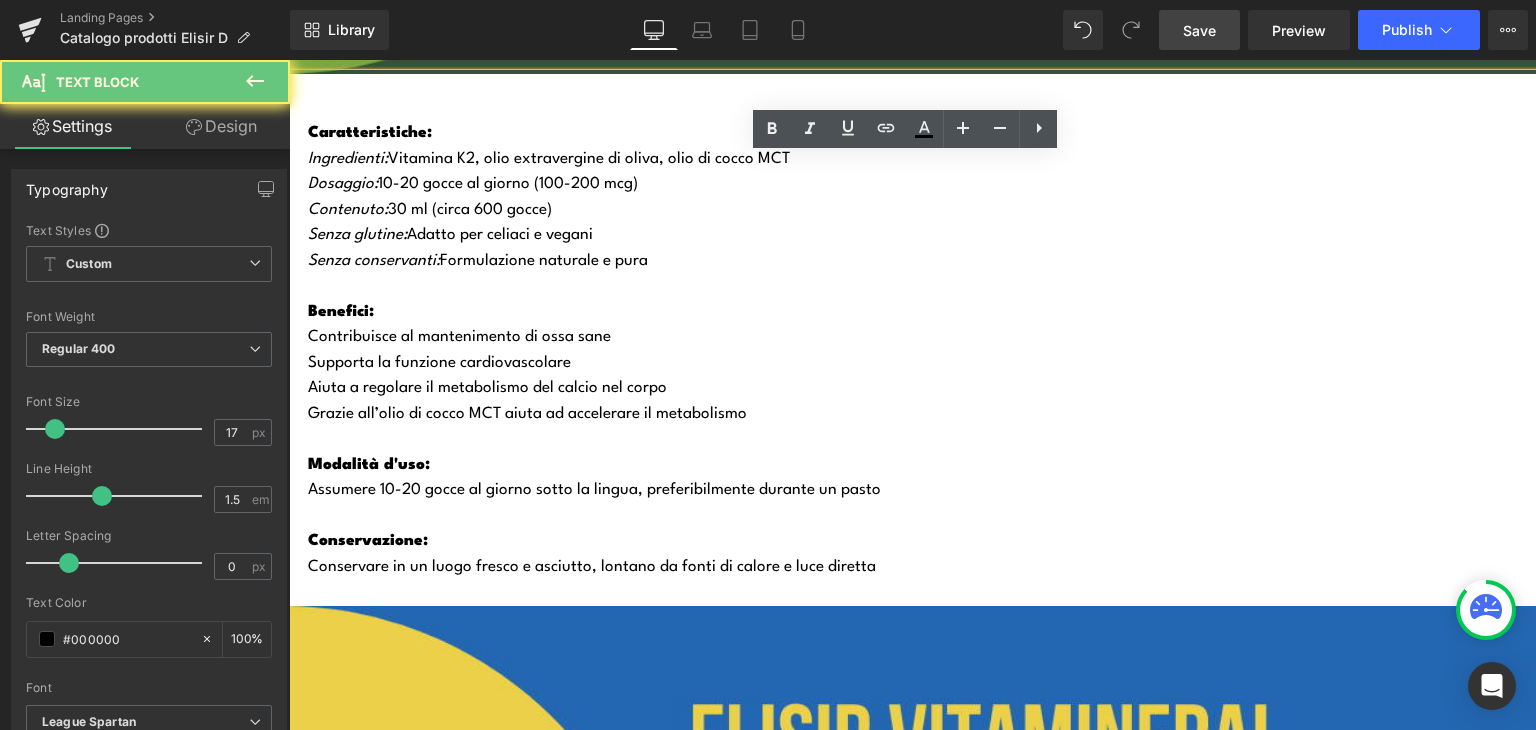 click on "Assumere 10-20 gocce al giorno sotto la lingua, preferibilmente durante un pasto" at bounding box center [922, 491] 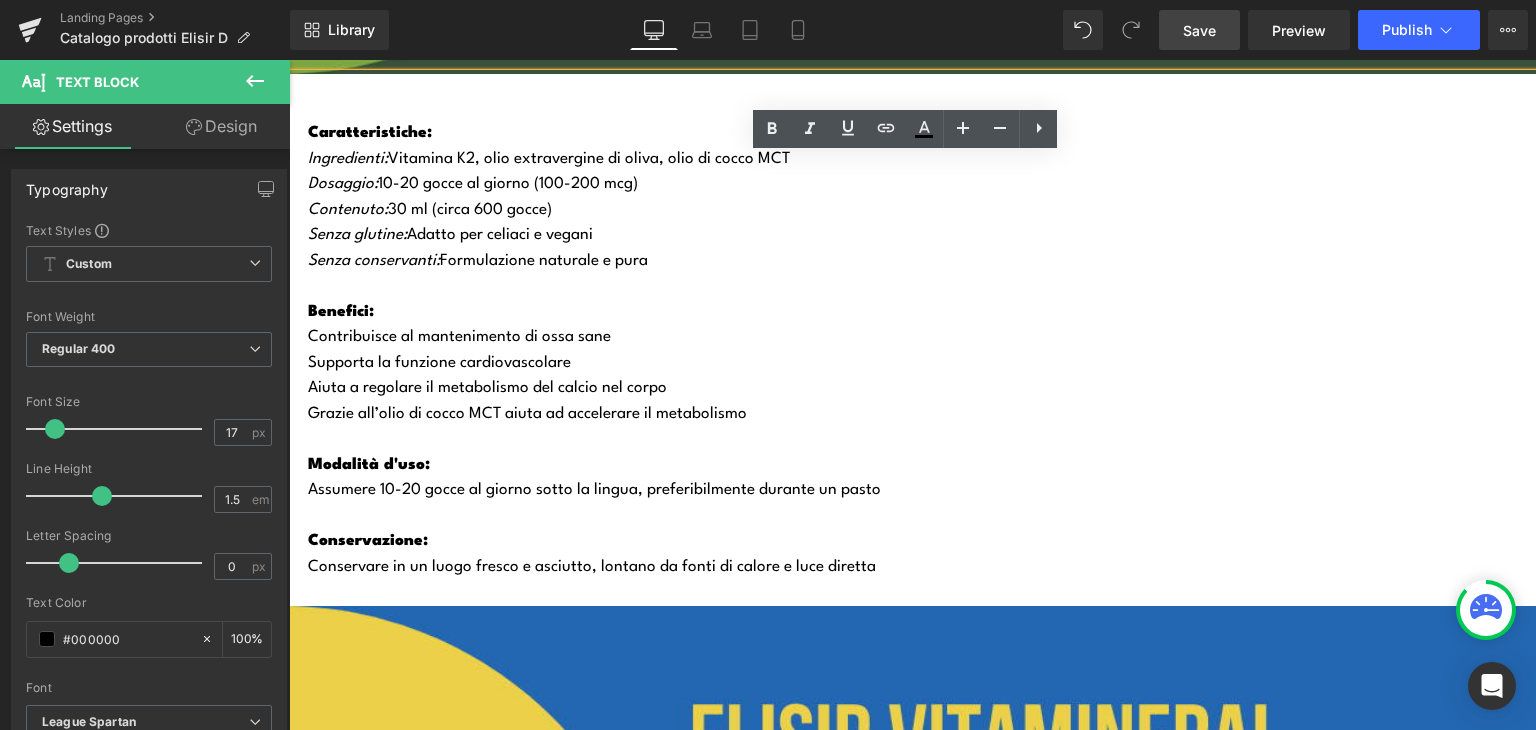 type 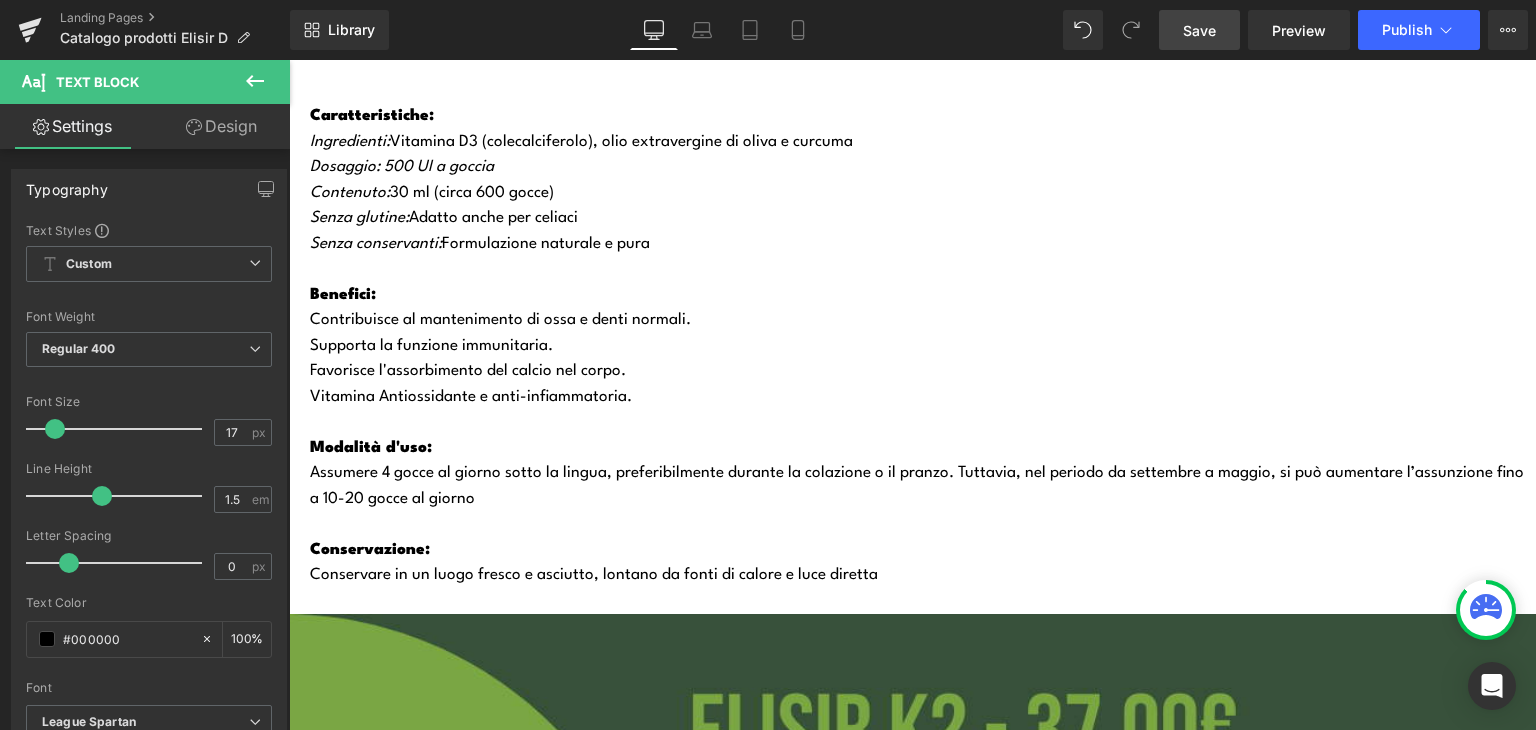 scroll, scrollTop: 1142, scrollLeft: 0, axis: vertical 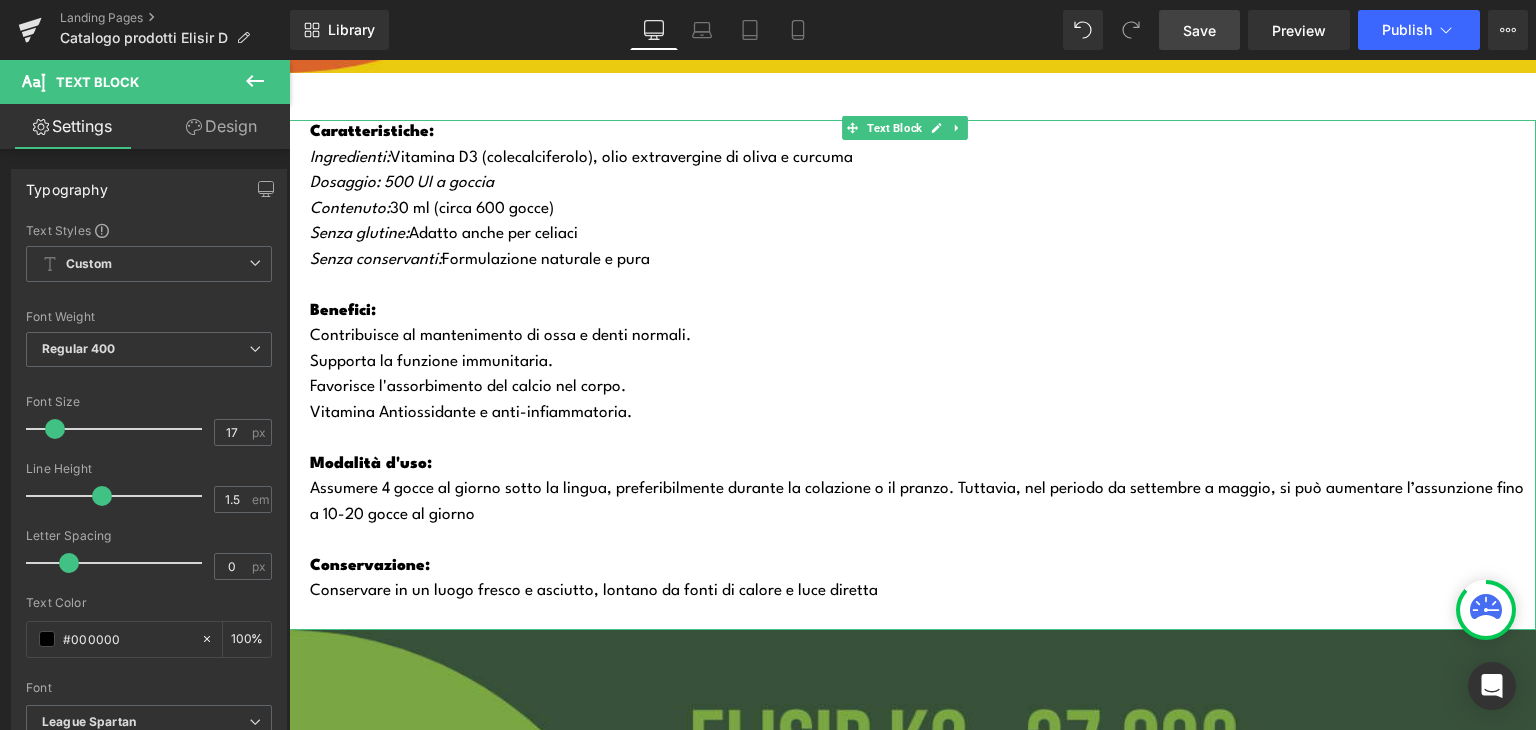 click on "Assumere 4 gocce al giorno sotto la lingua, preferibilmente durante la colazione o il pranzo. T uttavia, nel periodo da settembre a maggio, si può aumentare l’assunzione fino a 10-20 gocce al giorno" at bounding box center [923, 502] 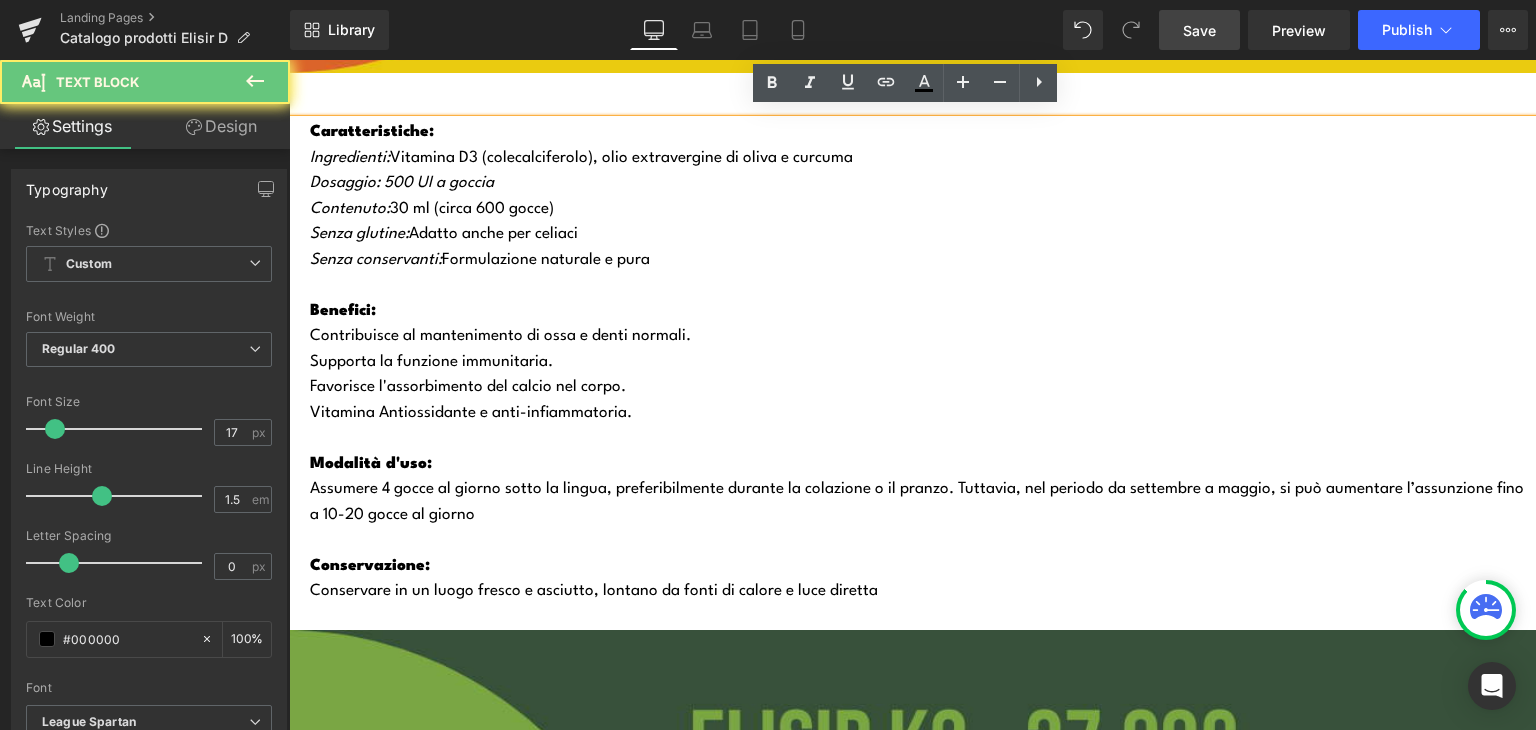 click on "Assumere 4 gocce al giorno sotto la lingua, preferibilmente durante la colazione o il pranzo. T uttavia, nel periodo da settembre a maggio, si può aumentare l’assunzione fino a 10-20 gocce al giorno" at bounding box center (923, 502) 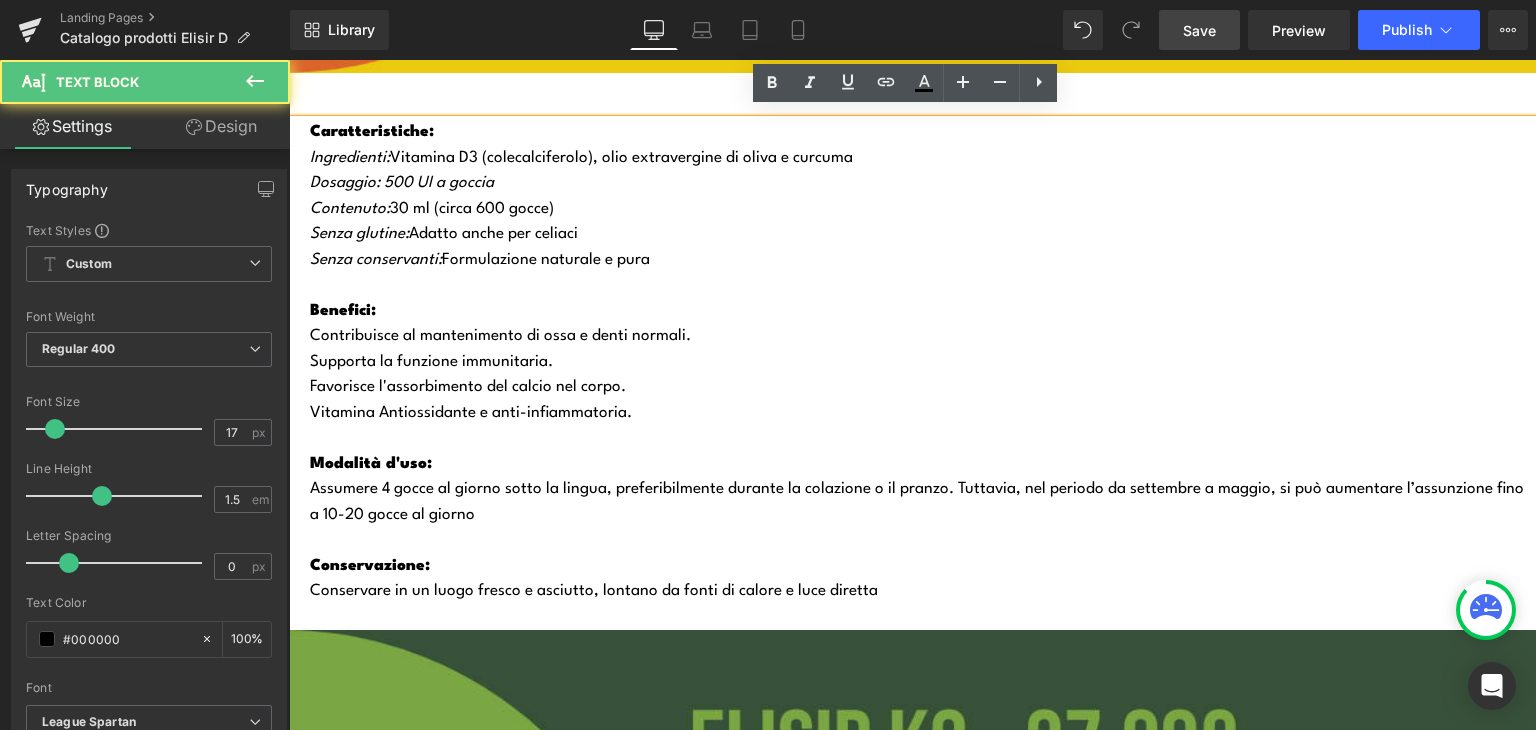 click on "Assumere 4 gocce al giorno sotto la lingua, preferibilmente durante la colazione o il pranzo. T uttavia, nel periodo da settembre a maggio, si può aumentare l’assunzione fino a 10-20 gocce al giorno" at bounding box center [923, 502] 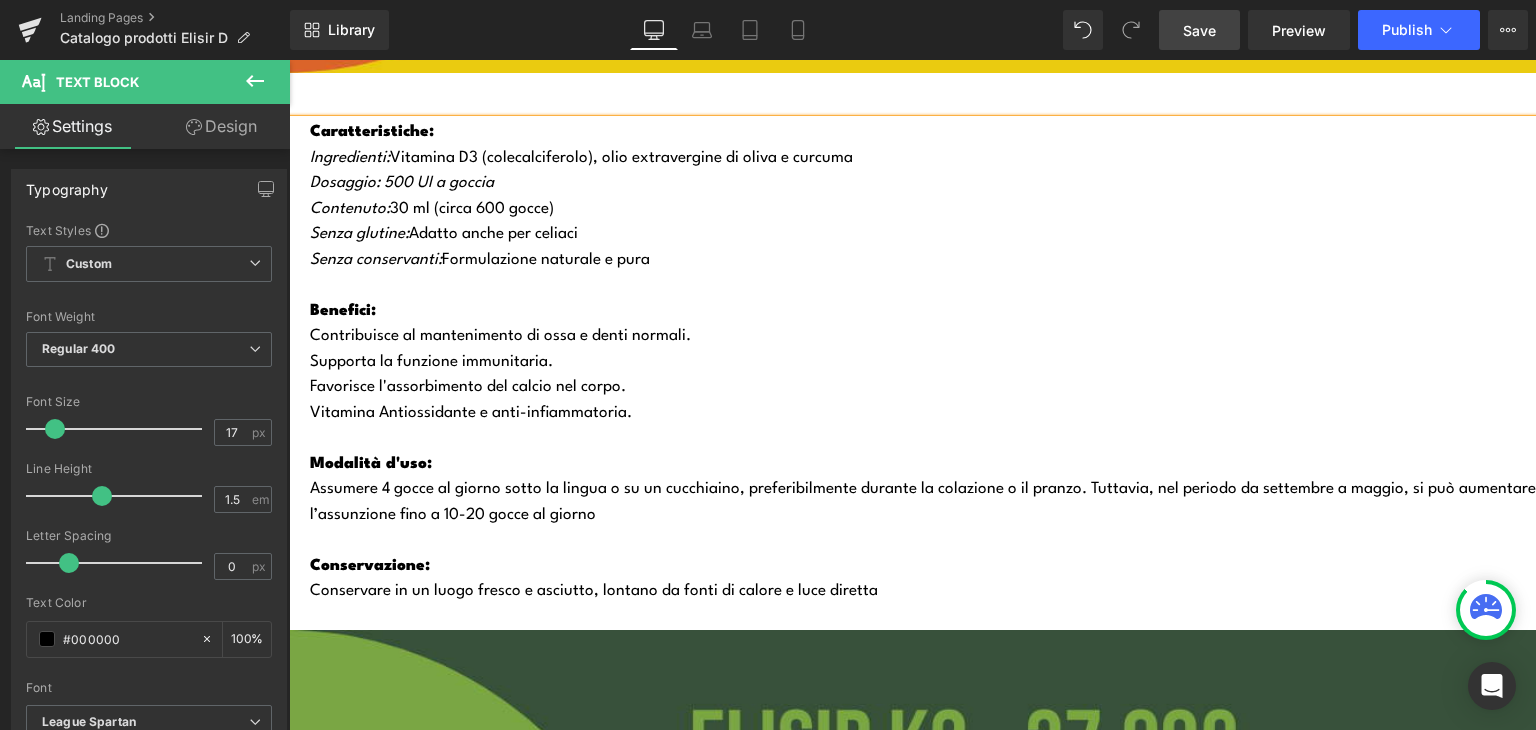 click on "Assumere 4 gocce al giorno sotto la lingua o su un cucchiaino, preferibilmente durante la colazione o il pranzo. T uttavia, nel periodo da settembre a maggio, si può aumentare l’assunzione fino a 10-20 gocce al giorno" at bounding box center (923, 502) 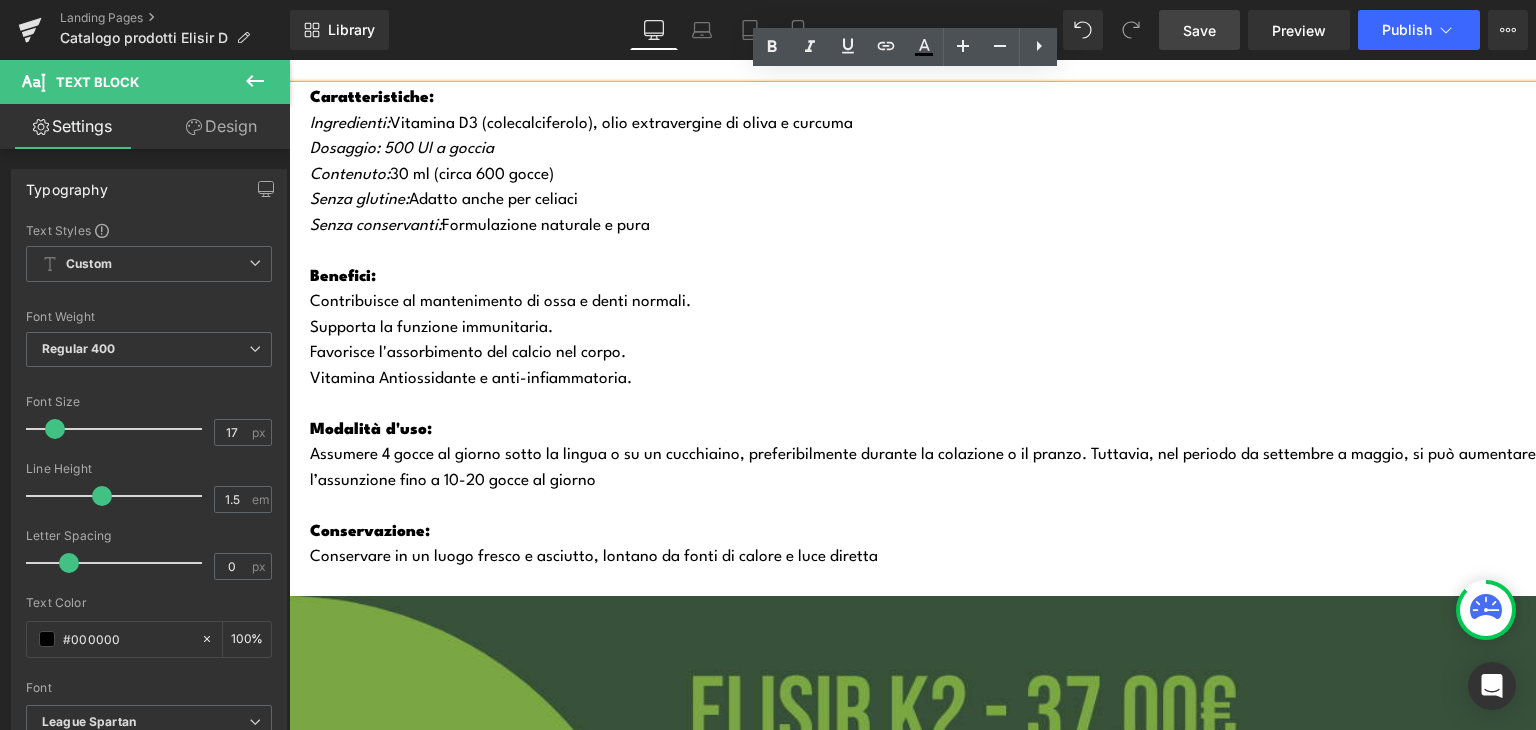 scroll, scrollTop: 1178, scrollLeft: 0, axis: vertical 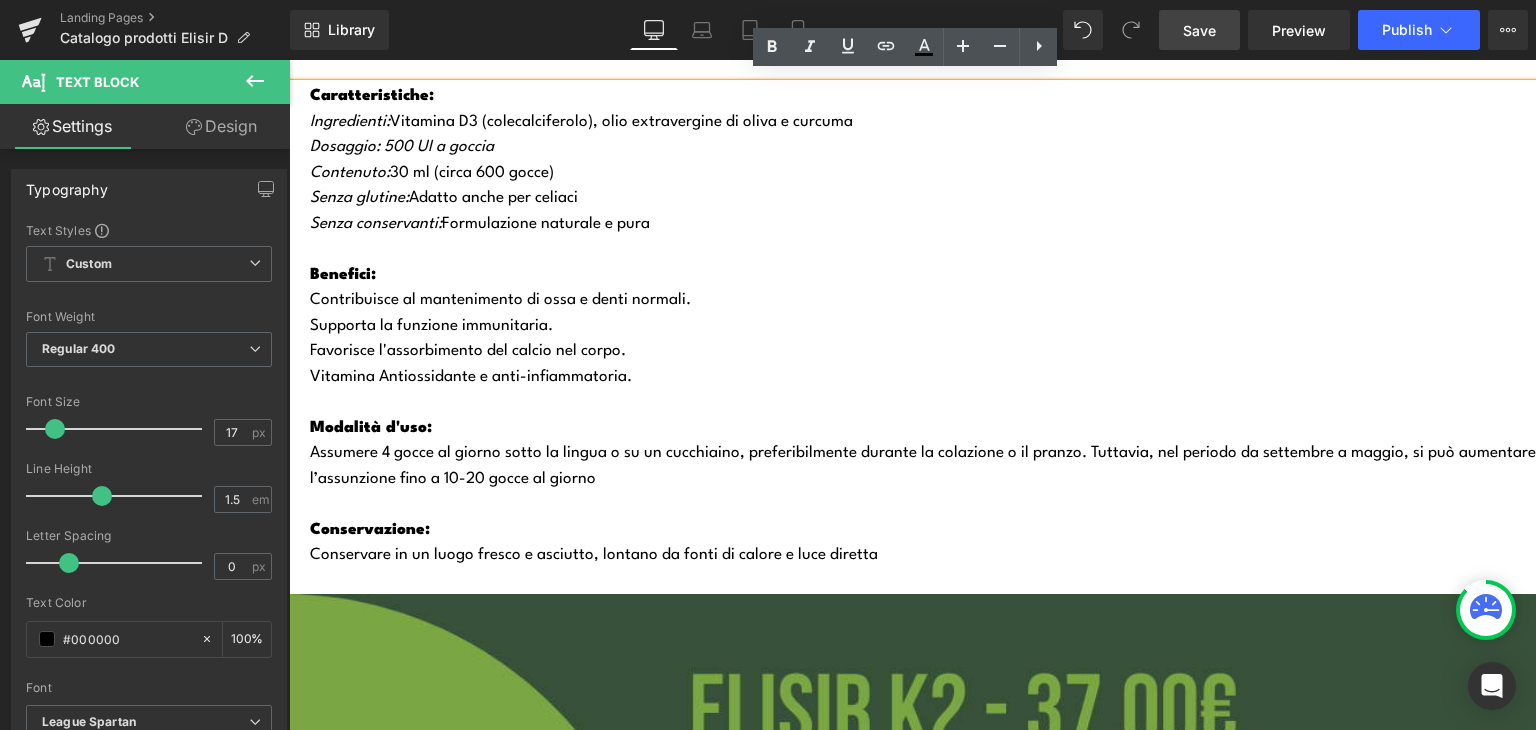 click on "Assumere 4 gocce al giorno sotto la lingua o su un cucchiaino, preferibilmente durante la colazione o il pranzo. T uttavia, nel periodo da settembre a maggio, si può aumentare l’assunzione fino a 10-20 gocce al giorno" at bounding box center (923, 466) 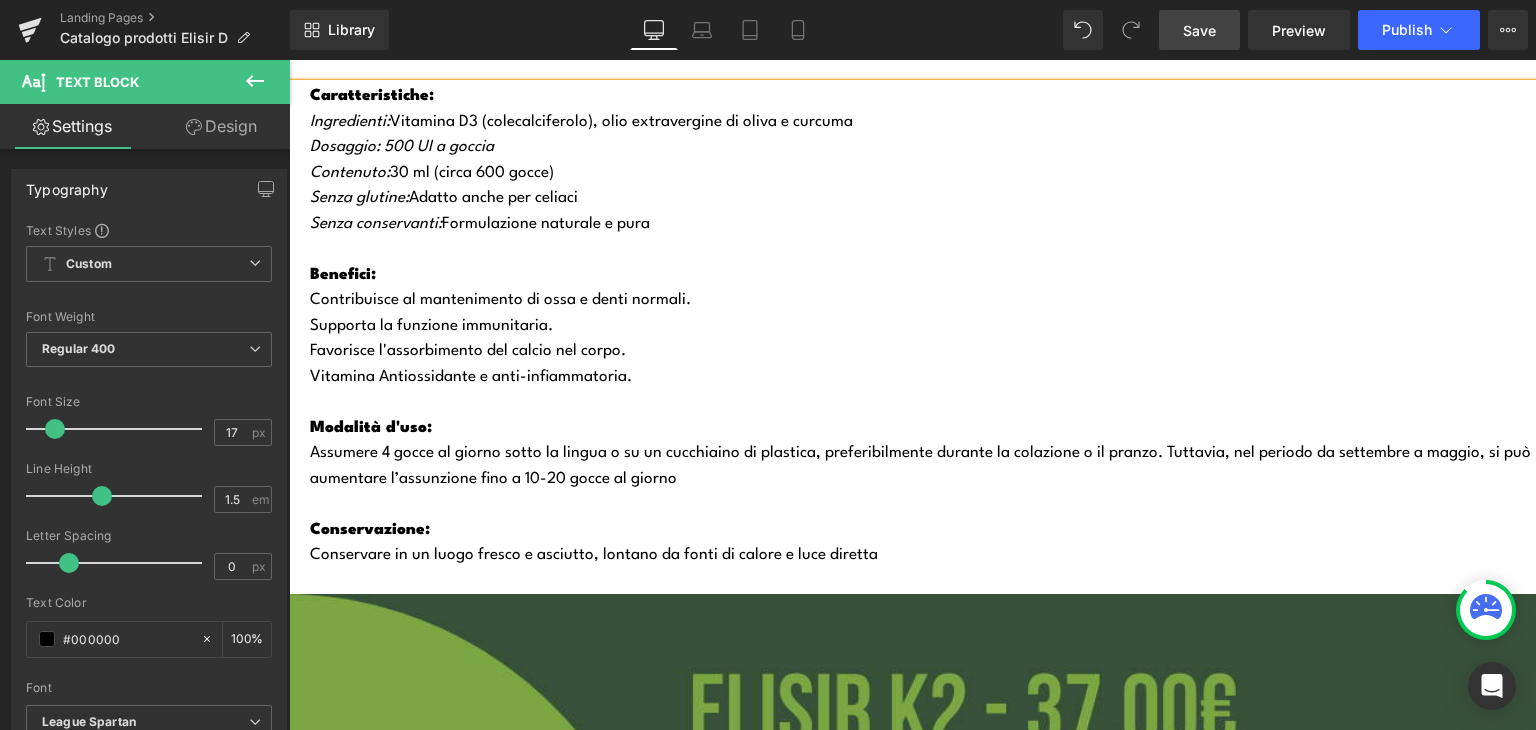 click on "Assumere 4 gocce al giorno sotto la lingua o su un cucchiaino di plastica, preferibilmente durante la colazione o il pranzo. T uttavia, nel periodo da settembre a maggio, si può aumentare l’assunzione fino a 10-20 gocce al giorno" at bounding box center (923, 466) 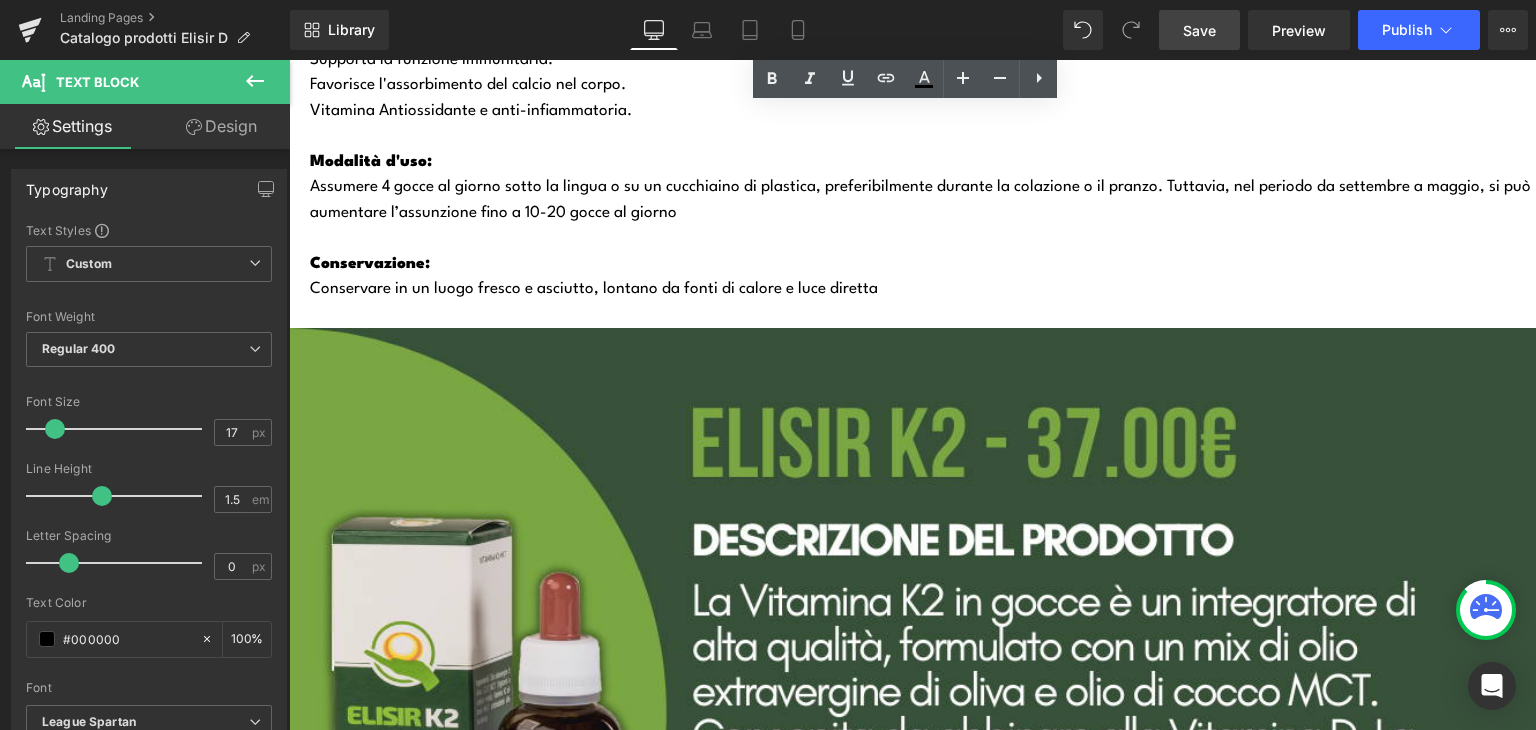 scroll, scrollTop: 1451, scrollLeft: 0, axis: vertical 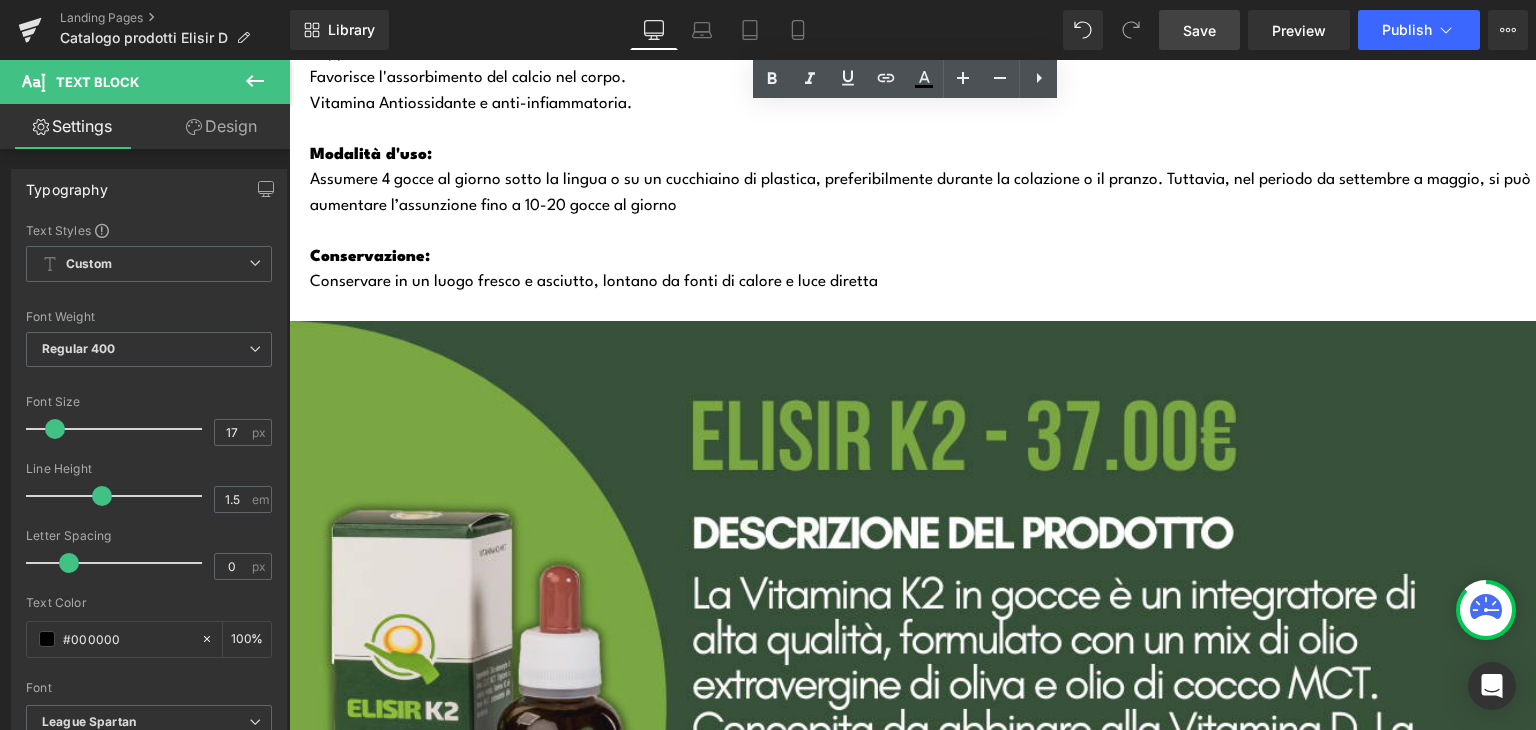 click on "uttavia, nel periodo da settembre a maggio, si può aumentare l’assunzione fino a 10-20 gocce al giorno" at bounding box center (920, 193) 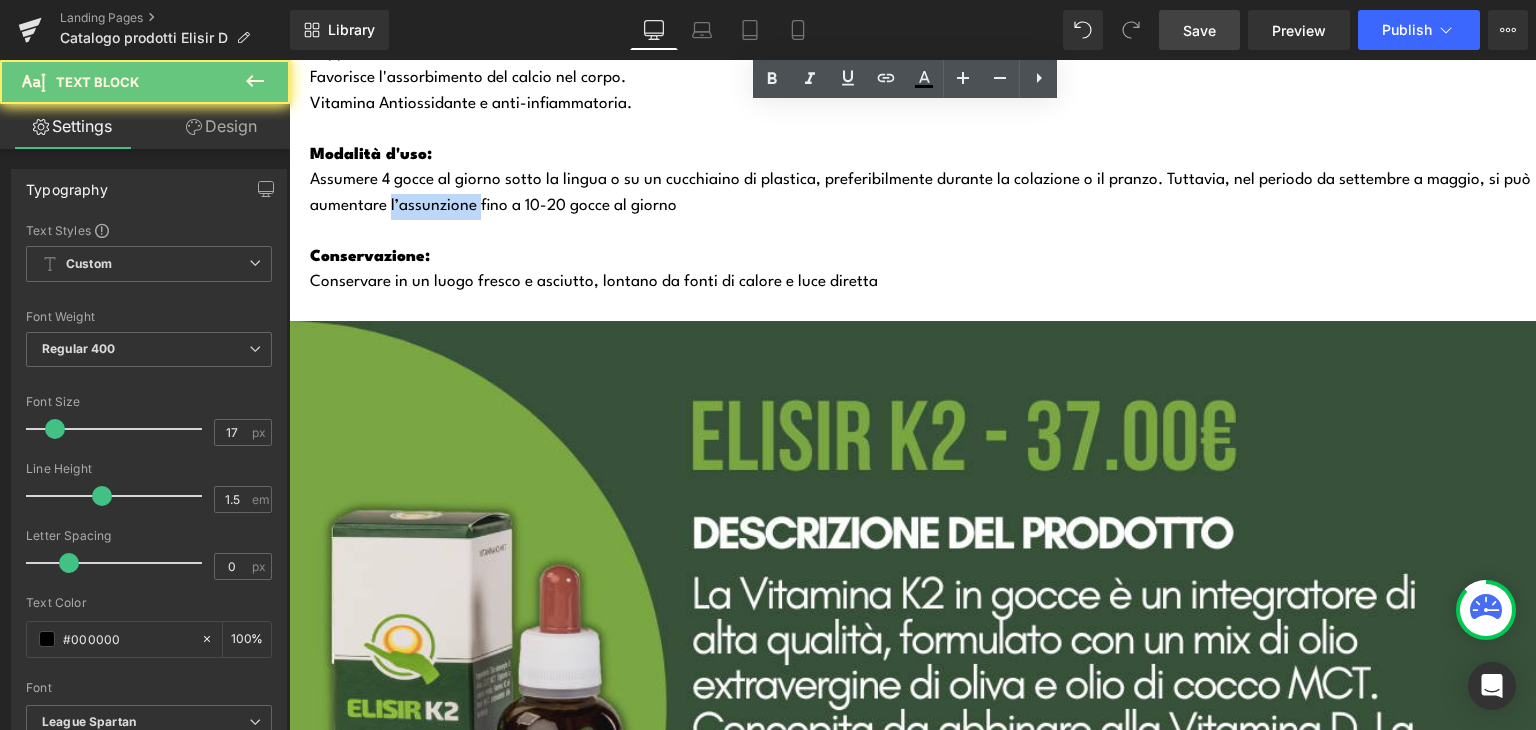 click on "uttavia, nel periodo da settembre a maggio, si può aumentare l’assunzione fino a 10-20 gocce al giorno" at bounding box center (920, 193) 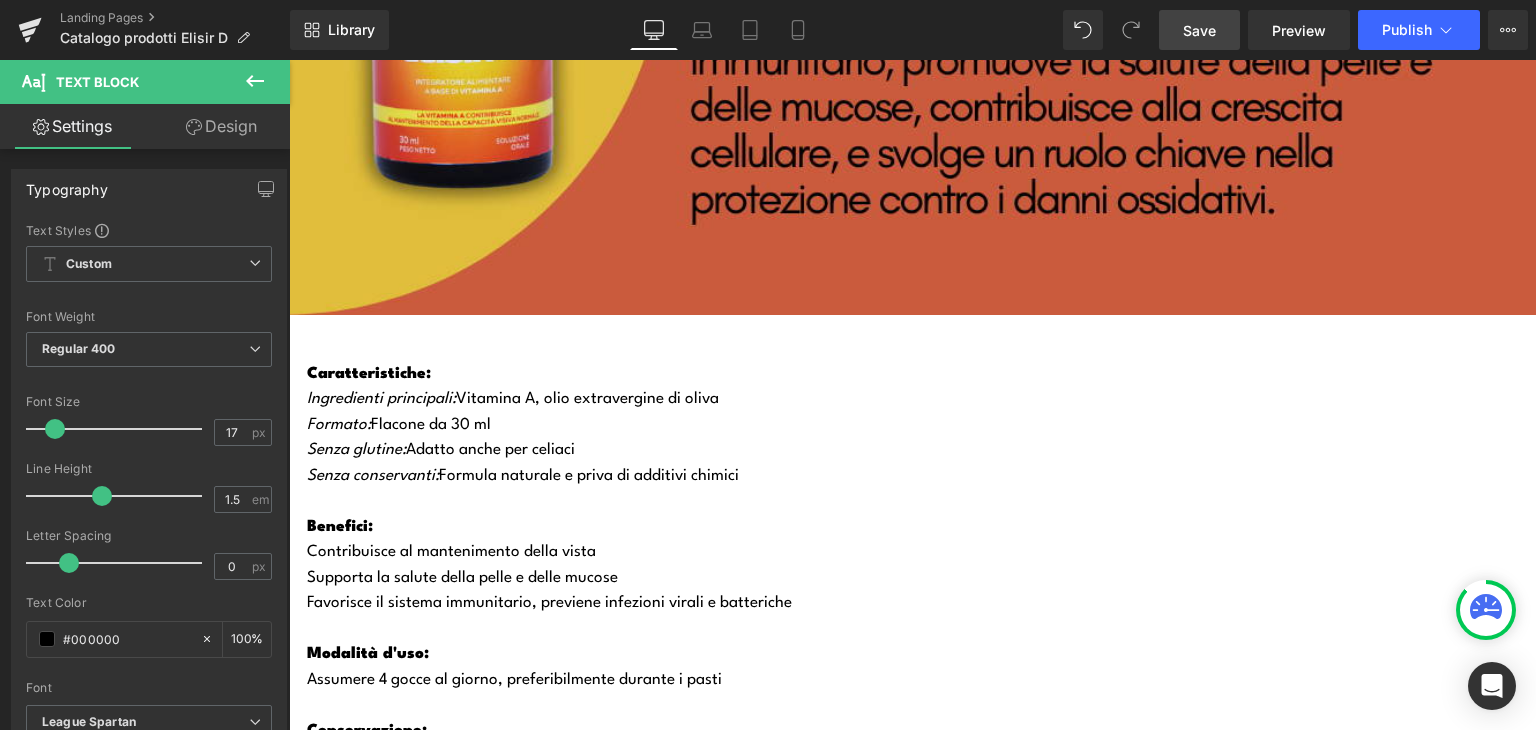 scroll, scrollTop: 4988, scrollLeft: 0, axis: vertical 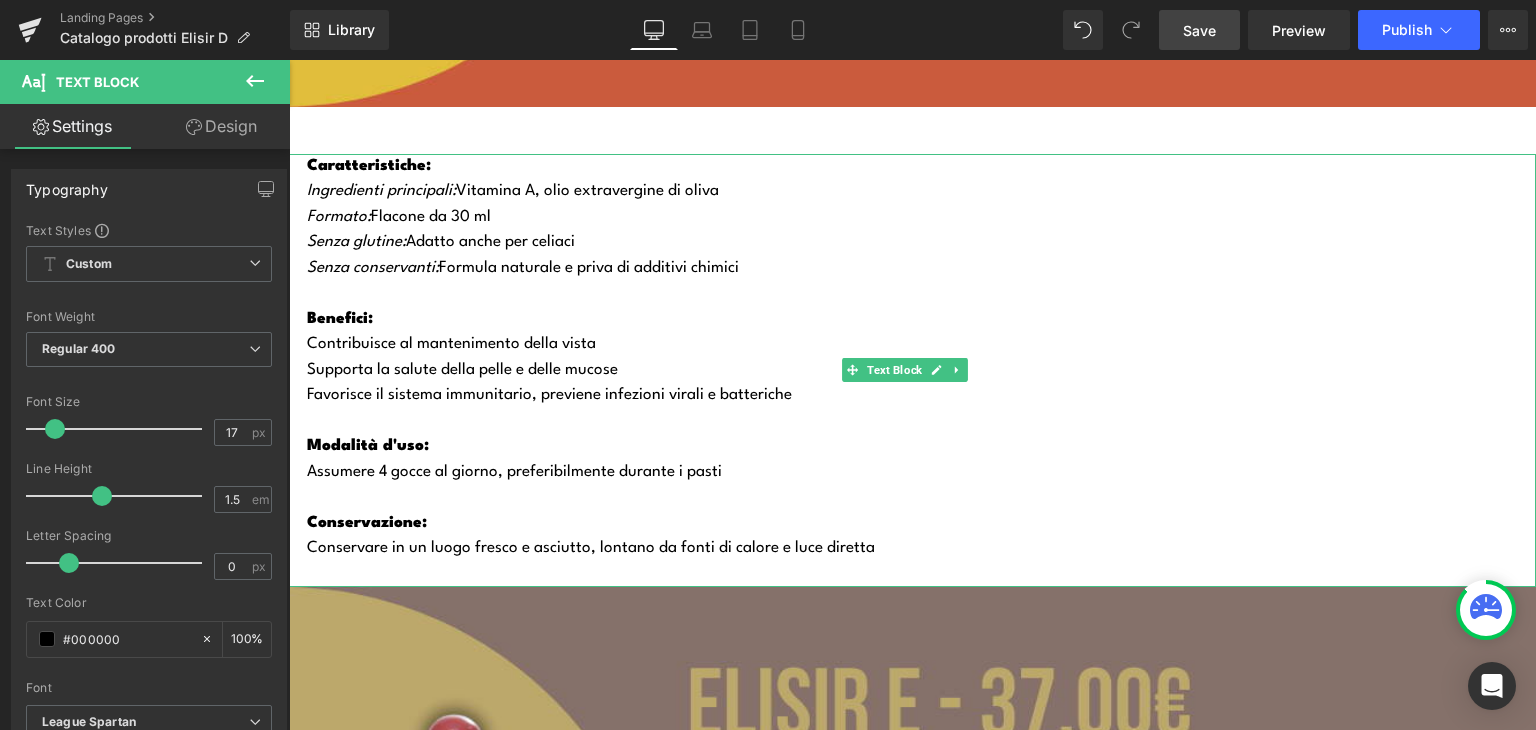 click on "Assumere 4 gocce al giorno, preferibilmente durante i pasti" at bounding box center [921, 473] 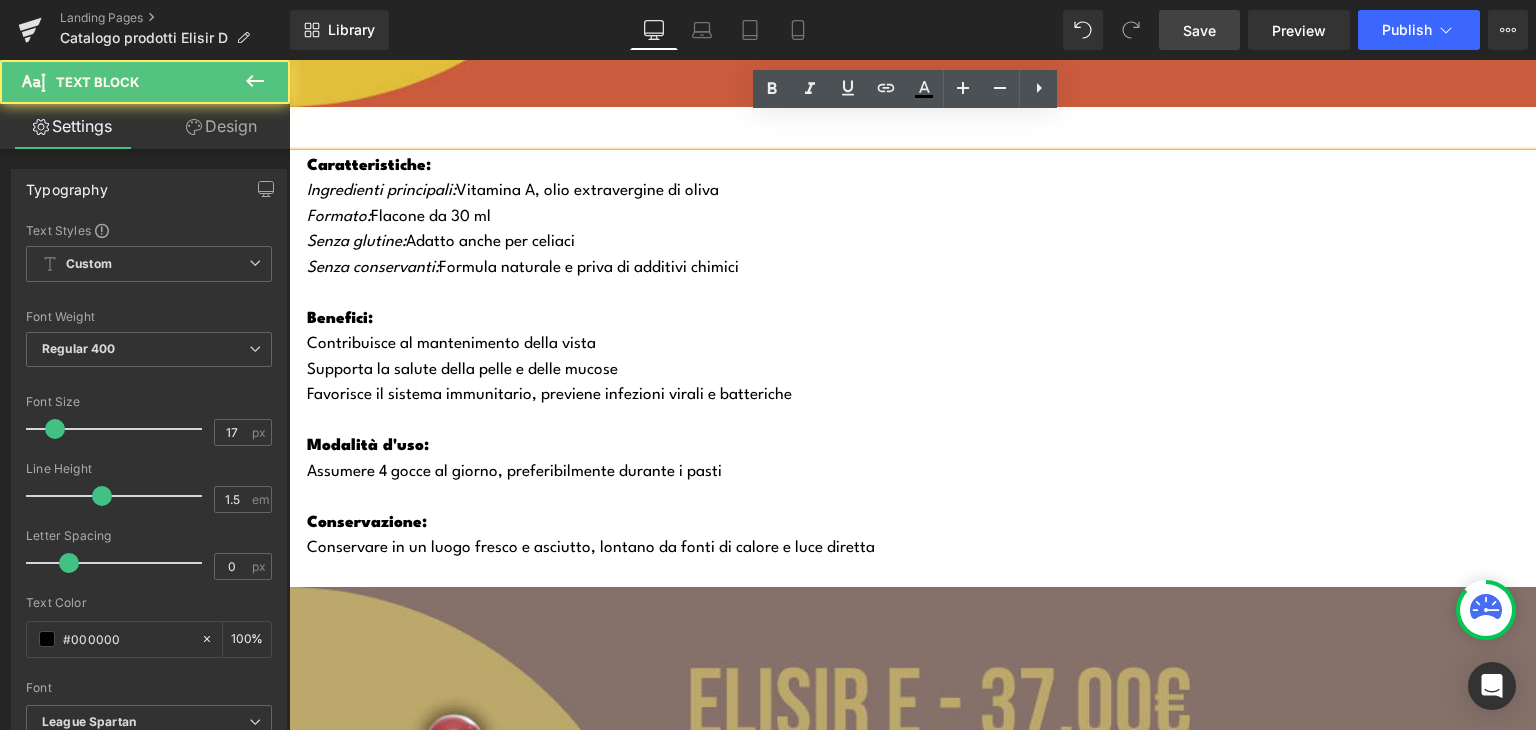 click on "Assumere 4 gocce al giorno, preferibilmente durante i pasti" at bounding box center [921, 473] 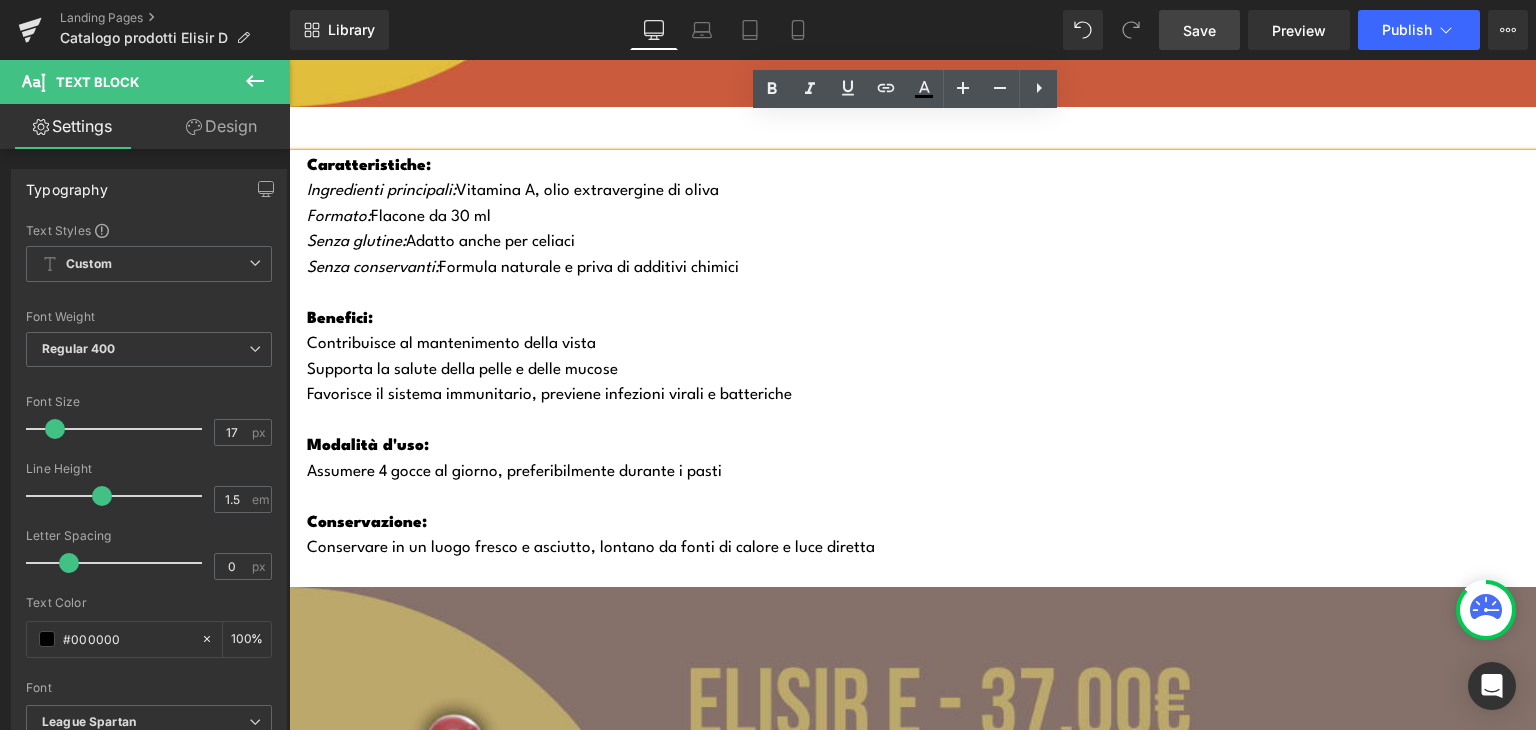 type 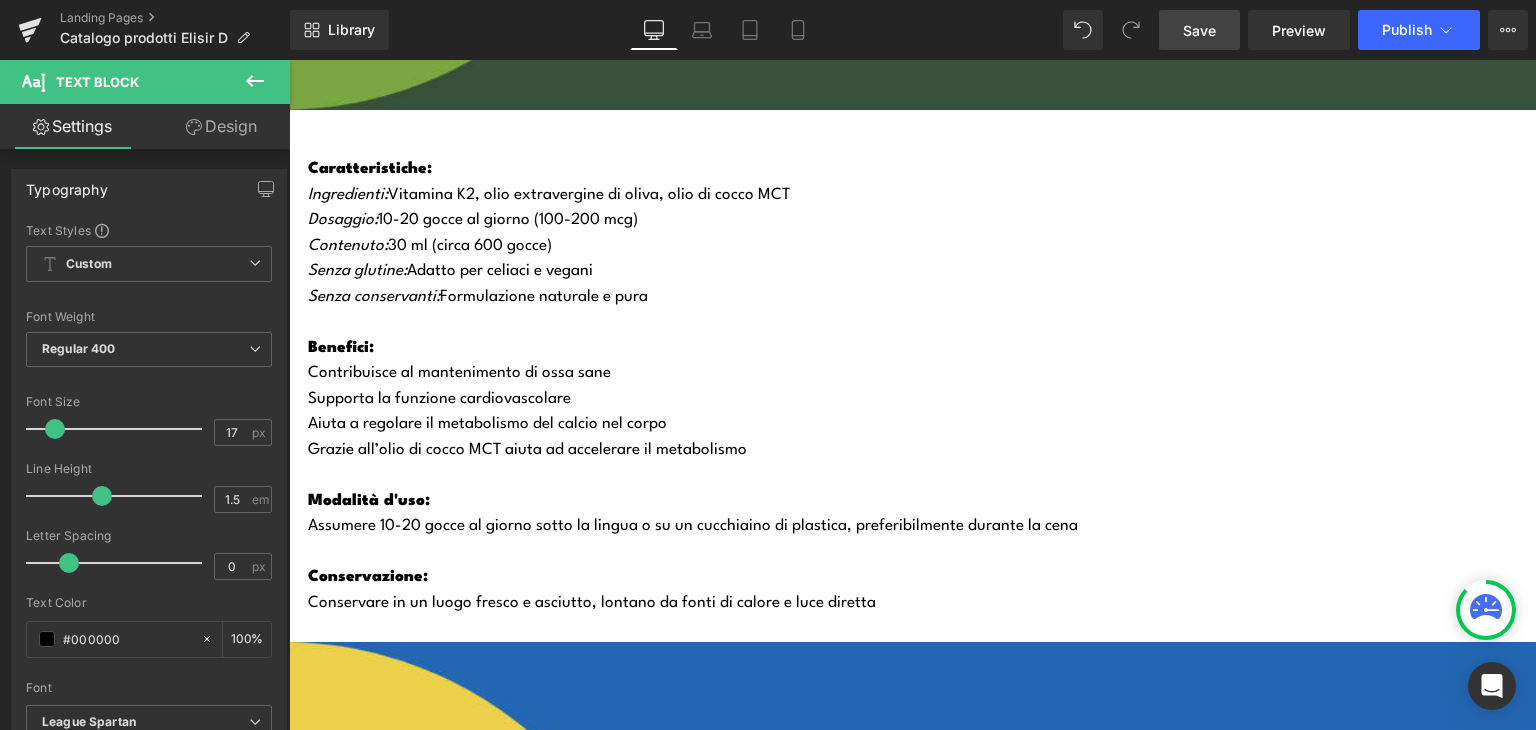 scroll, scrollTop: 2432, scrollLeft: 0, axis: vertical 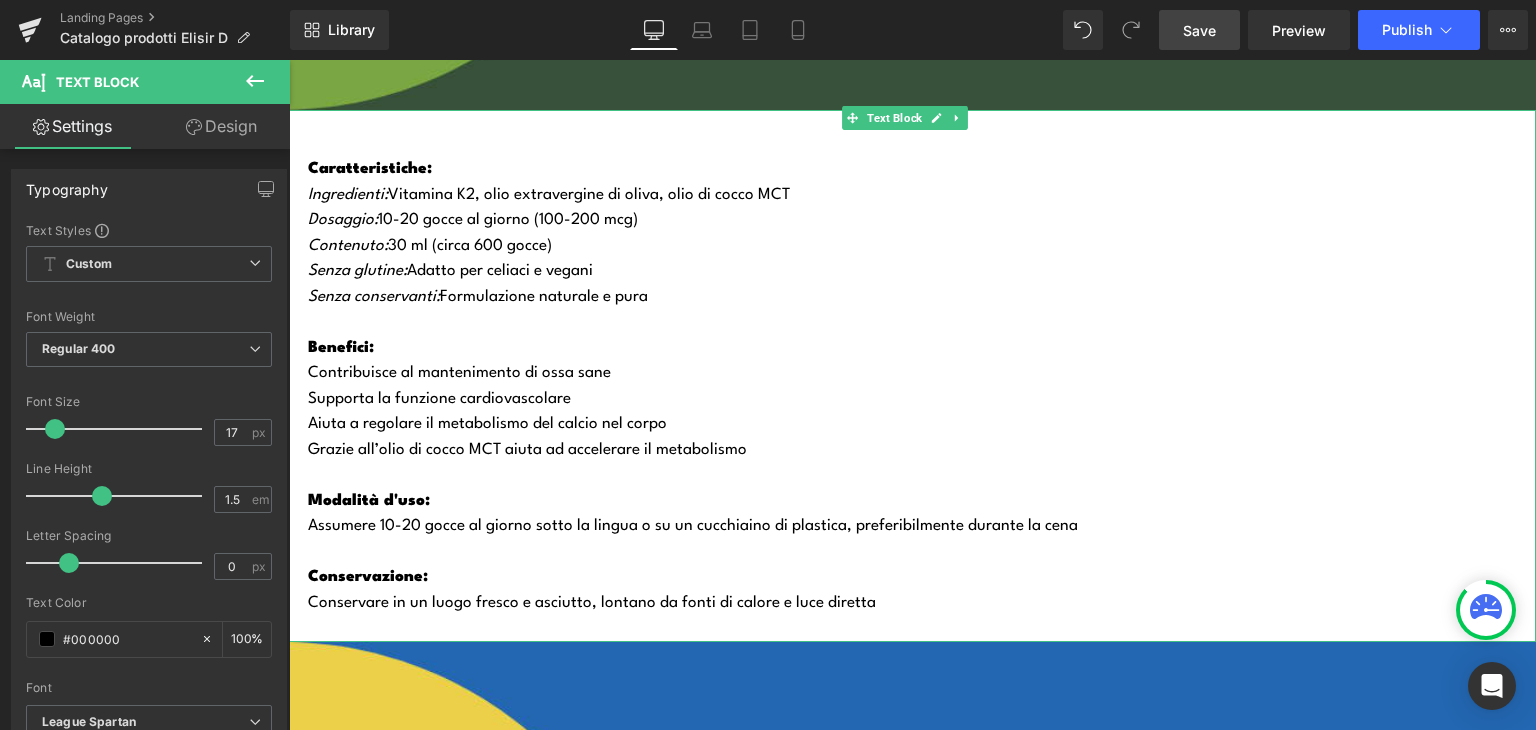 click on "Aiuta a regolare il metabolismo del calcio nel corpo" at bounding box center [922, 425] 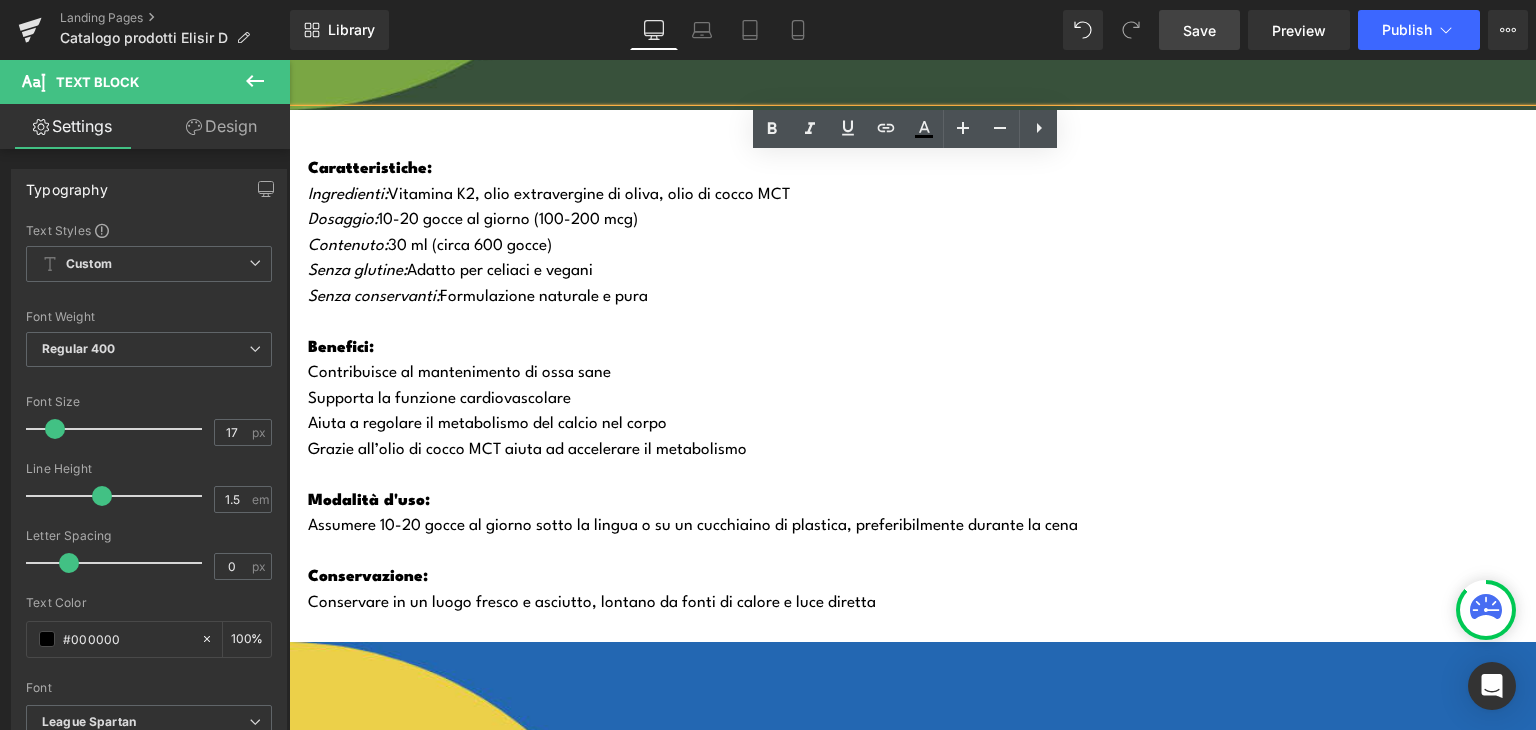 click on "Assumere 10-20 gocce al giorno sotto la lingua o su un cucchiaino di plastica, preferibilmente durante la cena" at bounding box center (922, 527) 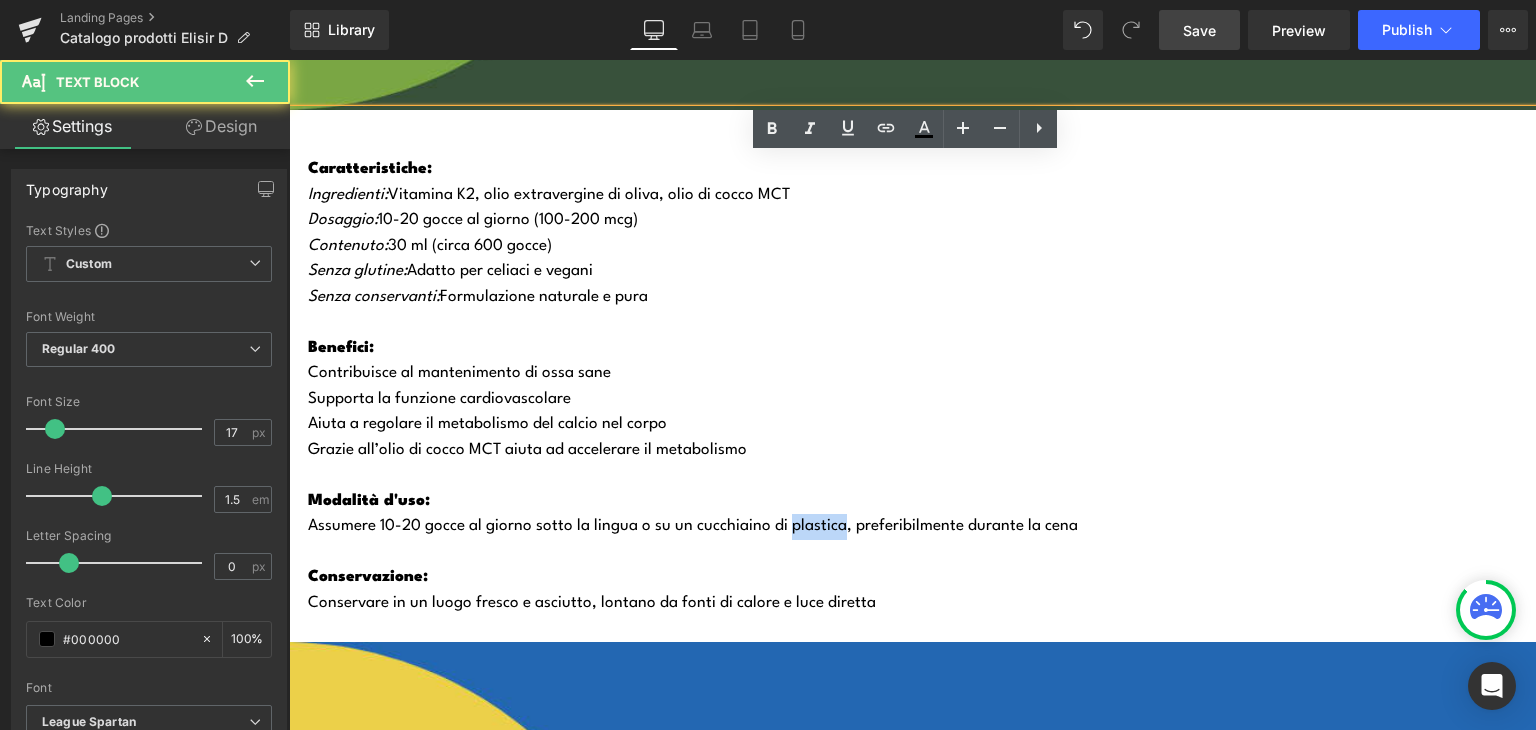 click on "Assumere 10-20 gocce al giorno sotto la lingua o su un cucchiaino di plastica, preferibilmente durante la cena" at bounding box center [922, 527] 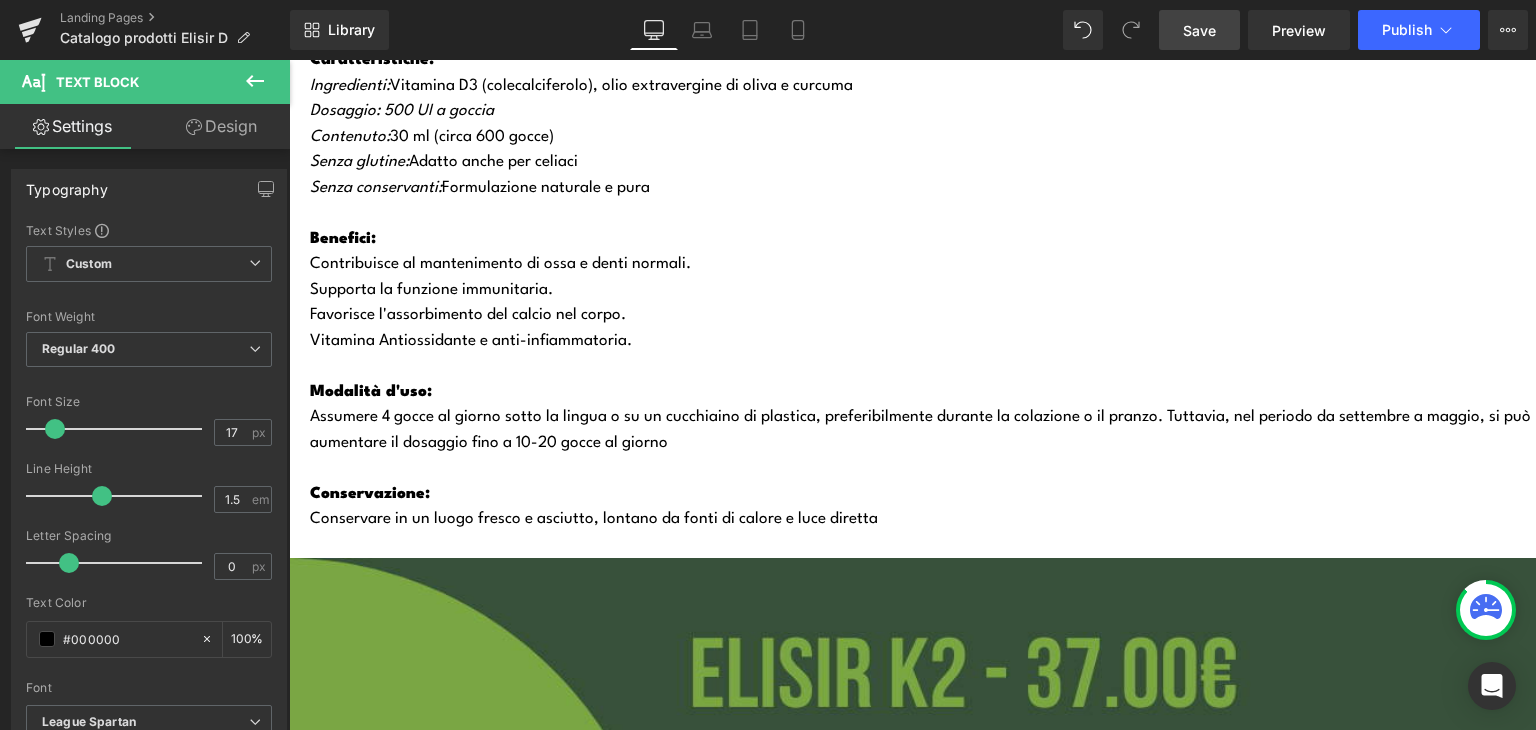 scroll, scrollTop: 1204, scrollLeft: 0, axis: vertical 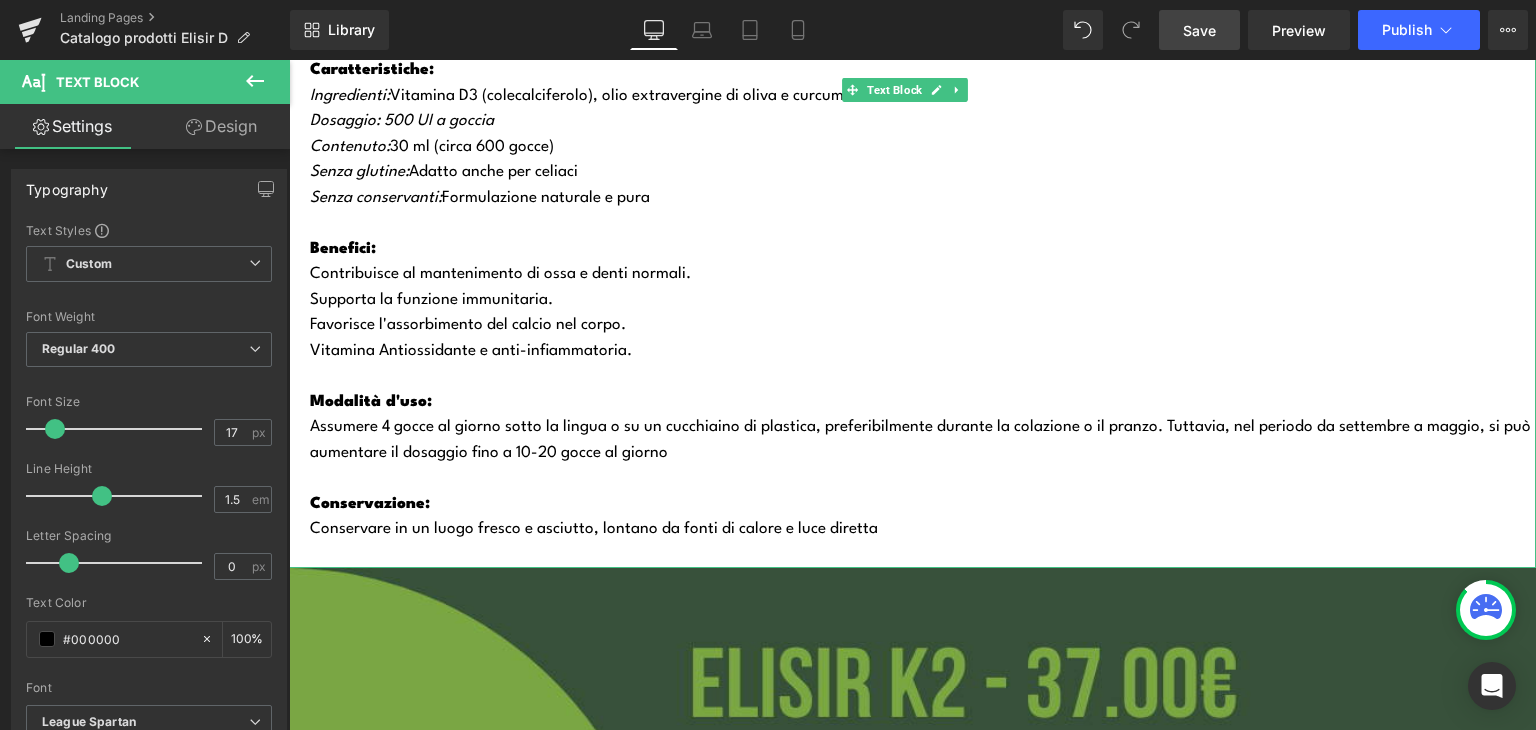 click on "Assumere 4 gocce al giorno sotto la lingua o su un cucchiaino di plastica, preferibilmente durante la colazione o il pranzo. T uttavia, nel periodo da settembre a maggio, si può aumentare il dosaggio fino a 10-20 gocce al giorno" at bounding box center (923, 440) 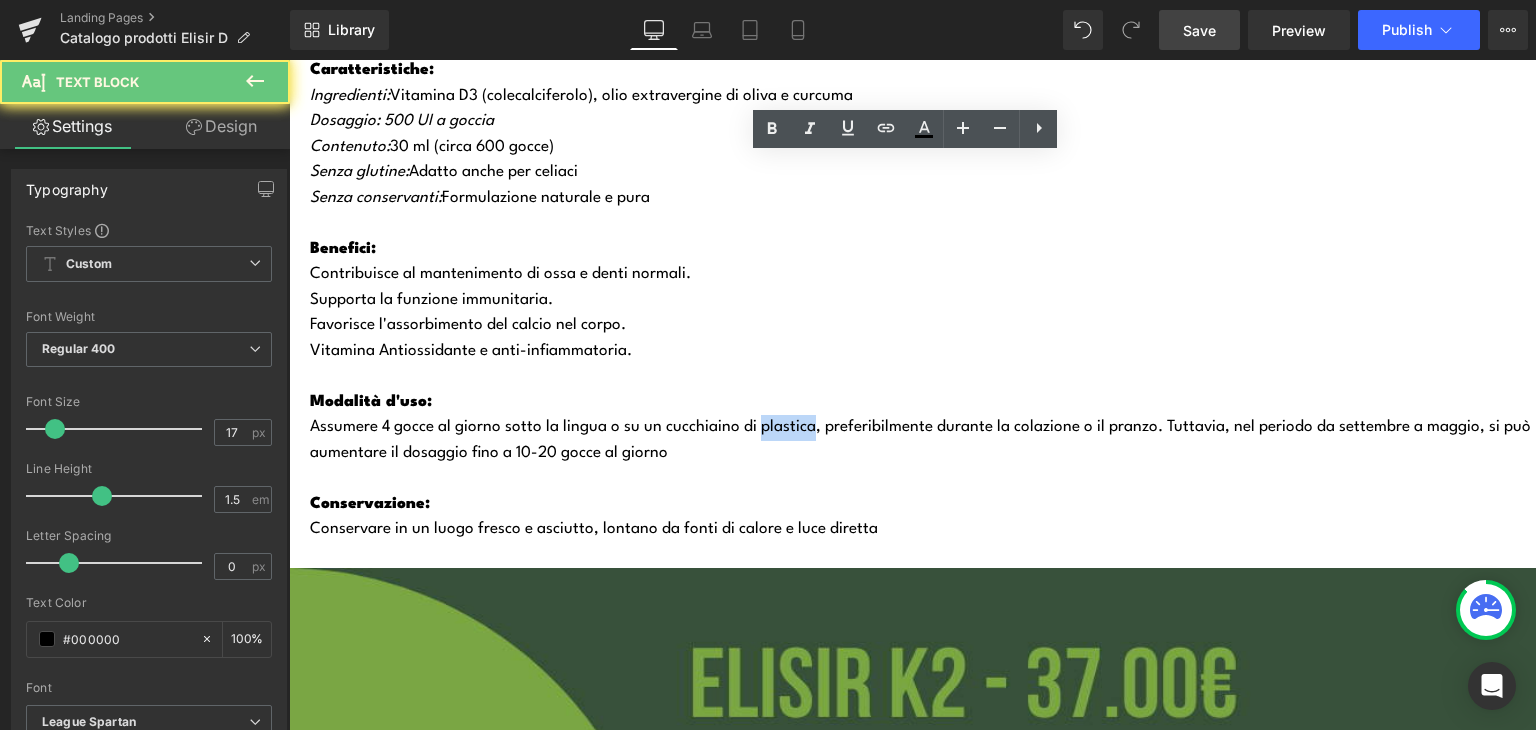 click on "Assumere 4 gocce al giorno sotto la lingua o su un cucchiaino di plastica, preferibilmente durante la colazione o il pranzo. T uttavia, nel periodo da settembre a maggio, si può aumentare il dosaggio fino a 10-20 gocce al giorno" at bounding box center (923, 440) 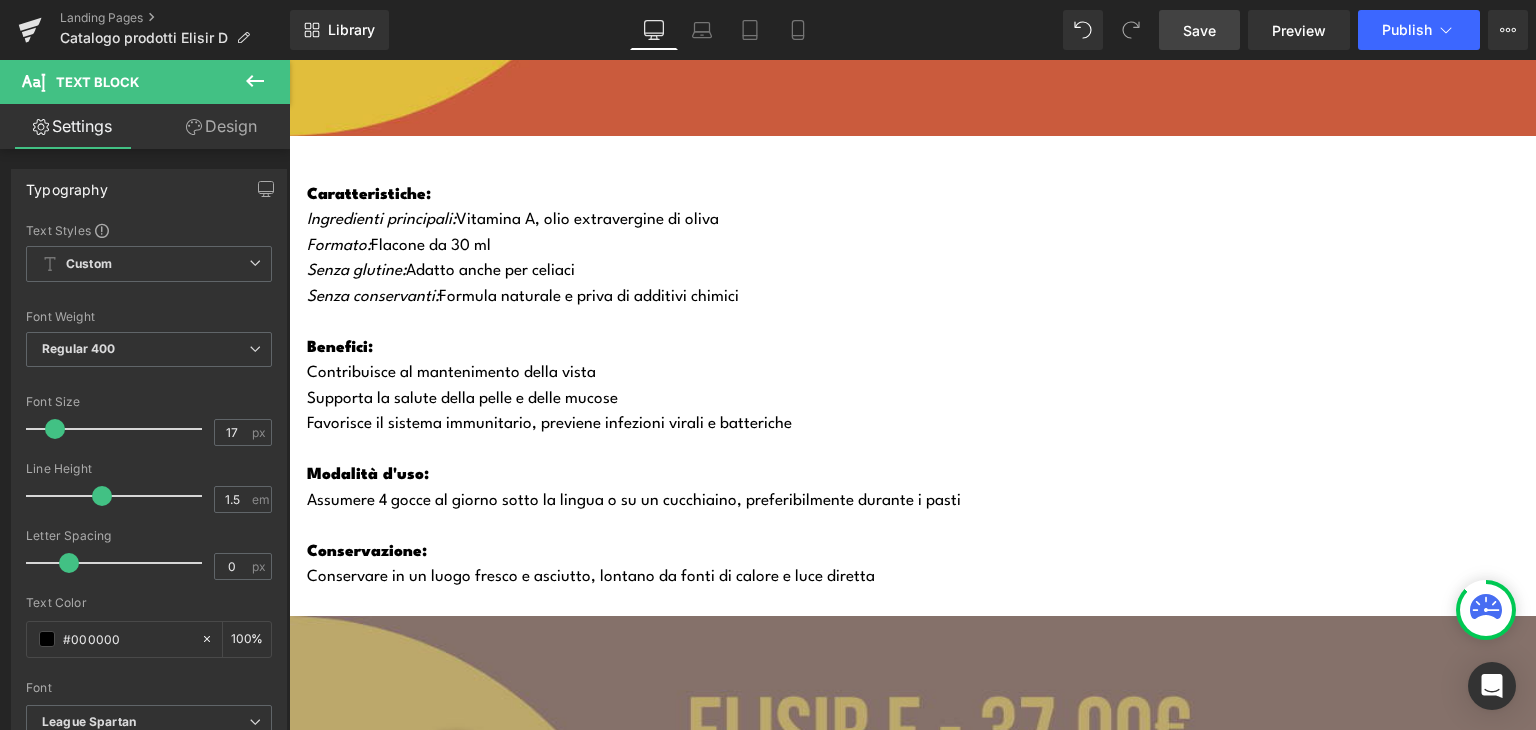 scroll, scrollTop: 4944, scrollLeft: 0, axis: vertical 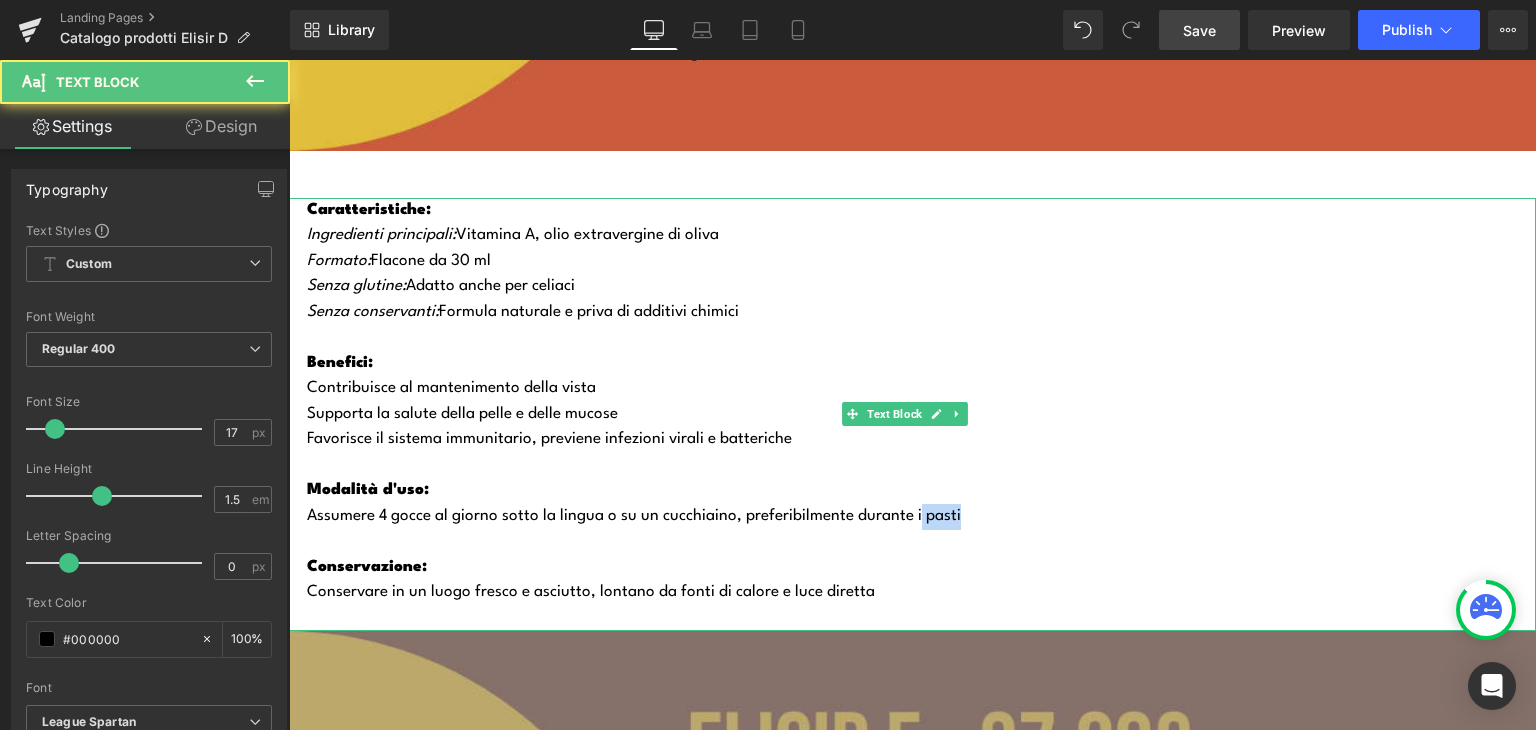 drag, startPoint x: 914, startPoint y: 483, endPoint x: 989, endPoint y: 481, distance: 75.026665 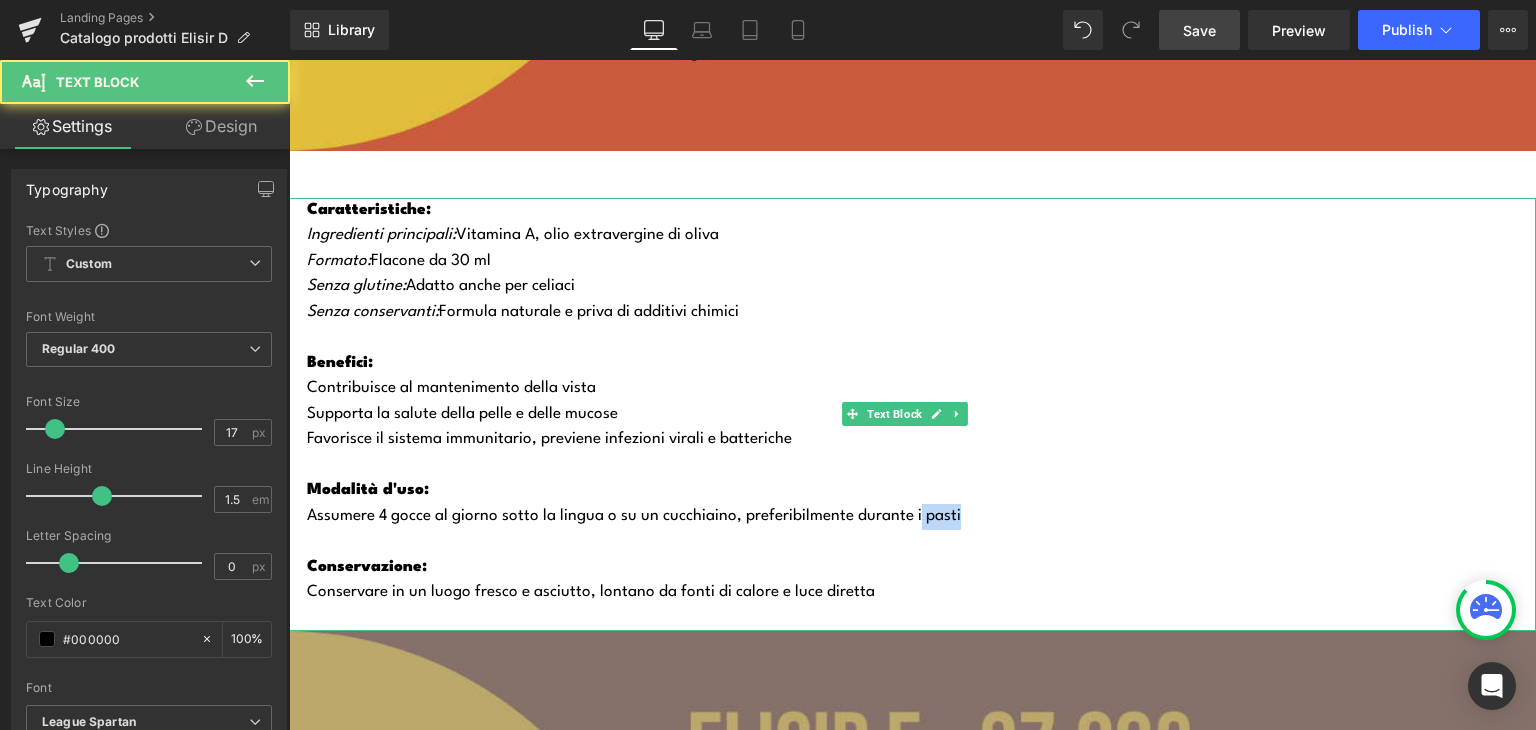 click on "Assumere 4 gocce al giorno sotto la lingua o su un cucchiaino, preferibilmente durante i pasti" at bounding box center [921, 517] 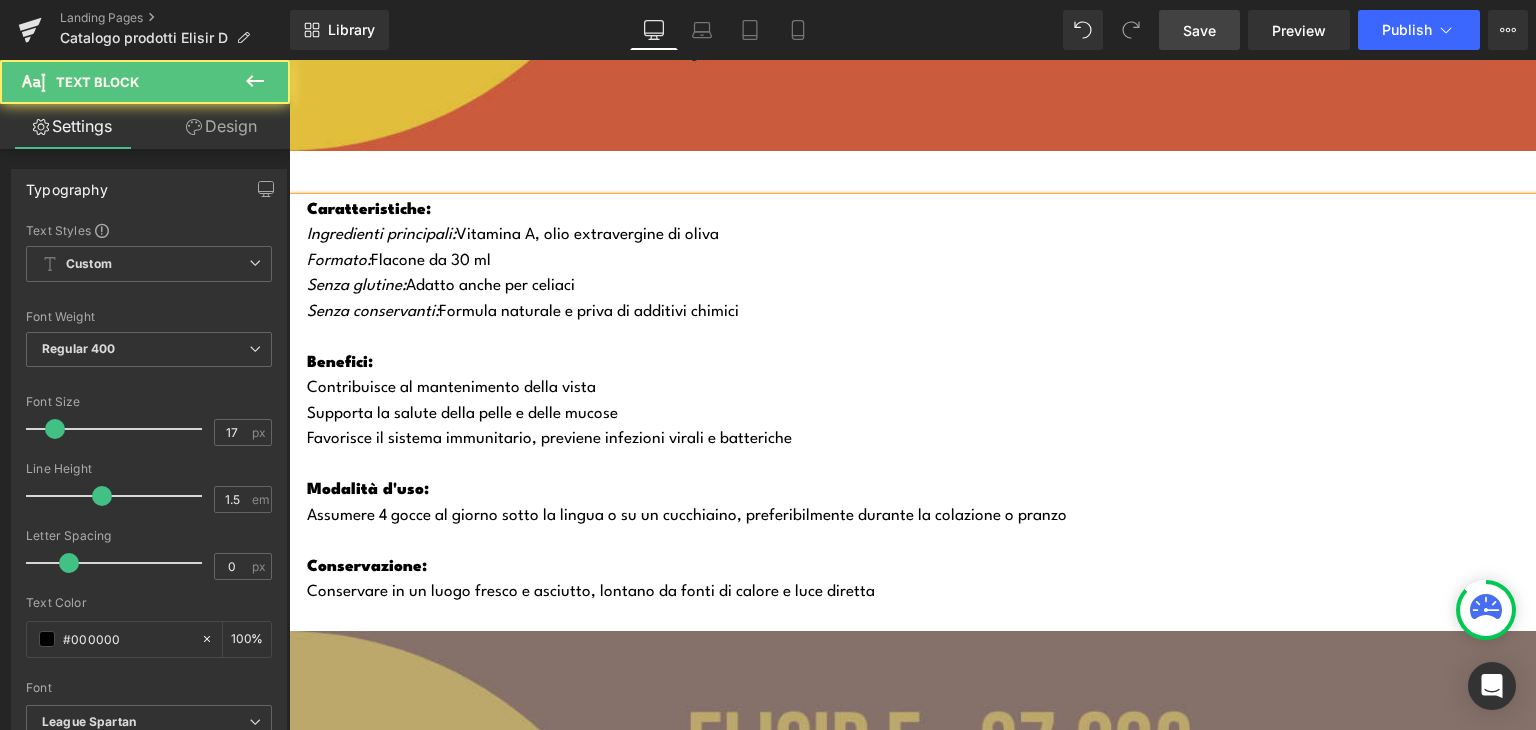 click on "Assumere 4 gocce al giorno sotto la lingua o su un cucchiaino, preferibilmente durante la colazione o pranzo" at bounding box center [921, 517] 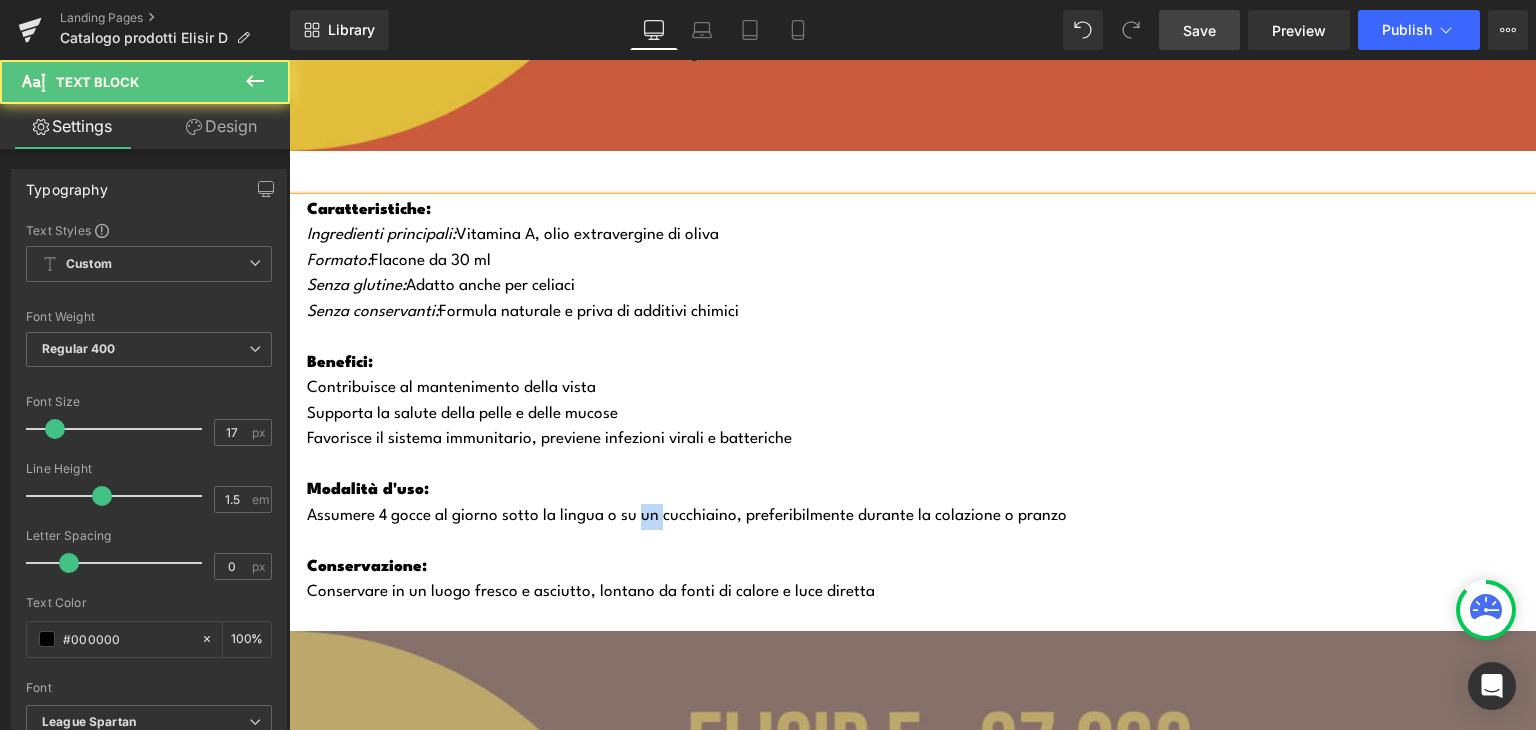 click on "Assumere 4 gocce al giorno sotto la lingua o su un cucchiaino, preferibilmente durante la colazione o pranzo" at bounding box center [921, 517] 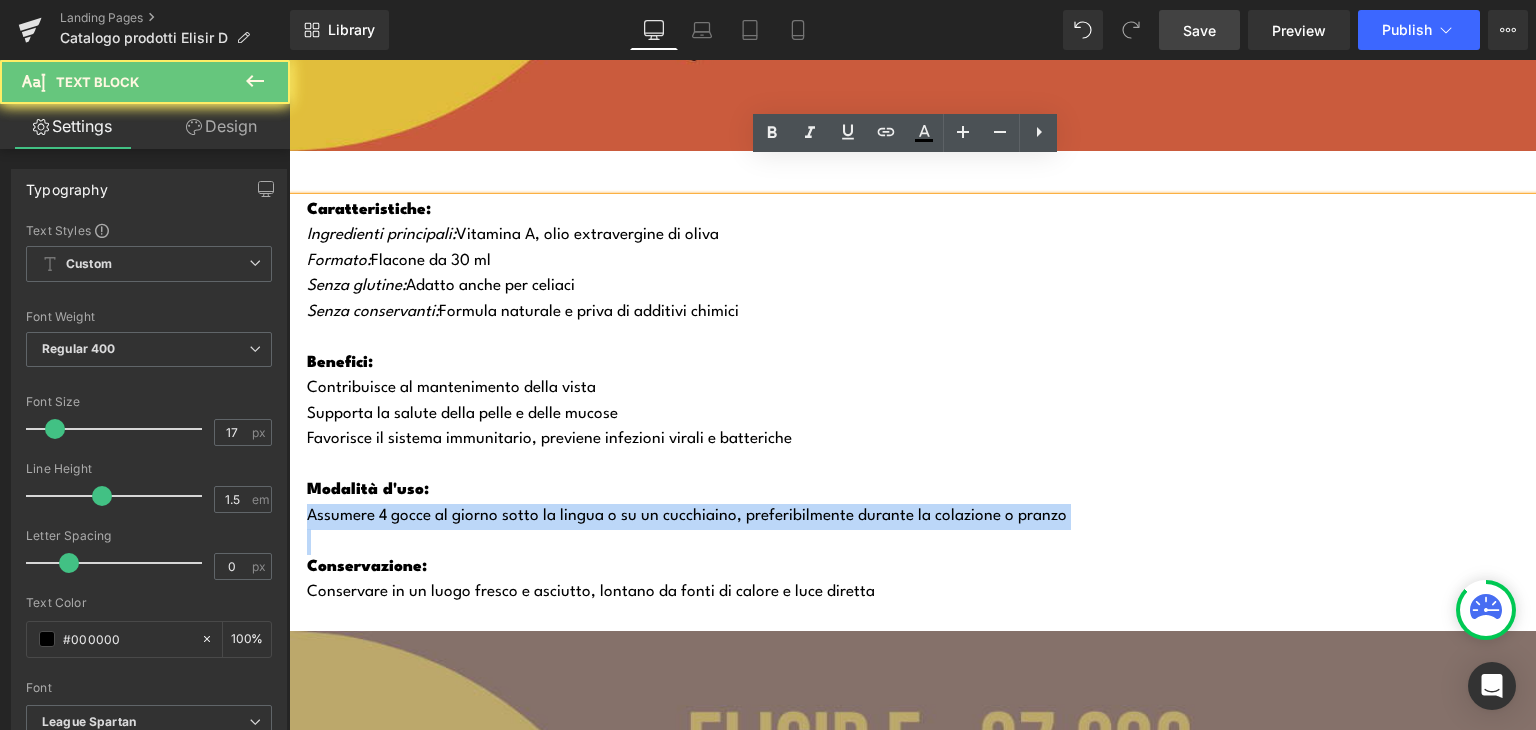 click on "Assumere 4 gocce al giorno sotto la lingua o su un cucchiaino, preferibilmente durante la colazione o pranzo" at bounding box center [921, 517] 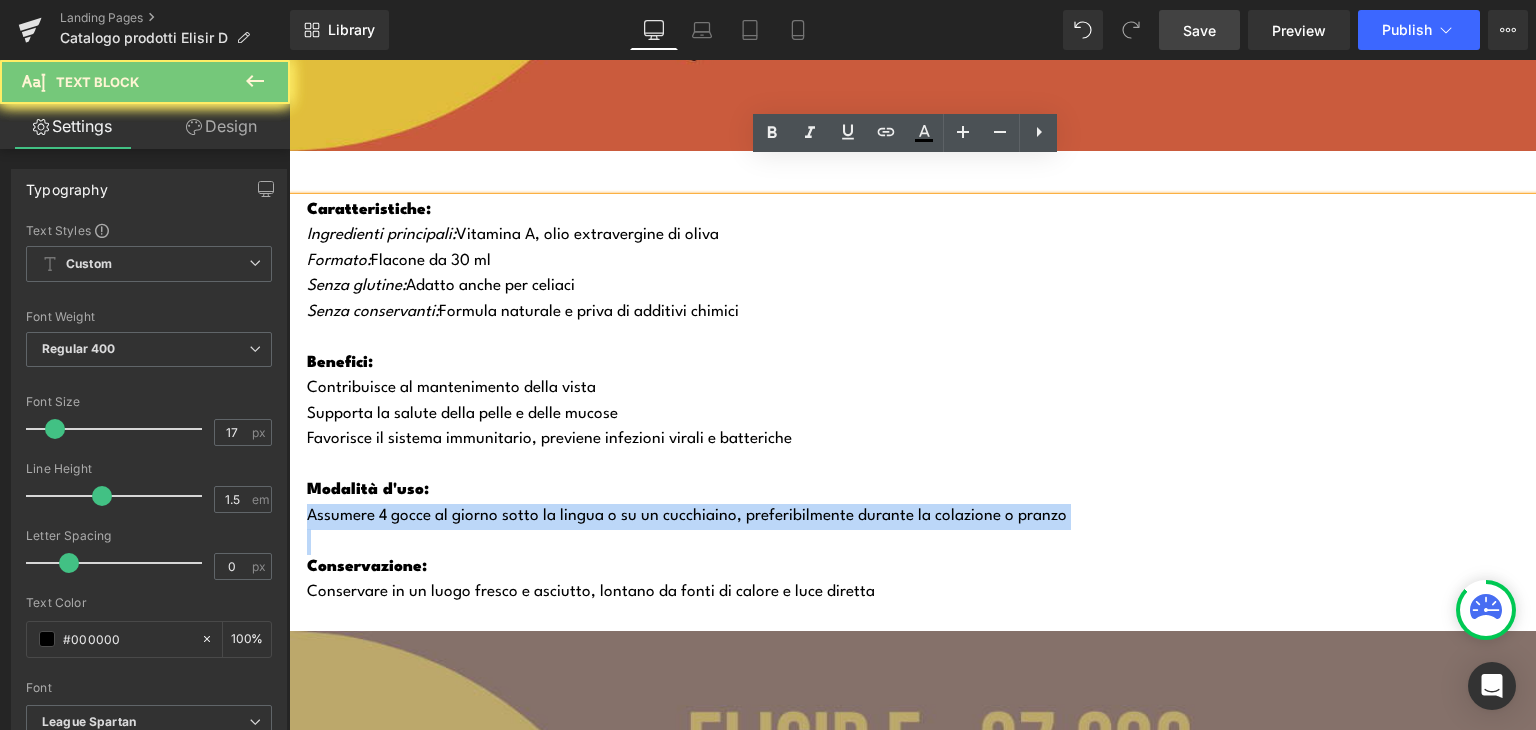 copy on "Assumere 4 gocce al giorno sotto la lingua o su un cucchiaino, preferibilmente durante la colazione o pranzo" 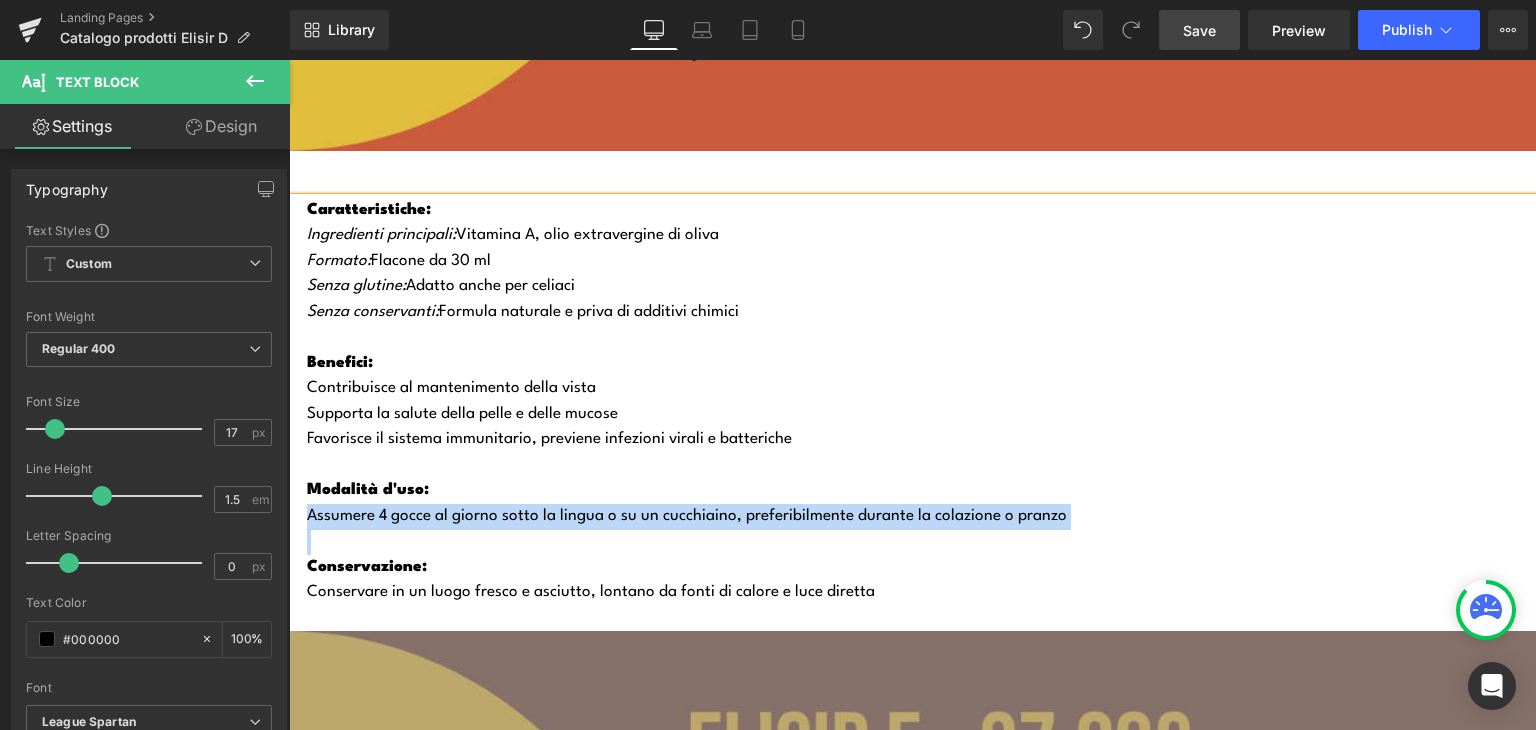 click on "Assumere 4 gocce al giorno sotto la lingua o su un cucchiaino, preferibilmente durante la colazione o pranzo" at bounding box center [921, 517] 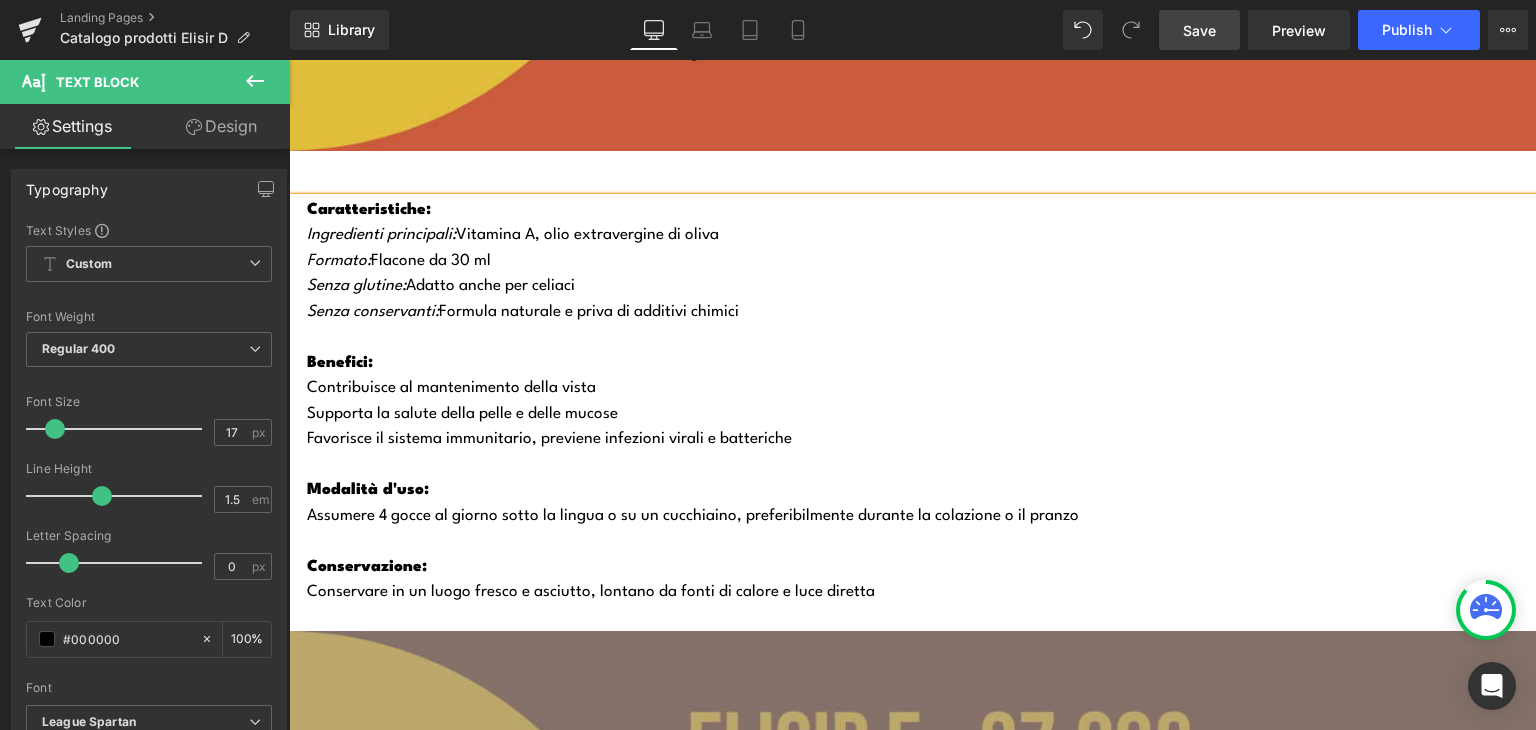click on "Assumere 4 gocce al giorno sotto la lingua o su un cucchiaino, preferibilmente durante la colazione o il pranzo" at bounding box center [921, 517] 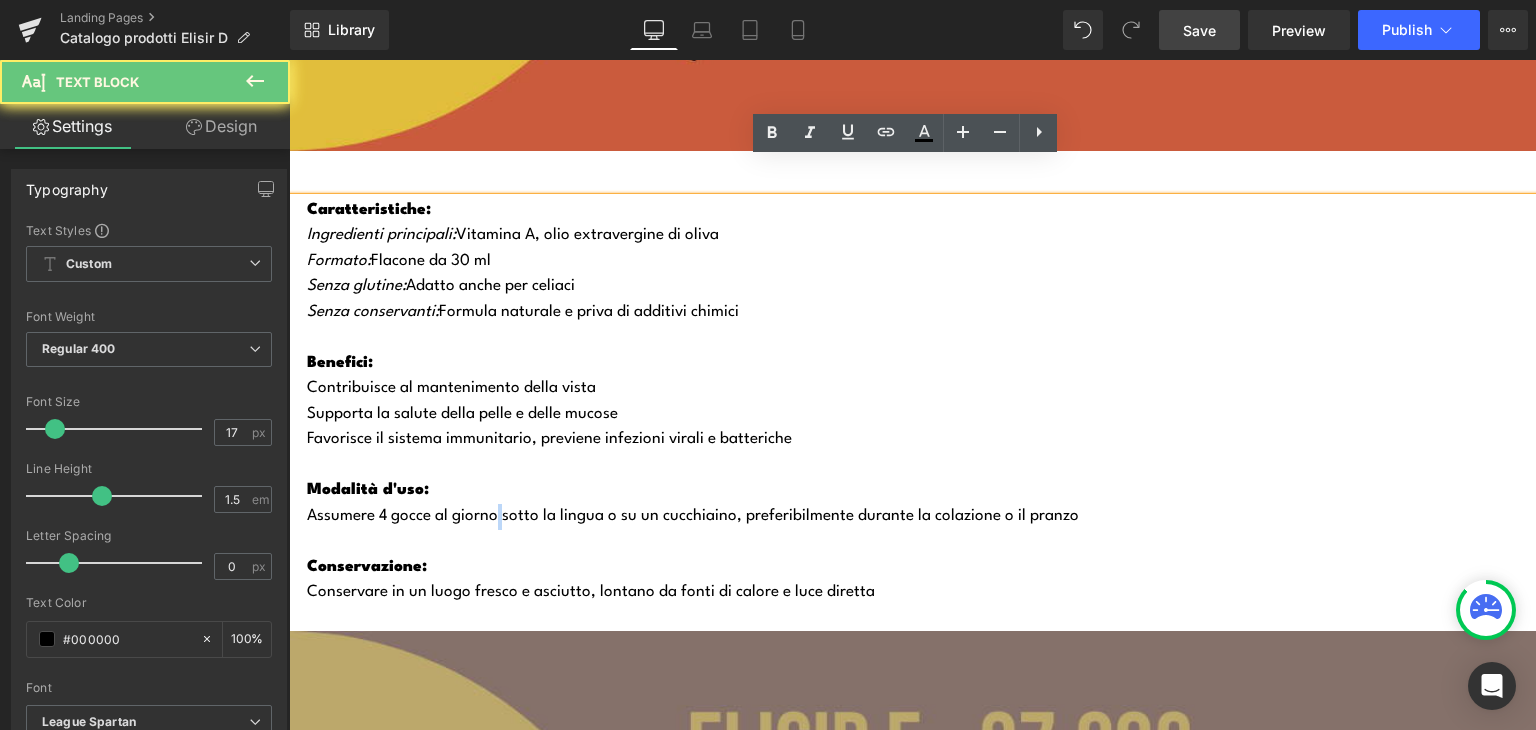 click on "Assumere 4 gocce al giorno sotto la lingua o su un cucchiaino, preferibilmente durante la colazione o il pranzo" at bounding box center [921, 517] 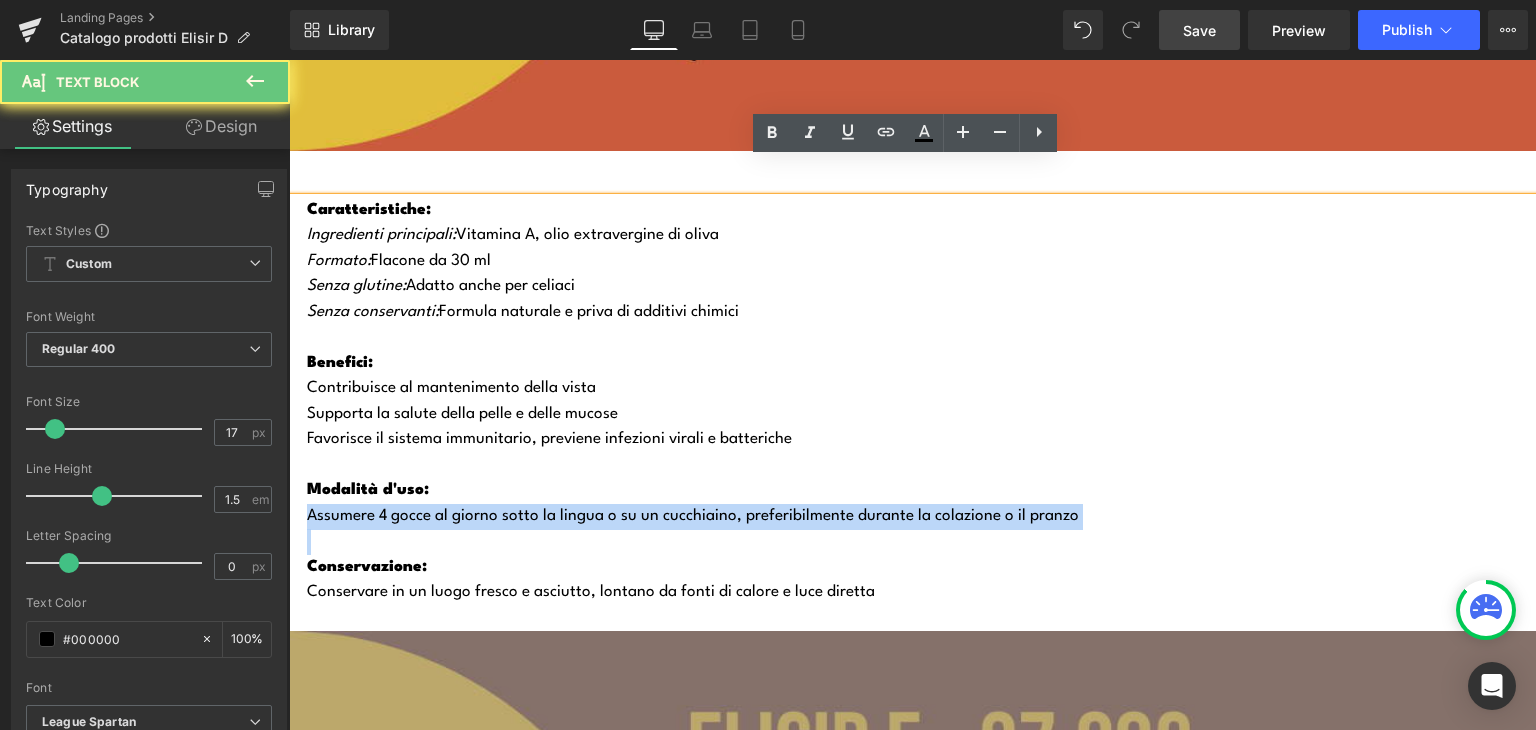 click on "Assumere 4 gocce al giorno sotto la lingua o su un cucchiaino, preferibilmente durante la colazione o il pranzo" at bounding box center (921, 517) 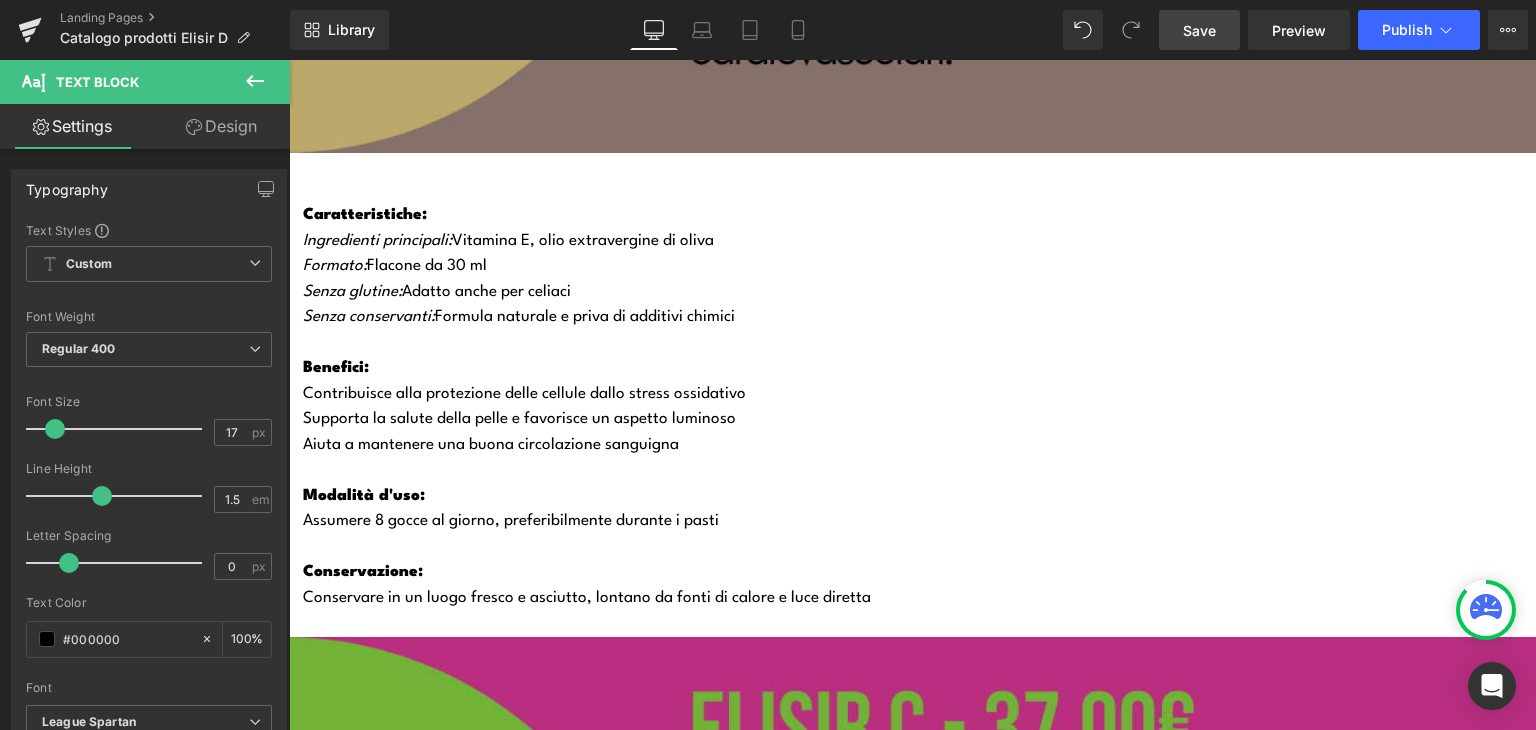 scroll, scrollTop: 6232, scrollLeft: 0, axis: vertical 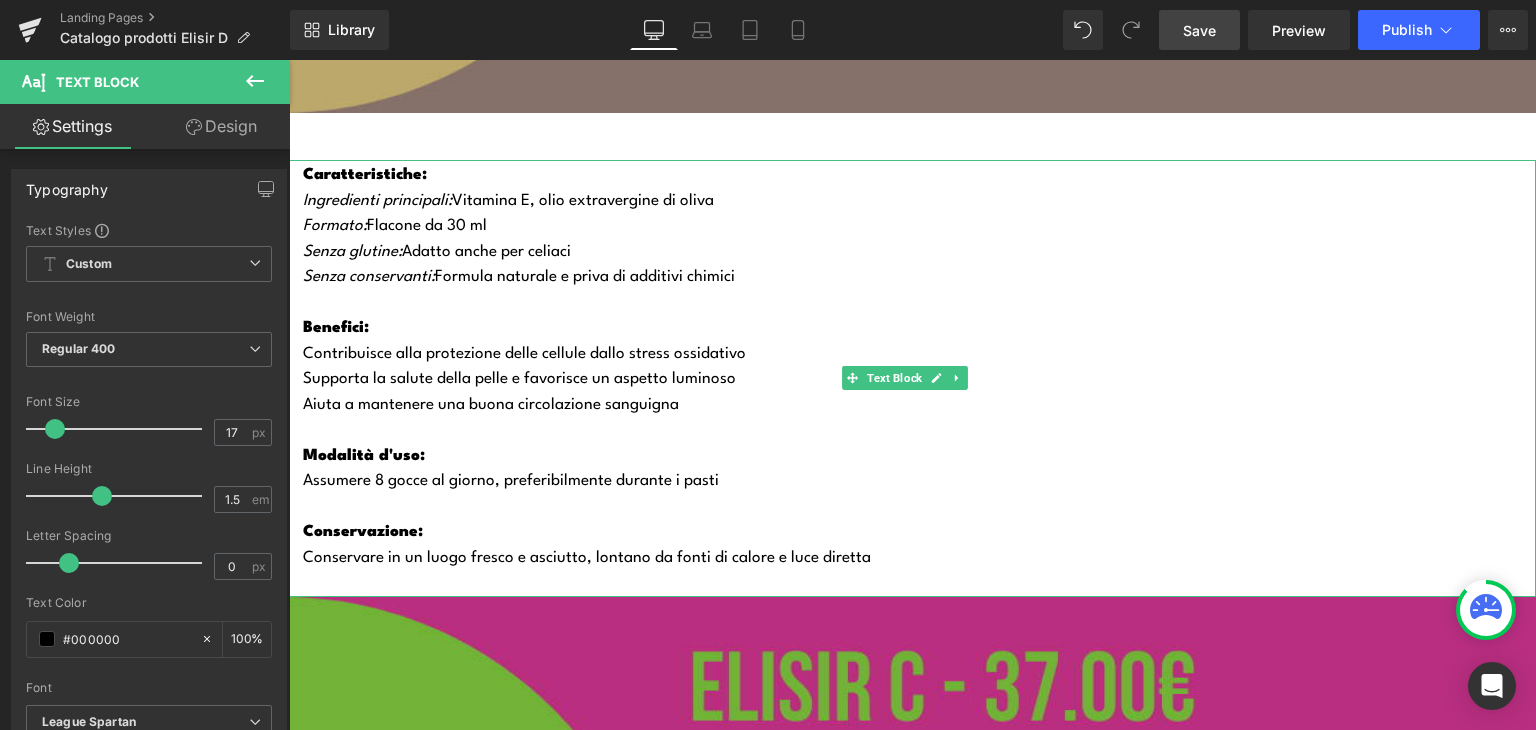 click on "Assumere 8 gocce al giorno, preferibilmente durante i pasti" at bounding box center [919, 482] 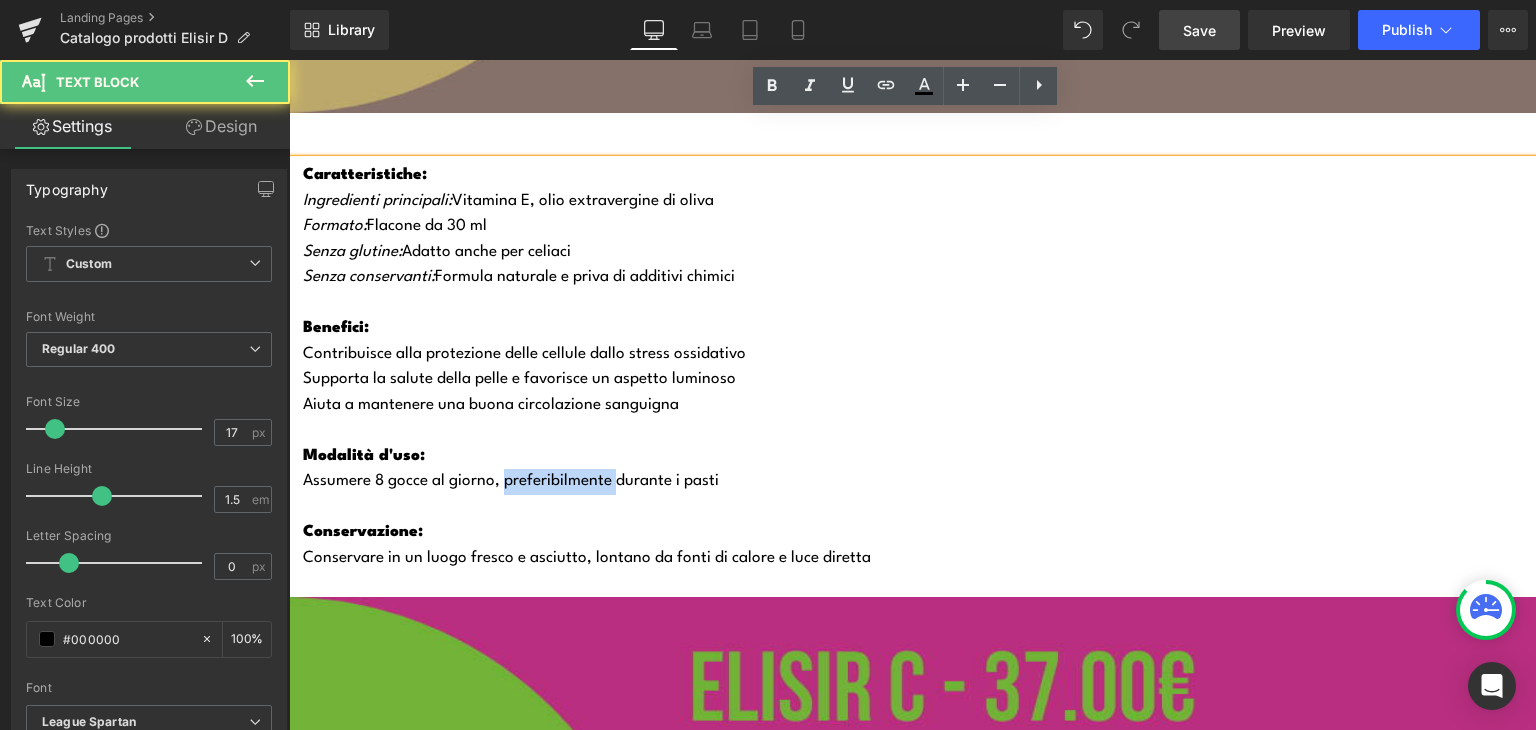 click on "Assumere 8 gocce al giorno, preferibilmente durante i pasti" at bounding box center (919, 482) 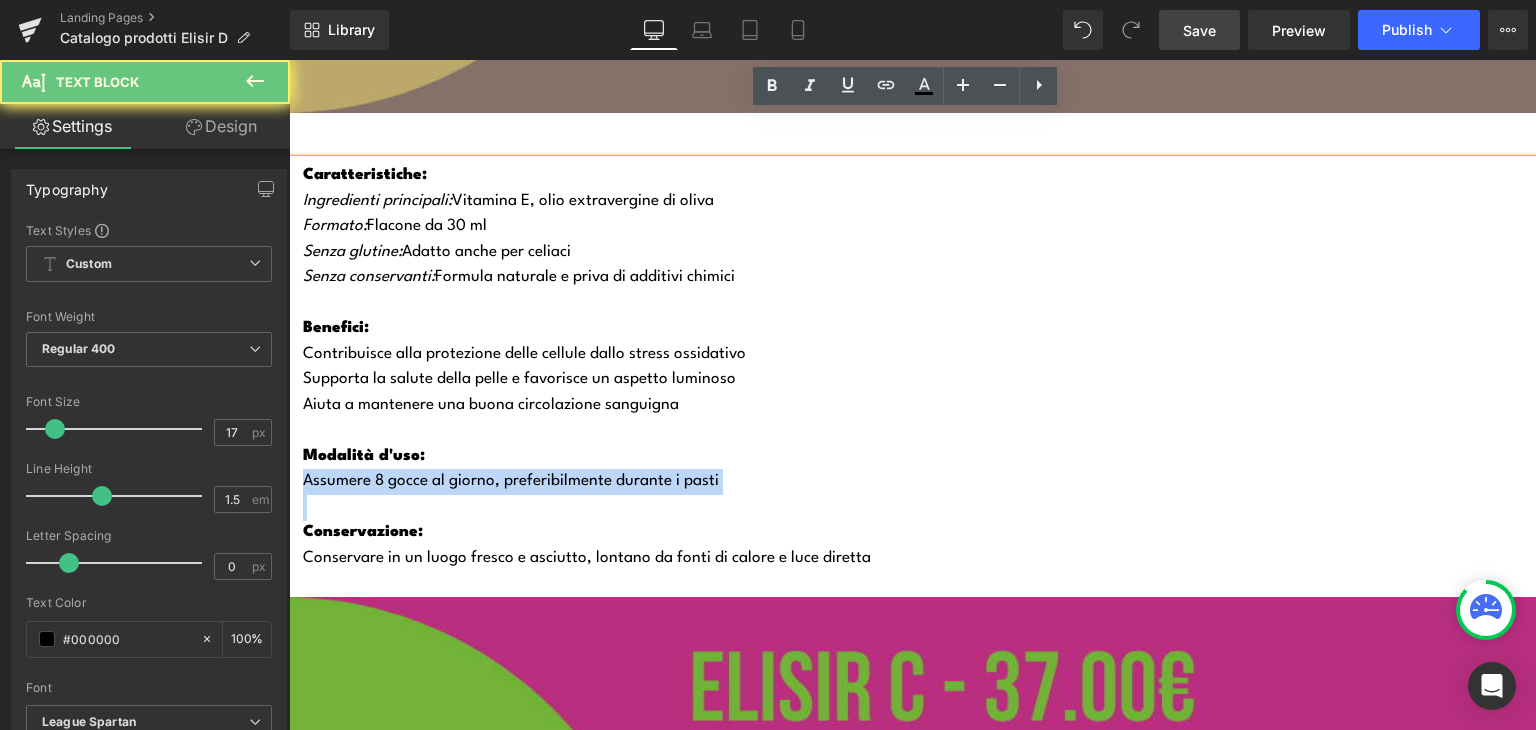 click on "Assumere 8 gocce al giorno, preferibilmente durante i pasti" at bounding box center (919, 482) 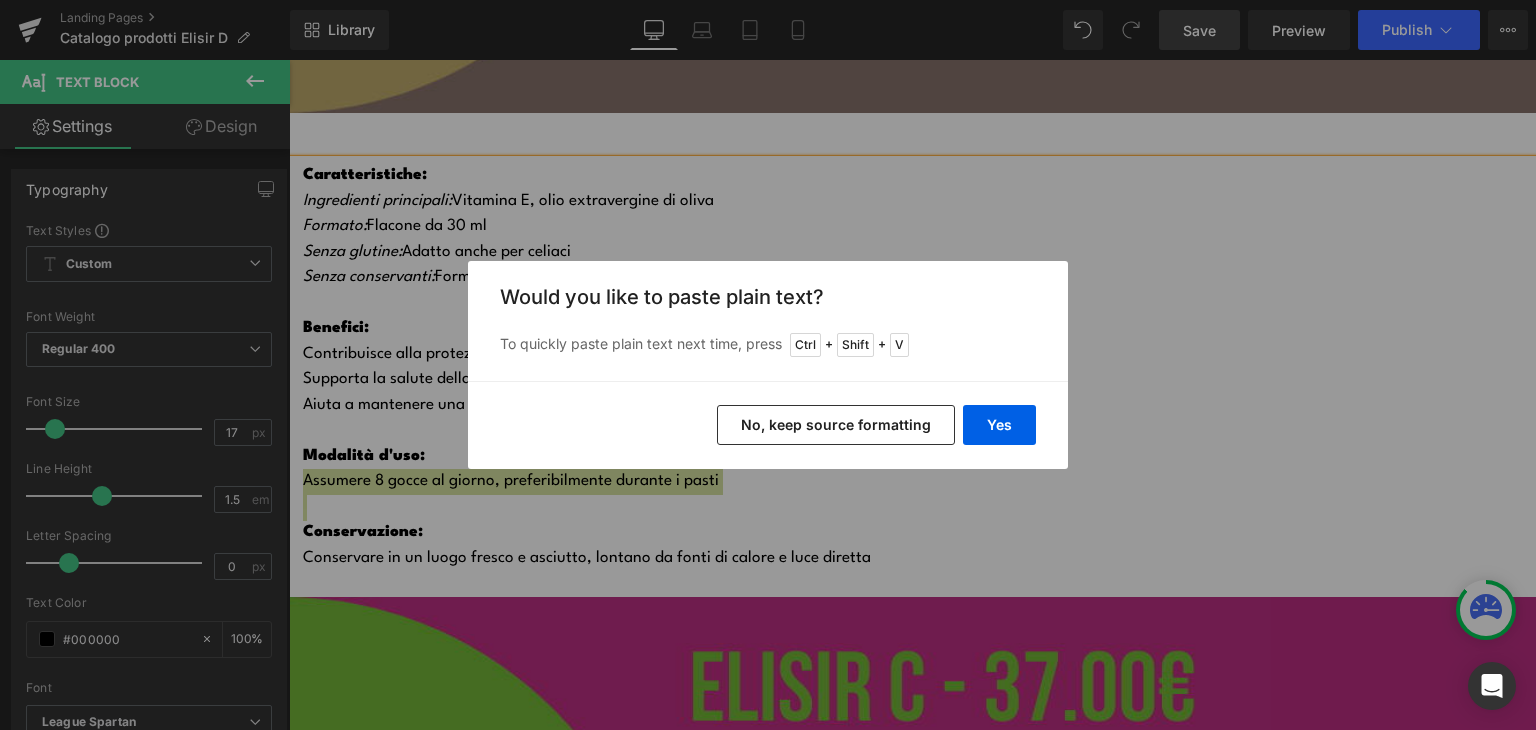 click on "No, keep source formatting" at bounding box center [836, 425] 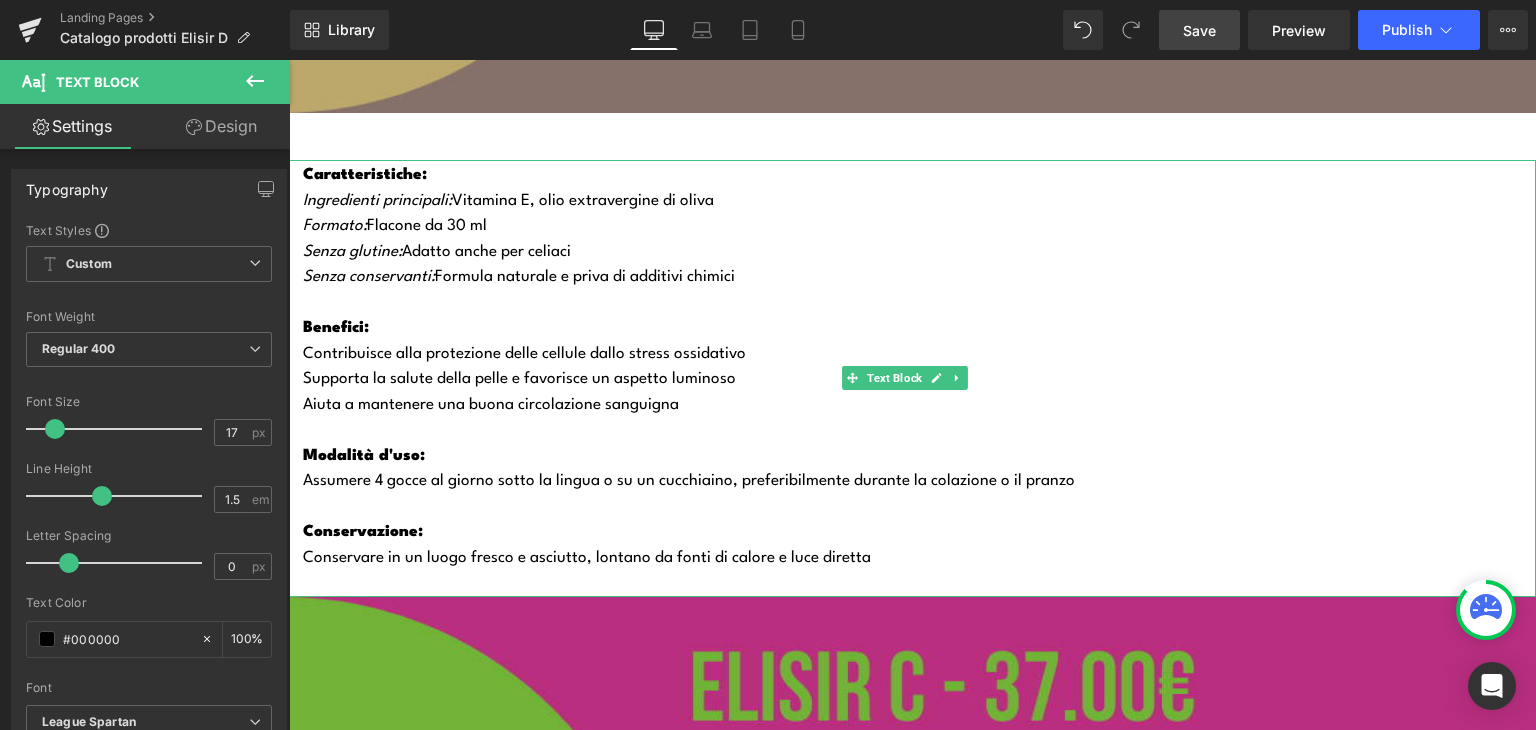 click on "Assumere 4 gocce al giorno sotto la lingua o su un cucchiaino, preferibilmente durante la colazione o il pranzo" at bounding box center [919, 482] 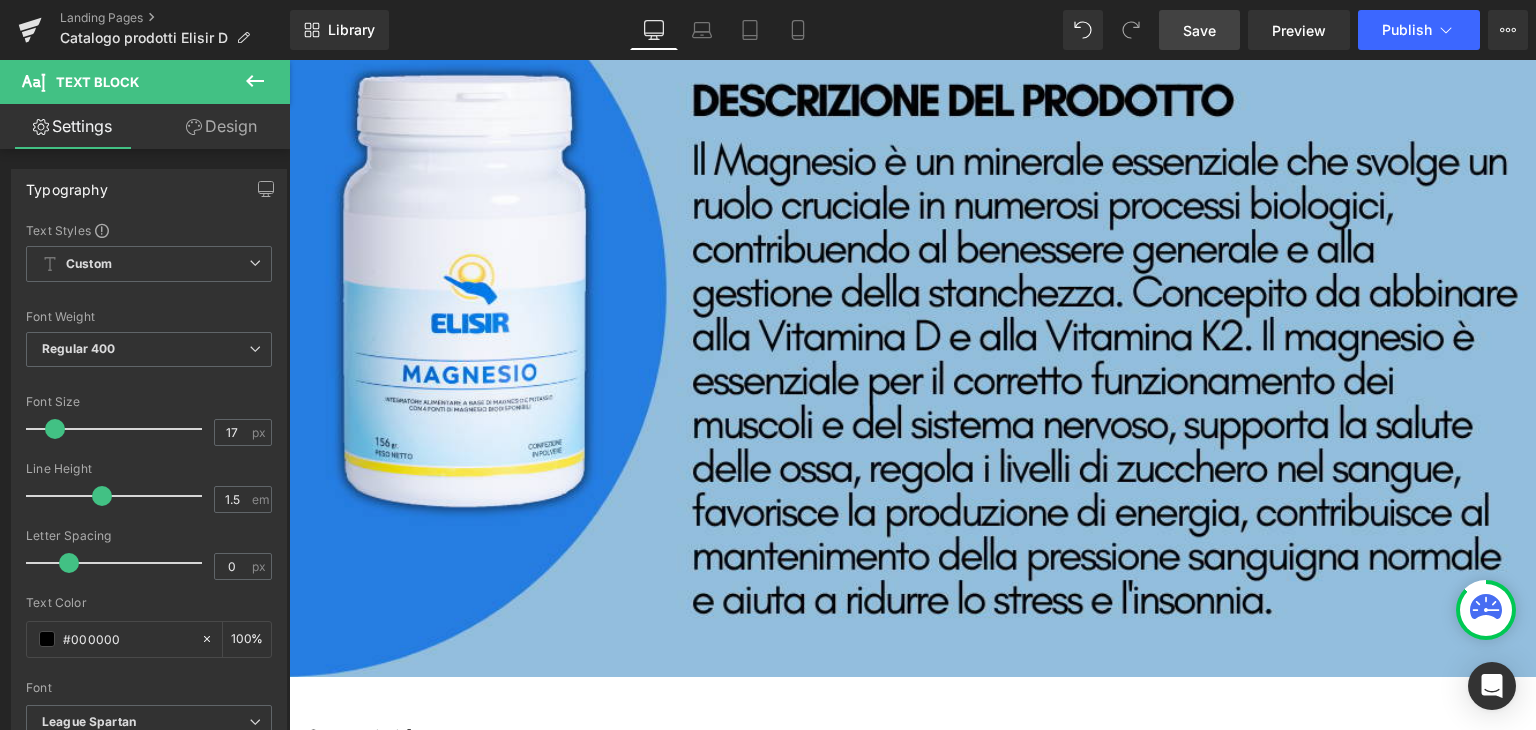 scroll, scrollTop: 8578, scrollLeft: 0, axis: vertical 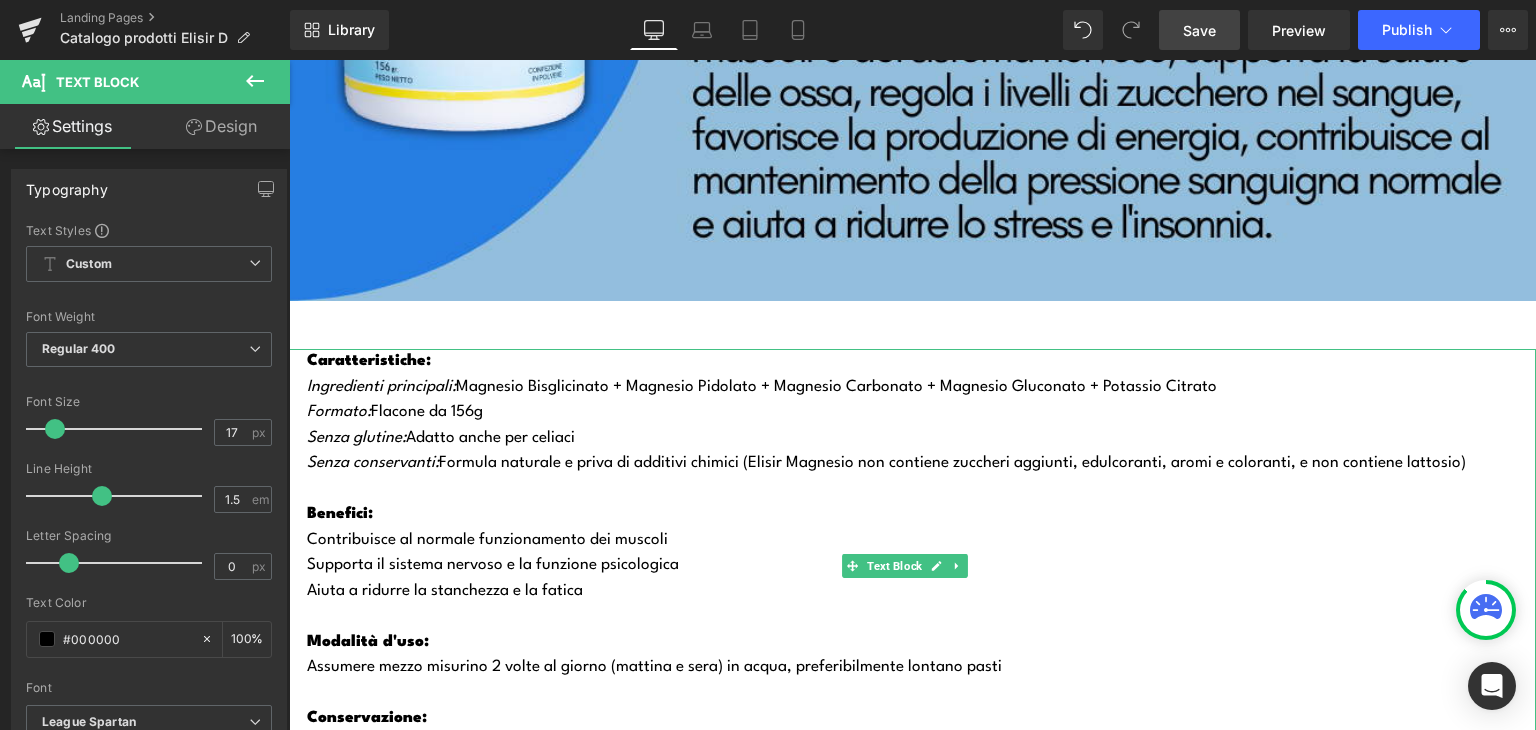 click on "Assumere mezzo misurino 2 volte al giorno (mattina e sera) in acqua, preferibilmente lontano pasti" at bounding box center [921, 668] 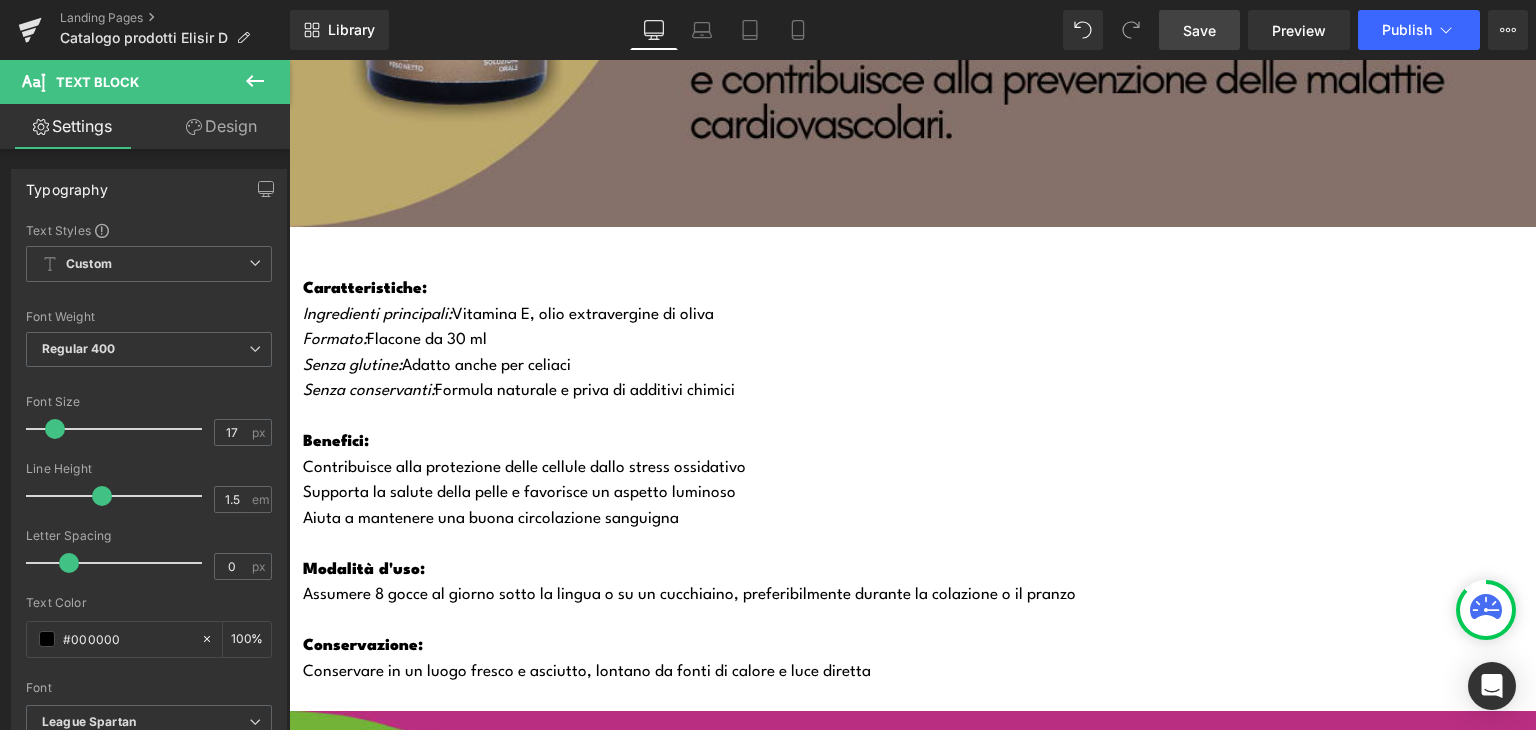 scroll, scrollTop: 6115, scrollLeft: 0, axis: vertical 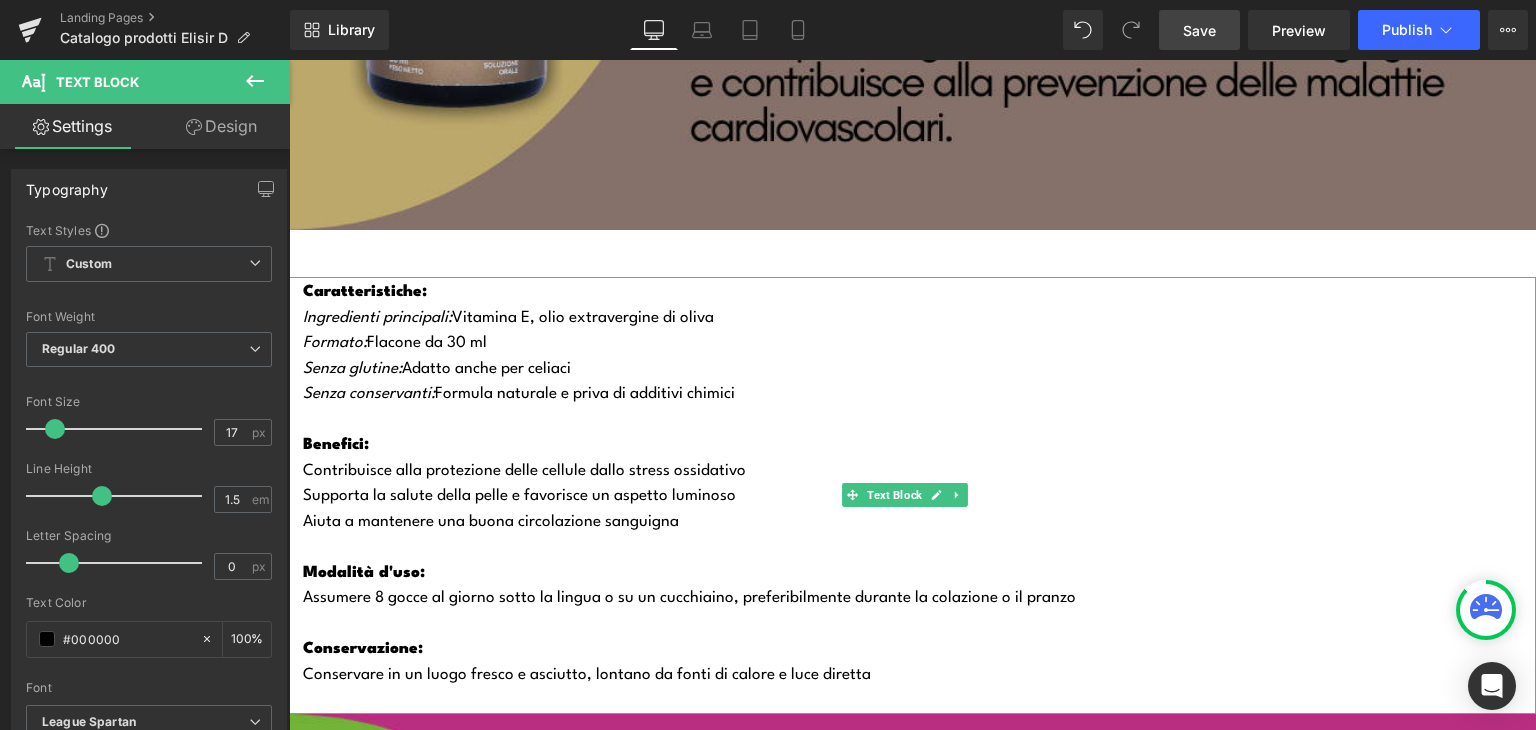 click on "Formato:  Flacone da 30 ml" at bounding box center (919, 344) 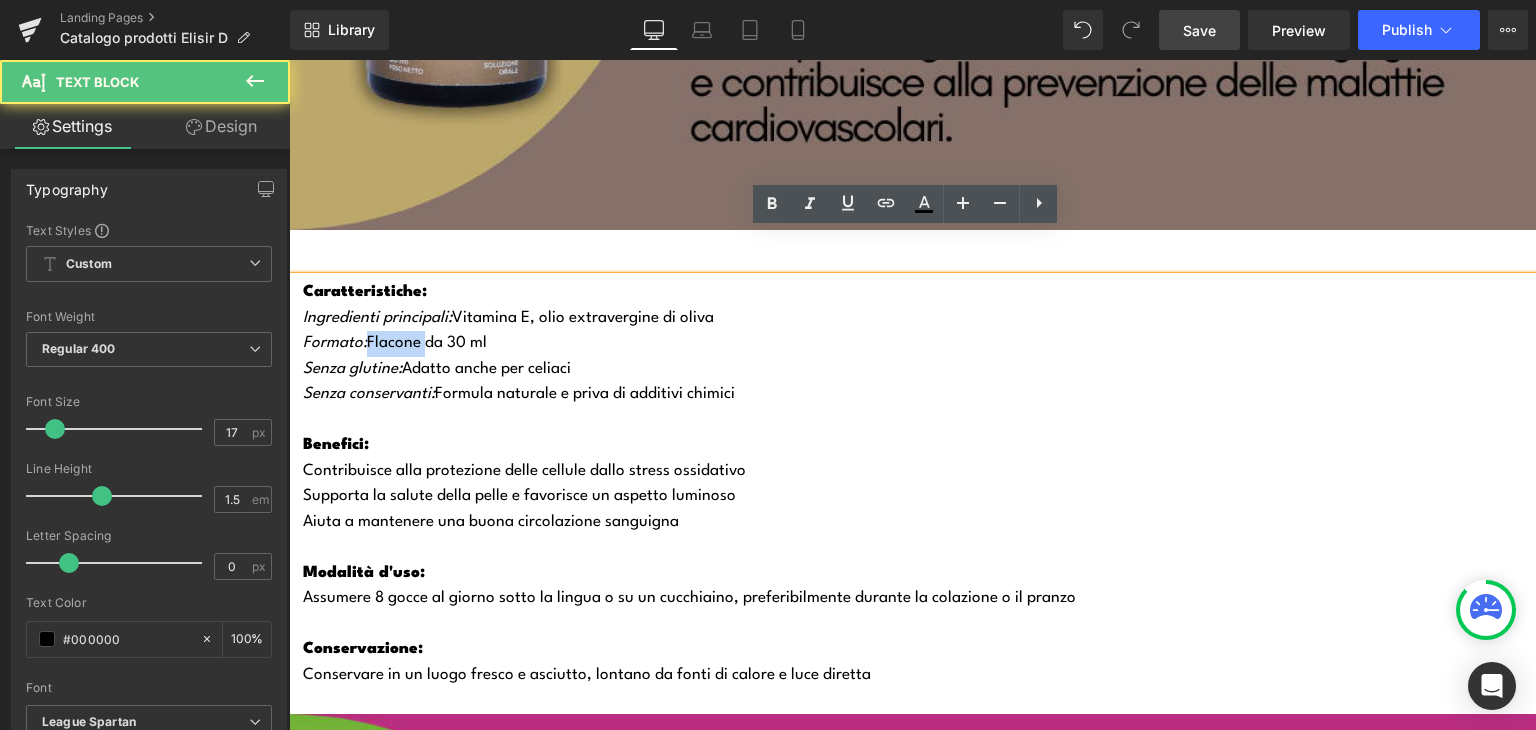 click on "Formato:  Flacone da 30 ml" at bounding box center [919, 344] 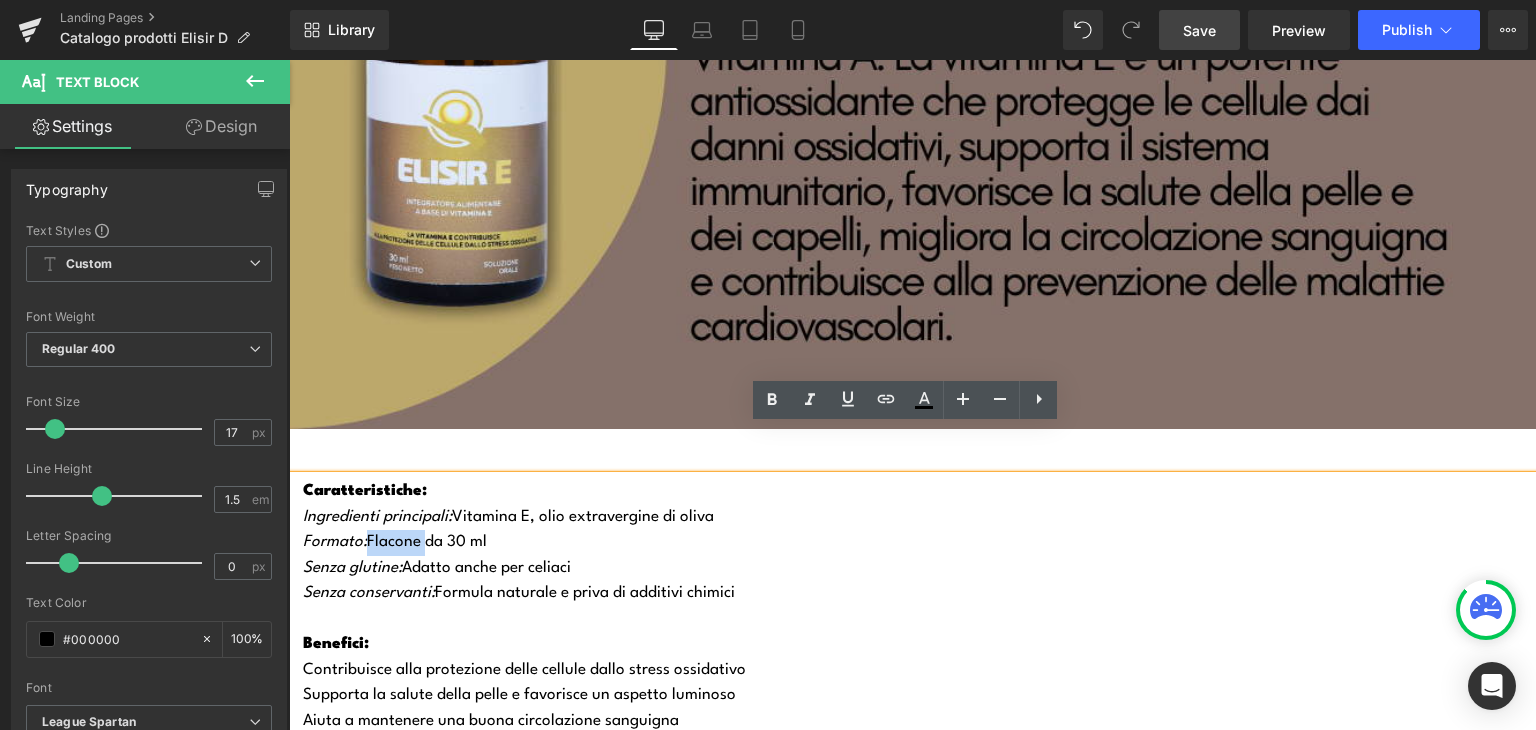 scroll, scrollTop: 5919, scrollLeft: 0, axis: vertical 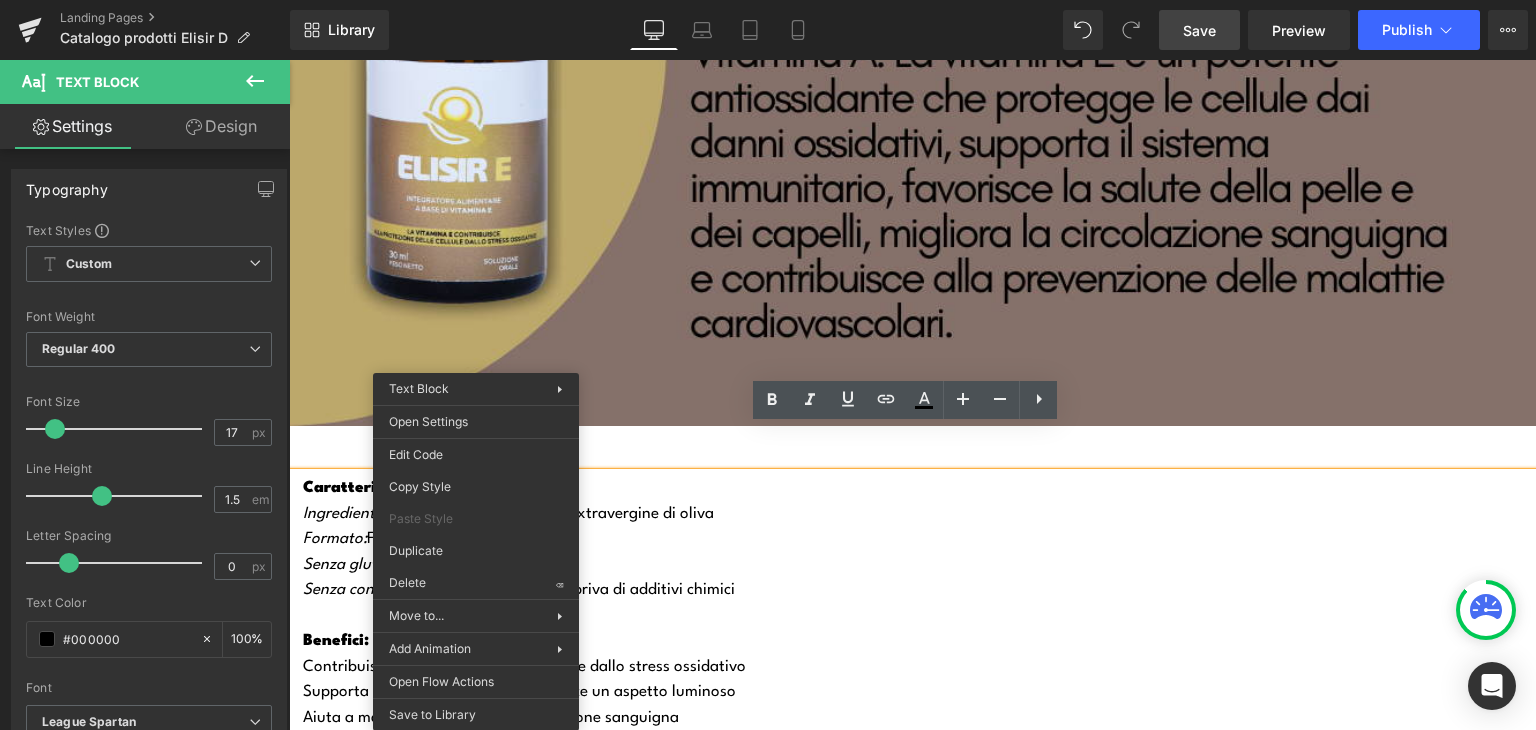 click on "Formato:  Flacone da 30 ml" at bounding box center [919, 540] 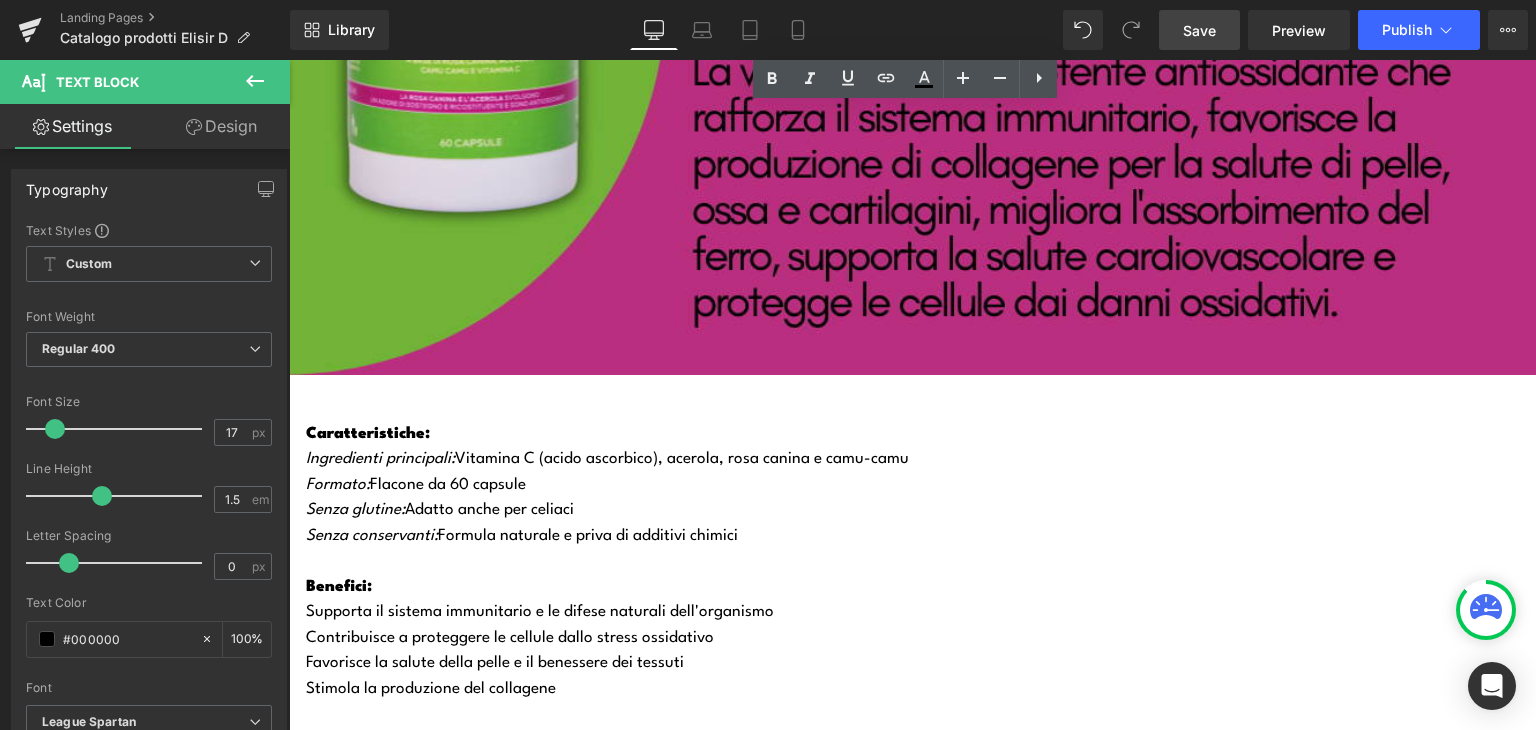 scroll, scrollTop: 7223, scrollLeft: 0, axis: vertical 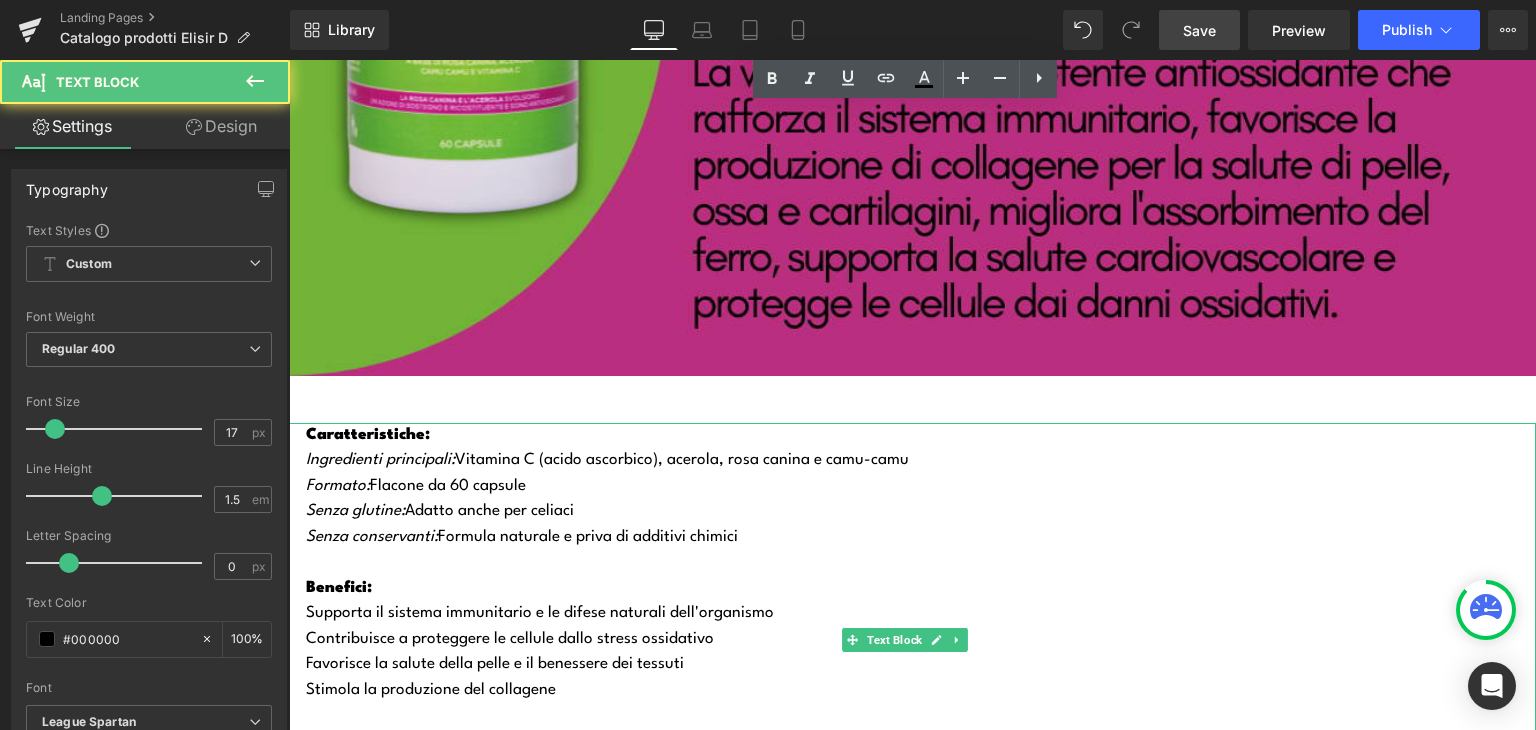 click on "Formato:  Flacone da 60 capsule" at bounding box center (921, 487) 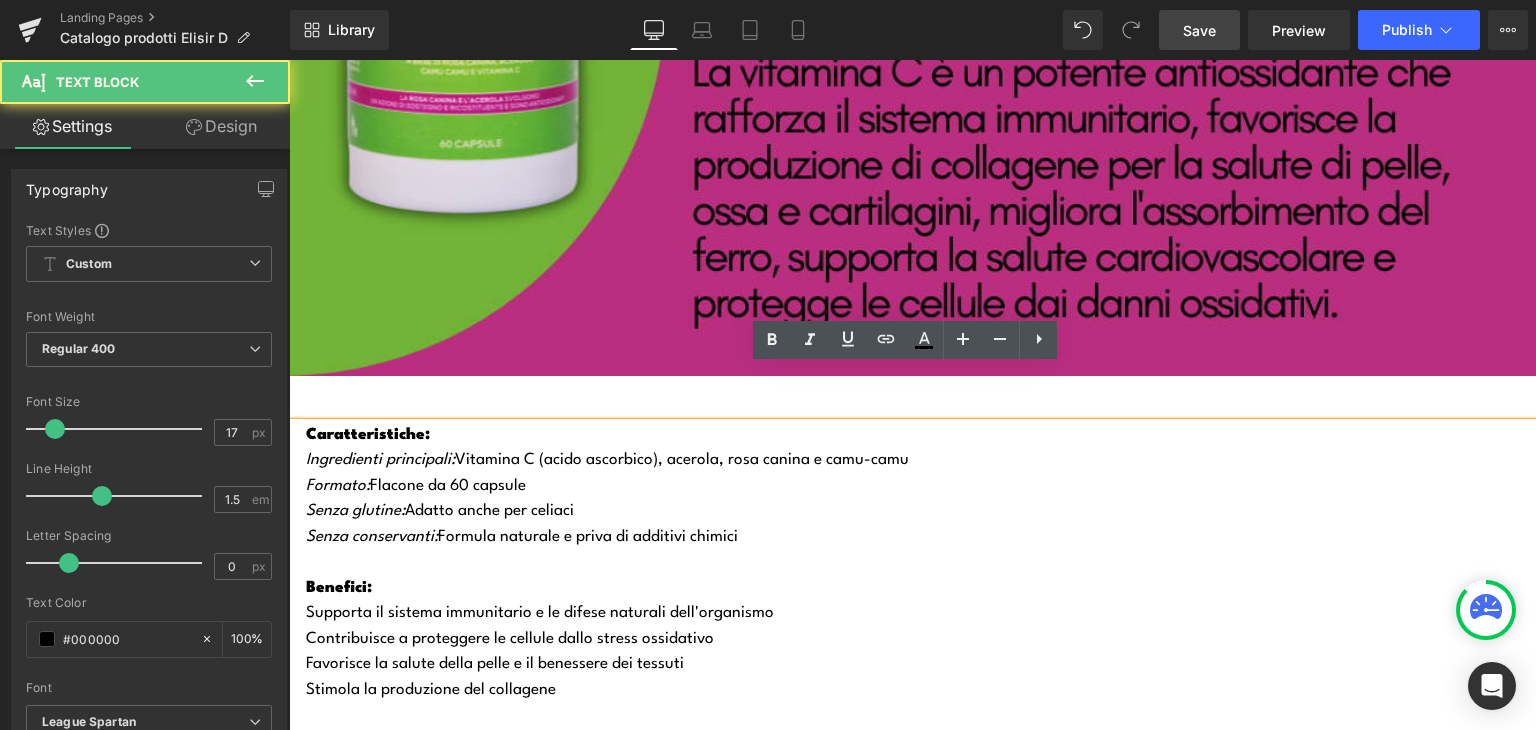 click on "Formato:  Flacone da 60 capsule" at bounding box center (921, 487) 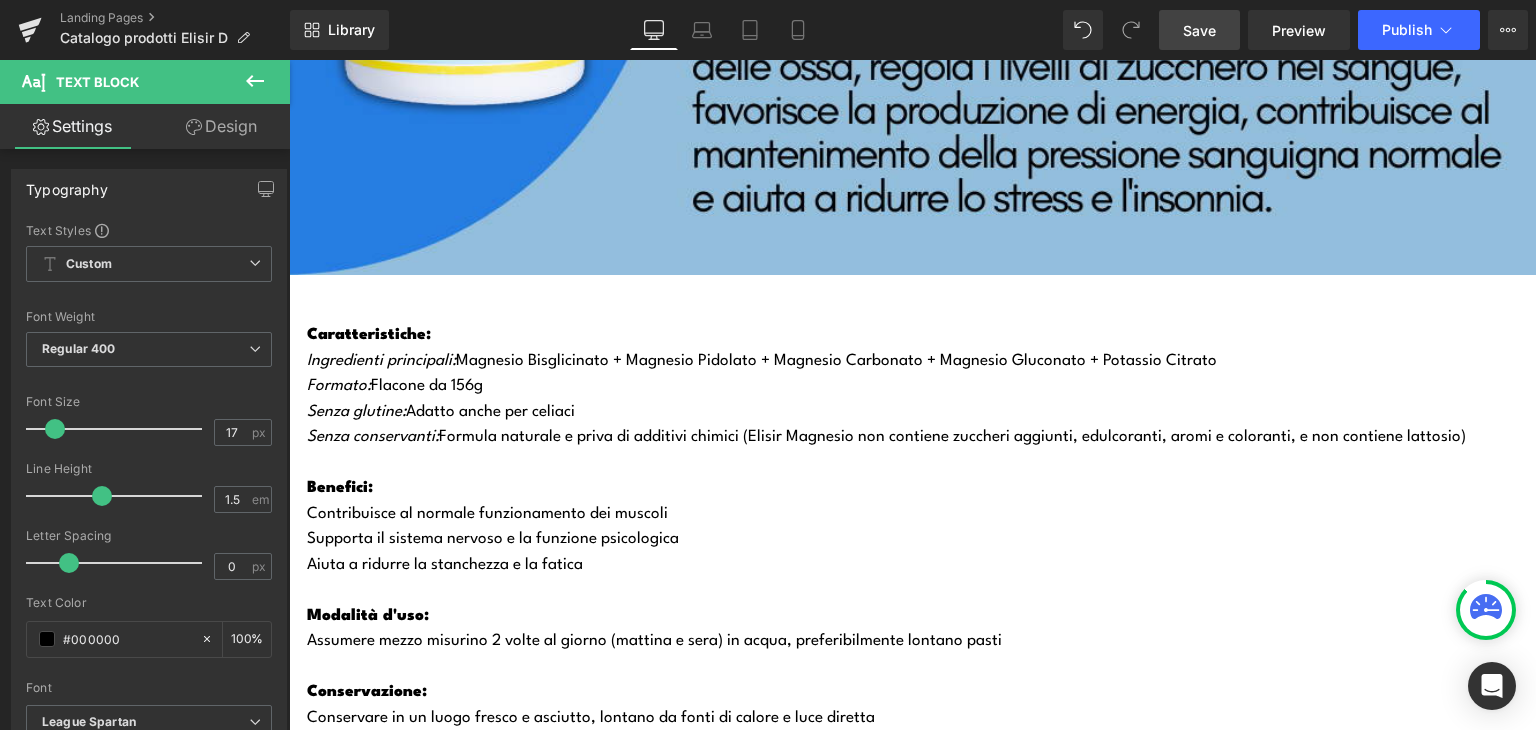 scroll, scrollTop: 8606, scrollLeft: 0, axis: vertical 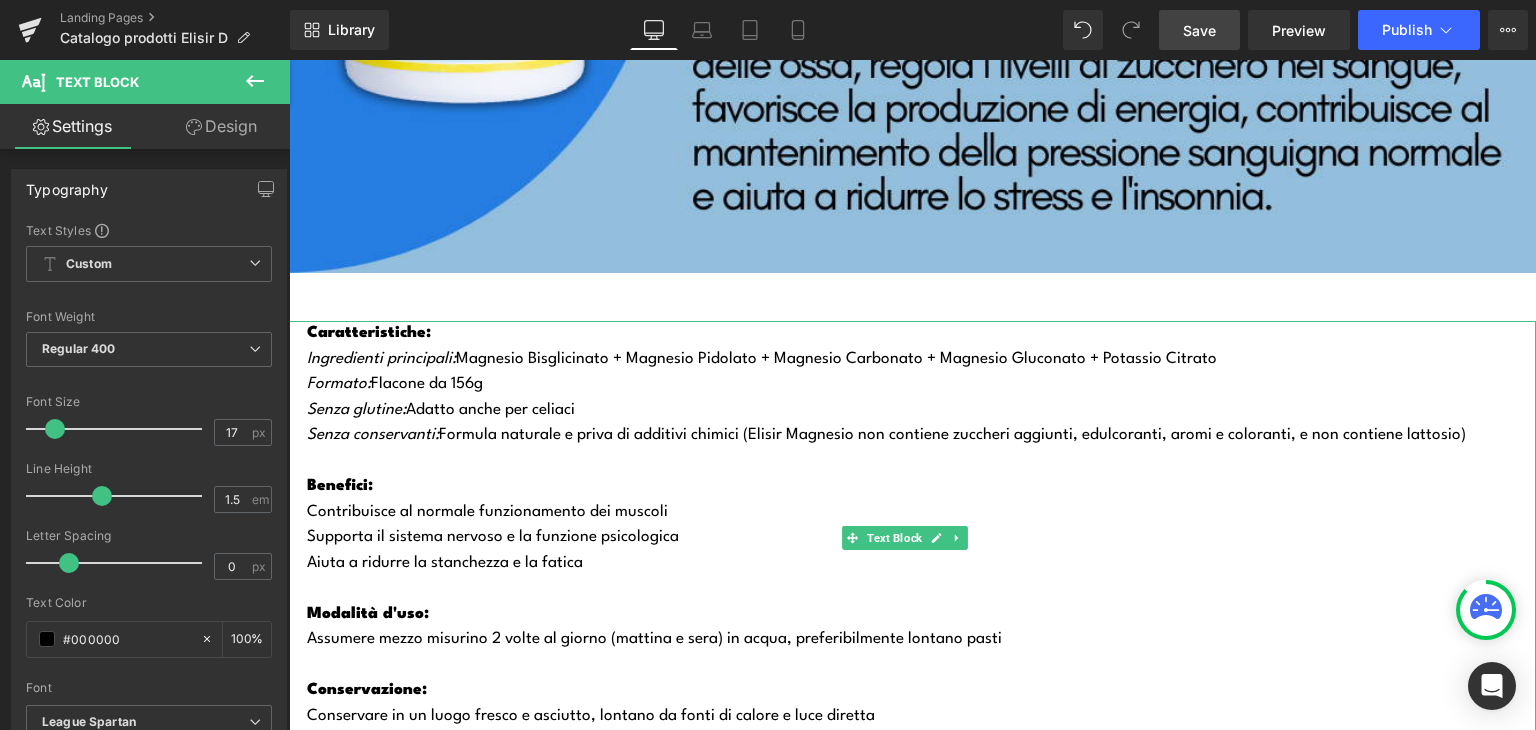 click on "Assumere mezzo misurino 2 volte al giorno (mattina e sera) in acqua, preferibilmente lontano pasti" at bounding box center [921, 640] 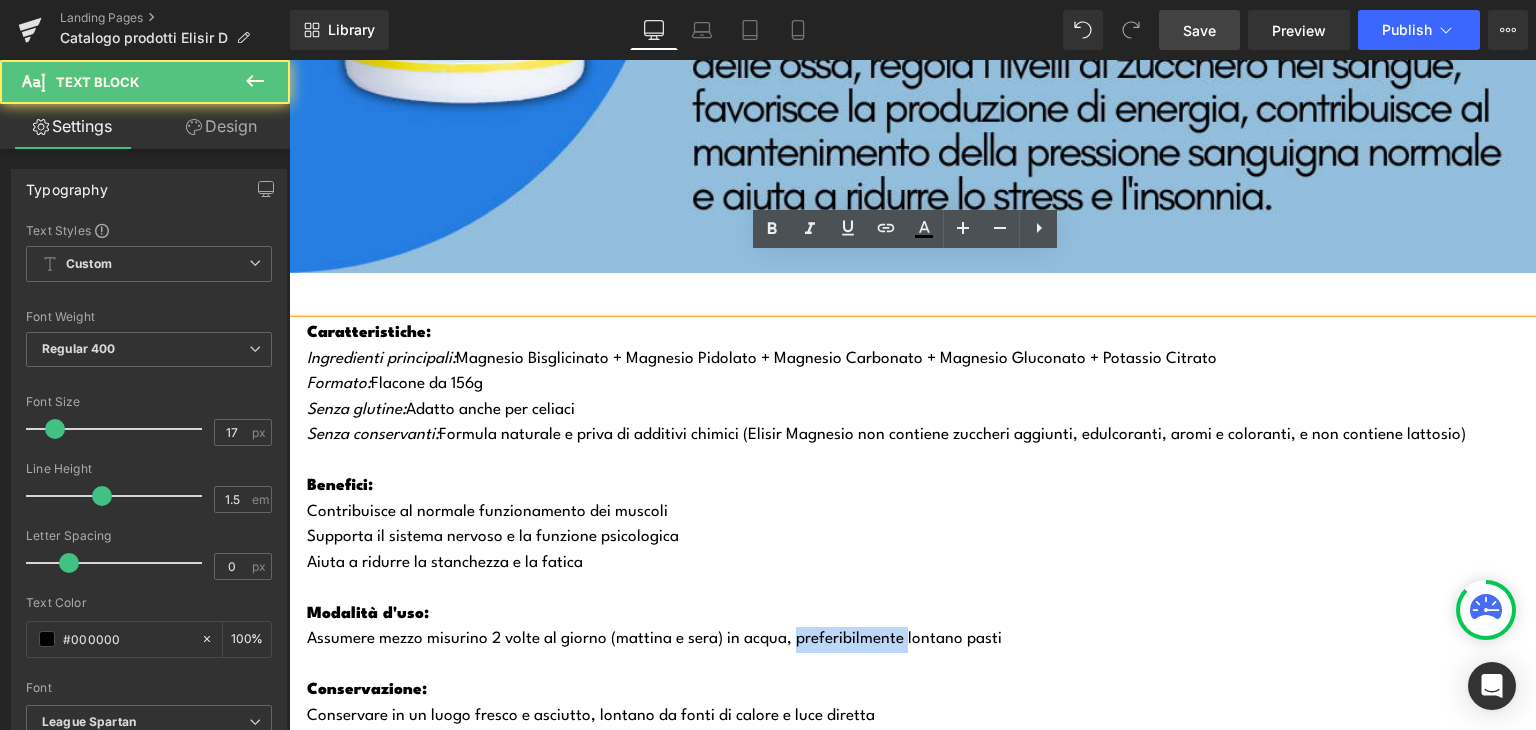 click on "Assumere mezzo misurino 2 volte al giorno (mattina e sera) in acqua, preferibilmente lontano pasti" at bounding box center [921, 640] 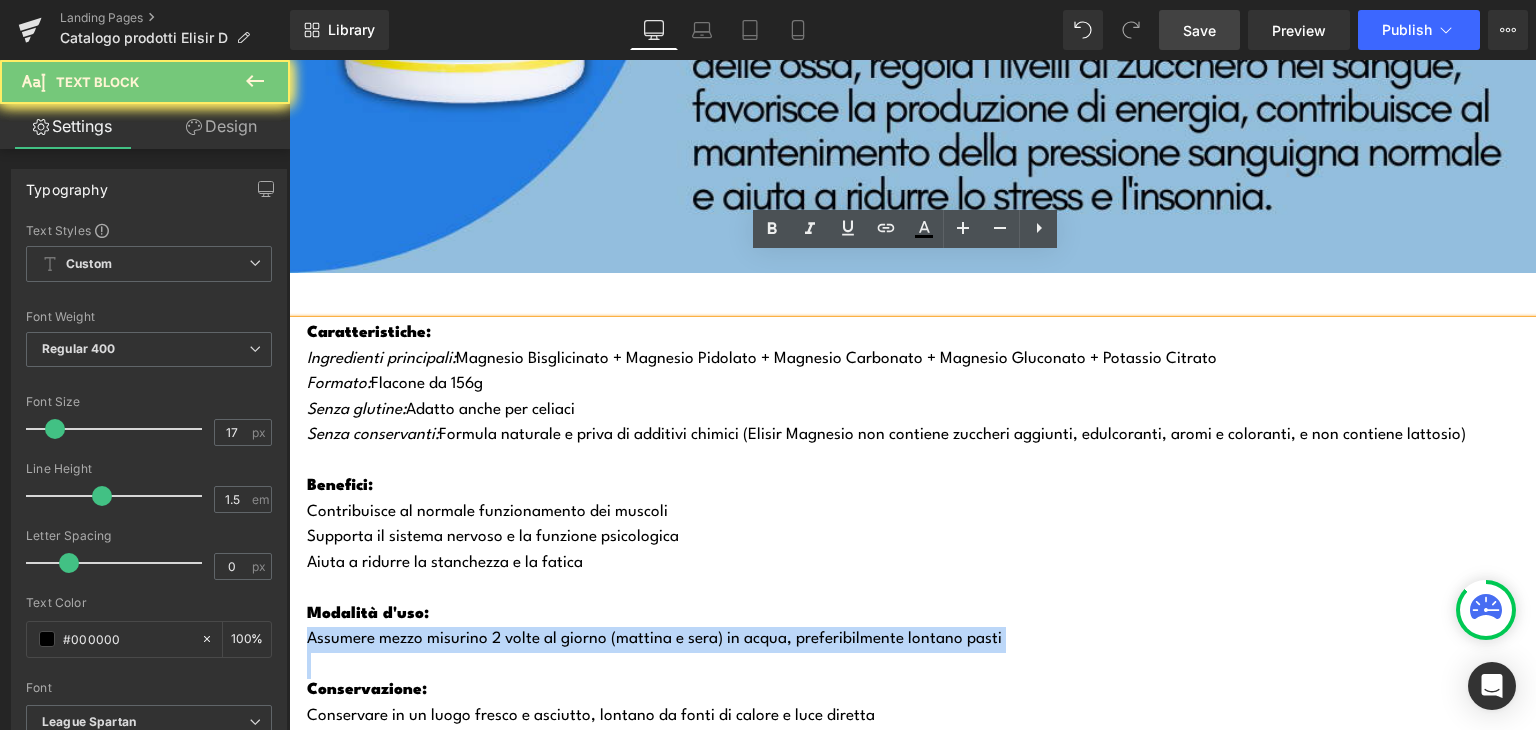 click on "Assumere mezzo misurino 2 volte al giorno (mattina e sera) in acqua, preferibilmente lontano pasti" at bounding box center [921, 640] 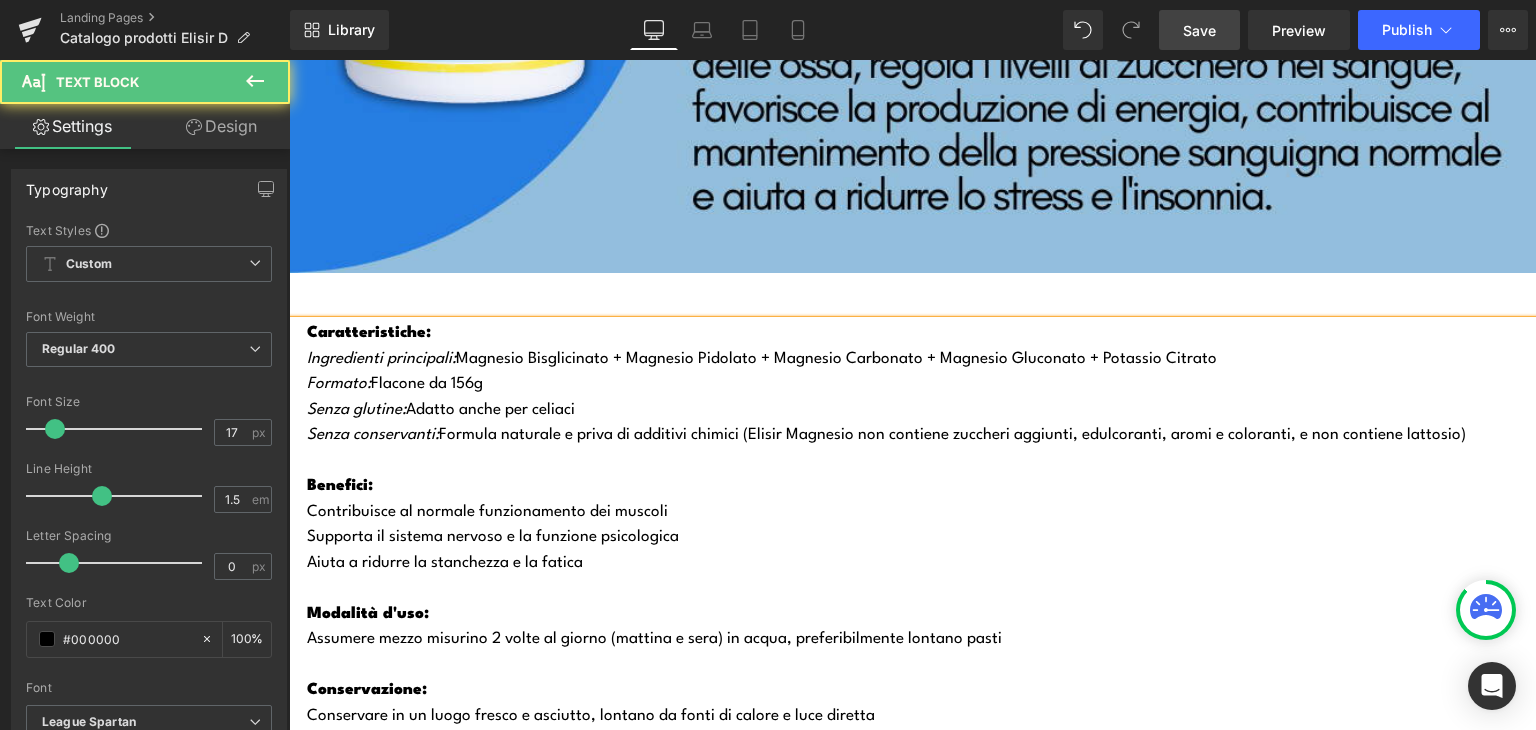 click on "Modalità d'uso:" at bounding box center (921, 615) 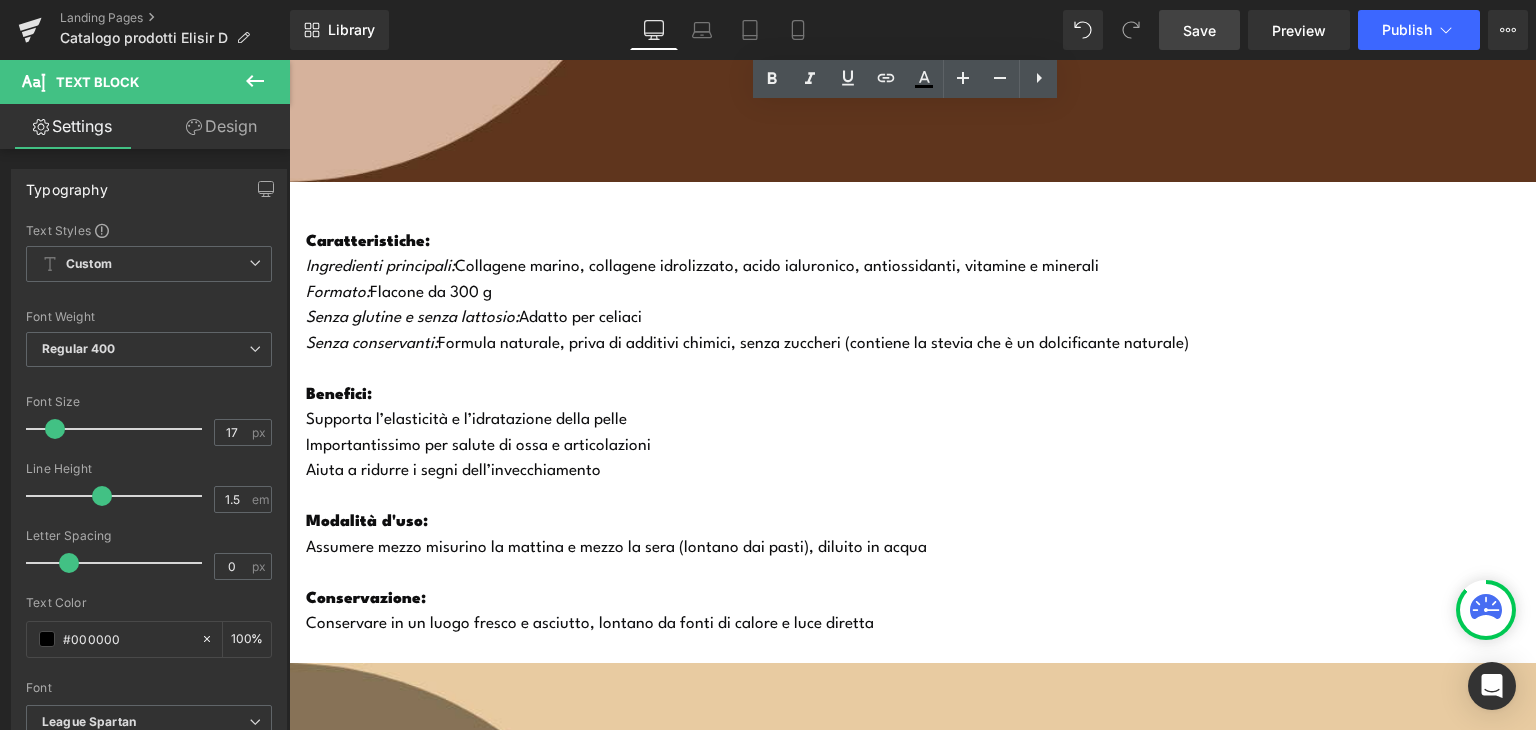 scroll, scrollTop: 12522, scrollLeft: 0, axis: vertical 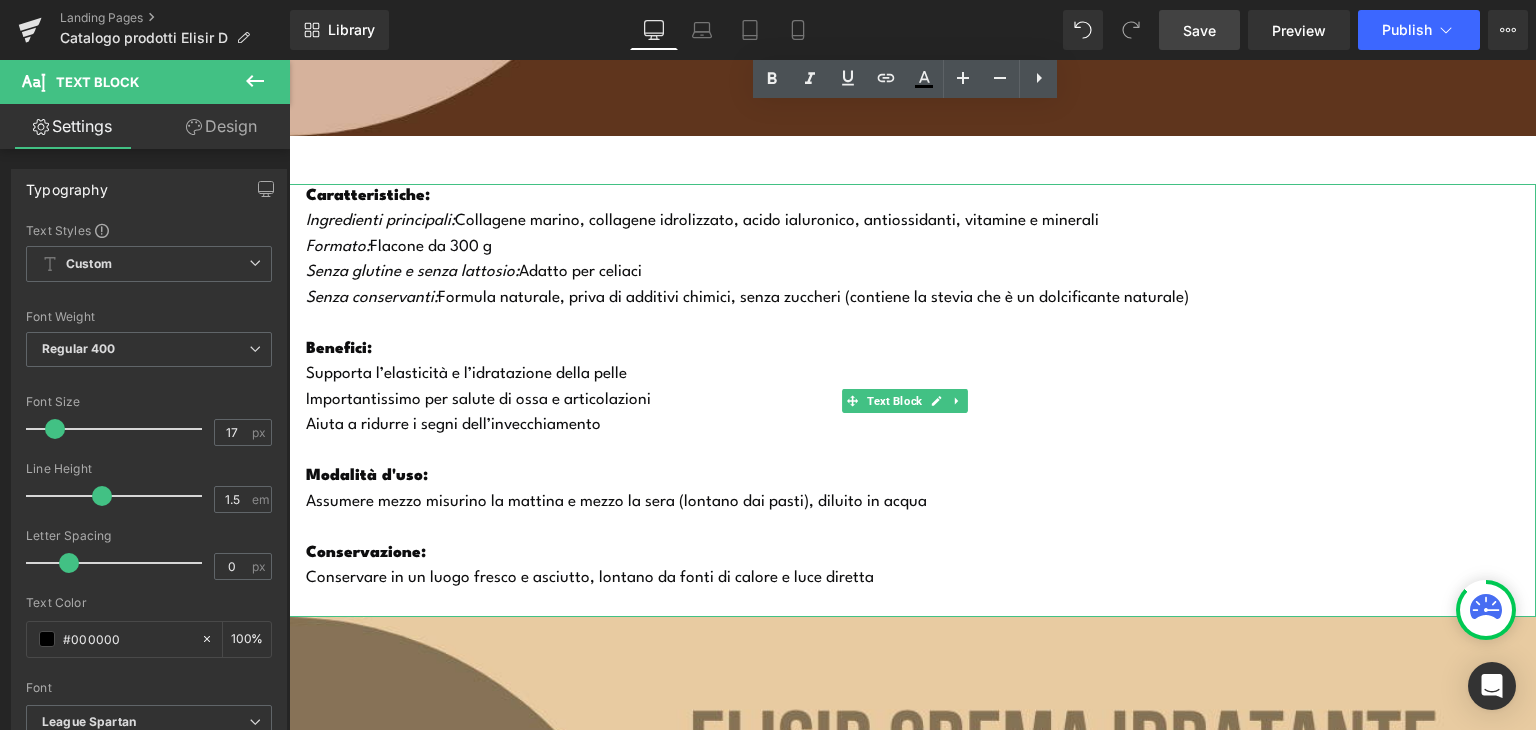 click on "Assumere mezzo misurino la mattina e mezzo la sera (lontano dai pasti), diluito in acqua" at bounding box center [921, 503] 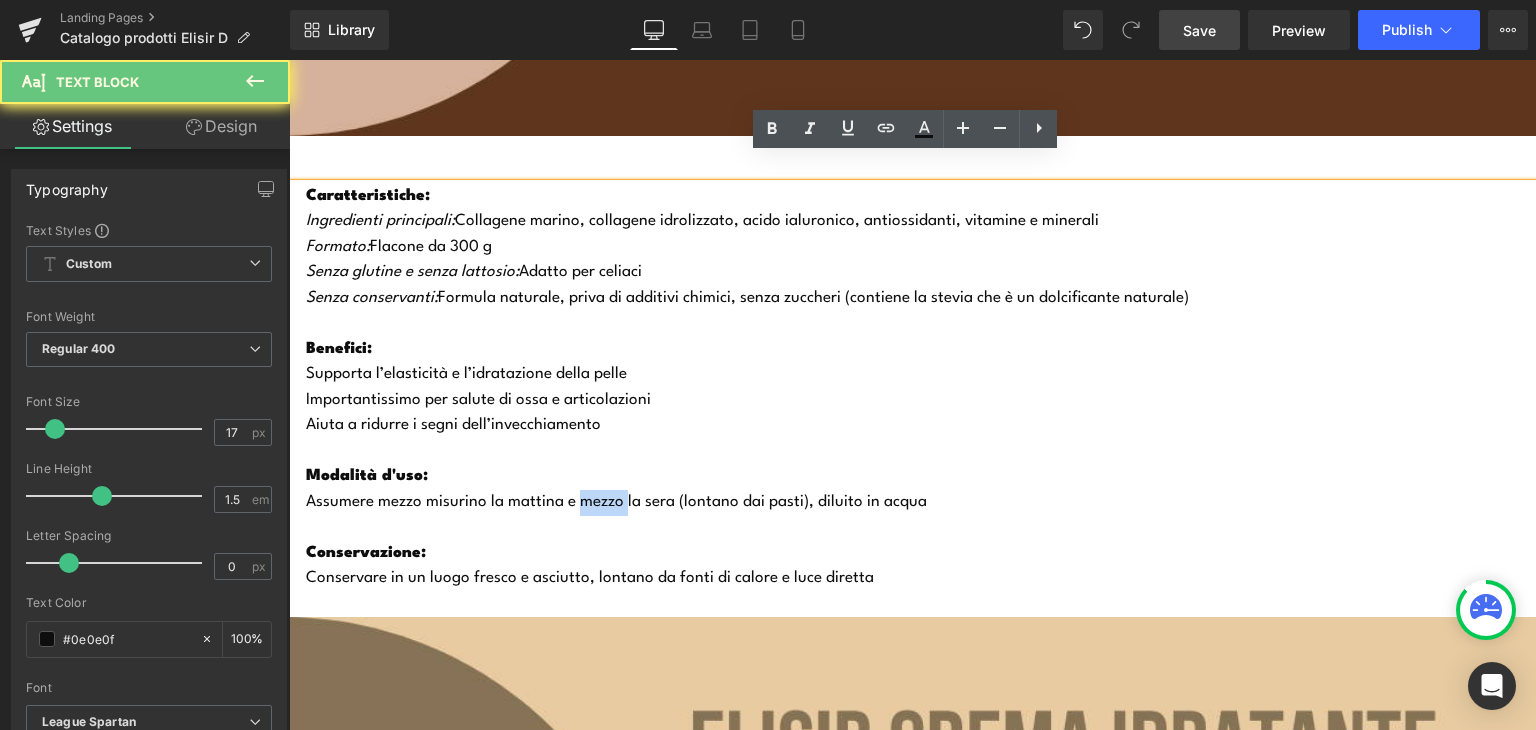 click on "Assumere mezzo misurino la mattina e mezzo la sera (lontano dai pasti), diluito in acqua" at bounding box center (921, 503) 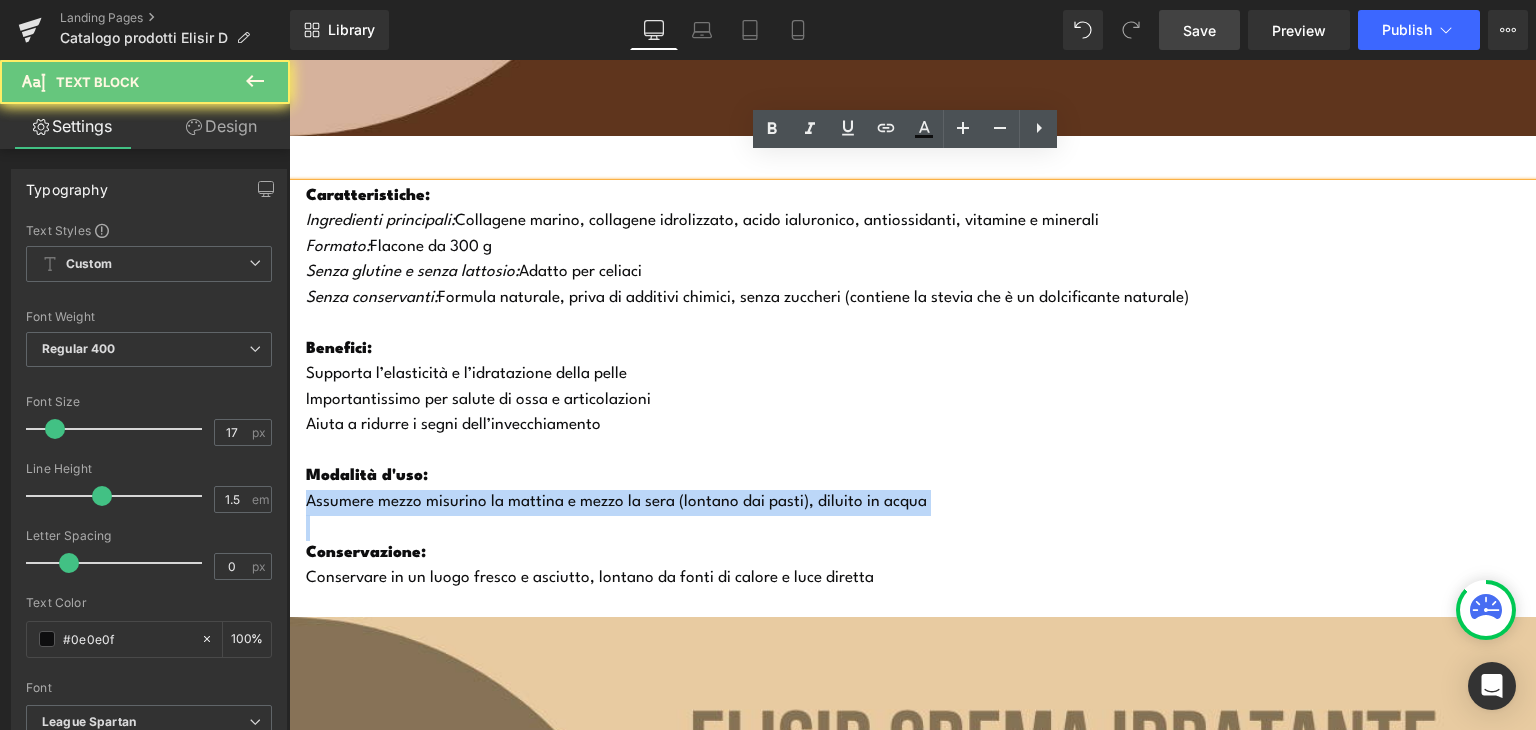 click on "Assumere mezzo misurino la mattina e mezzo la sera (lontano dai pasti), diluito in acqua" at bounding box center [921, 503] 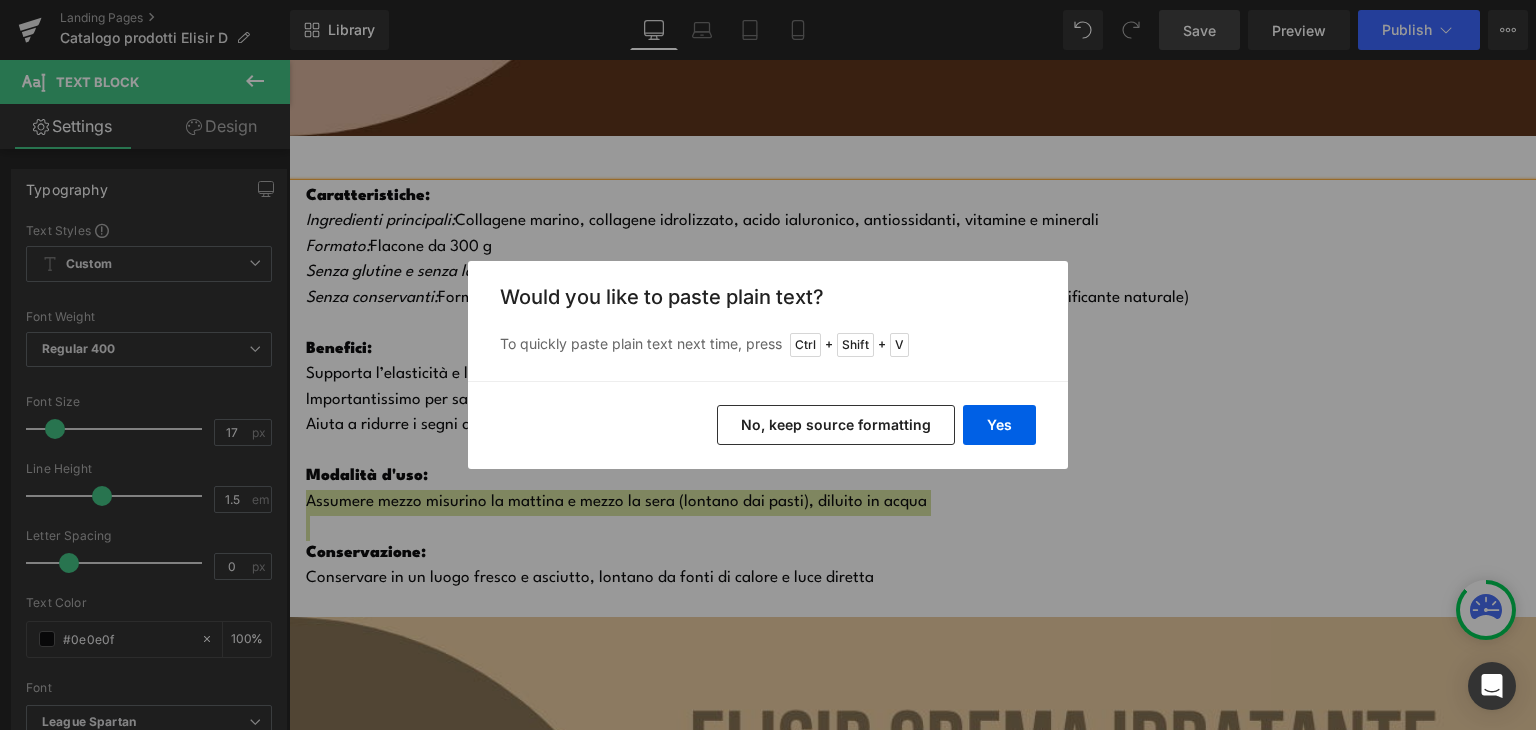 click on "No, keep source formatting" at bounding box center [836, 425] 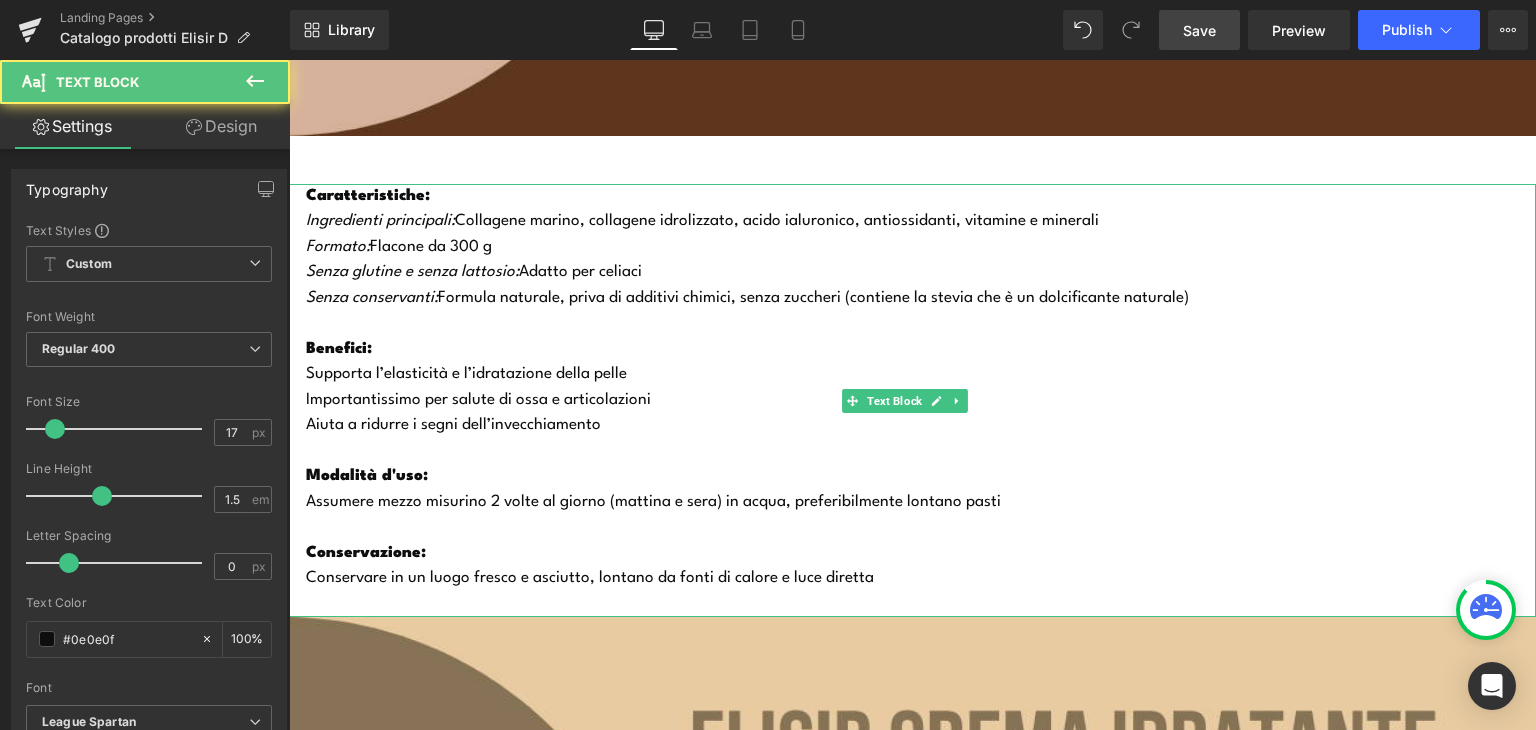 click on "Assumere mezzo misurino 2 volte al giorno (mattina e sera) in acqua, preferibilmente lontano pasti" at bounding box center [921, 503] 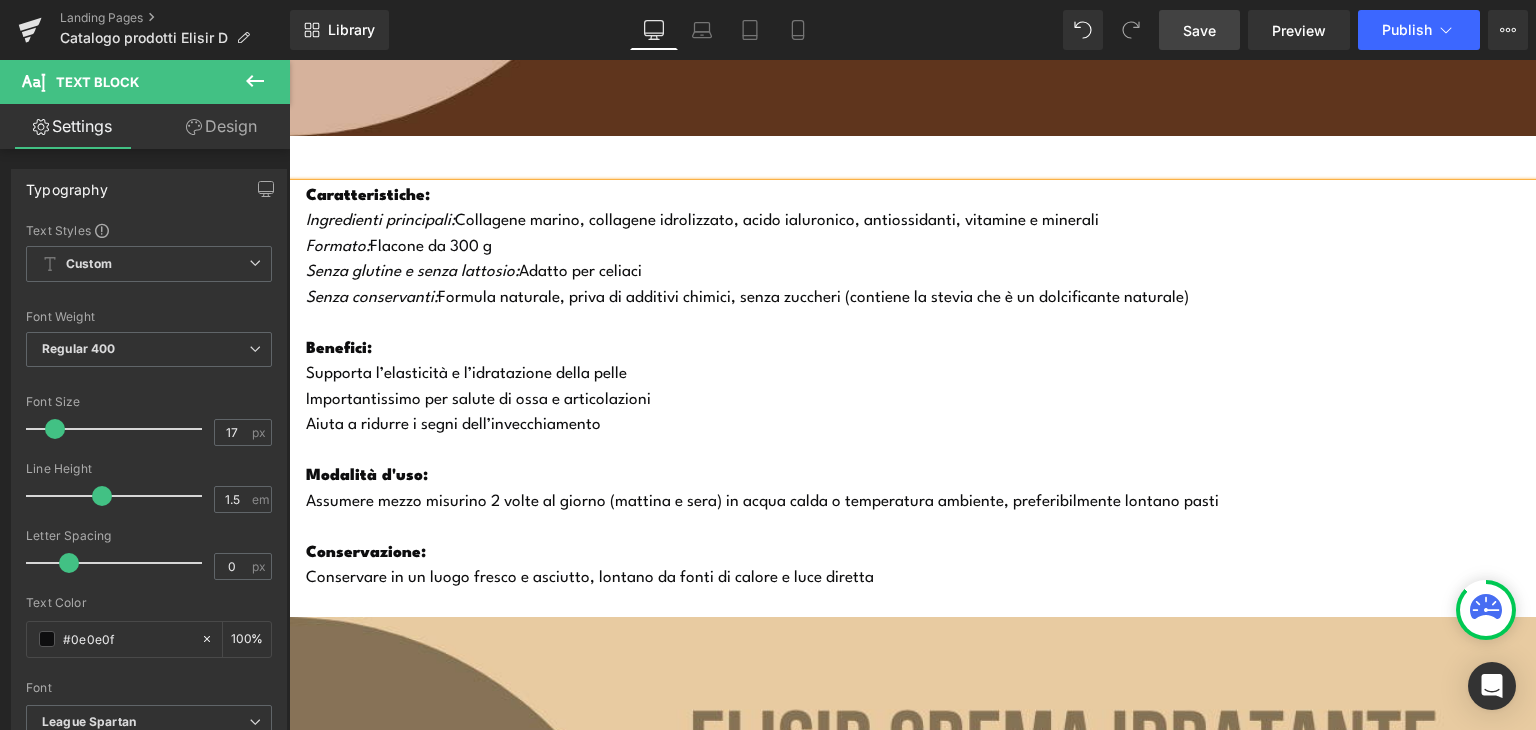 click on "Conservazione:" at bounding box center (921, 554) 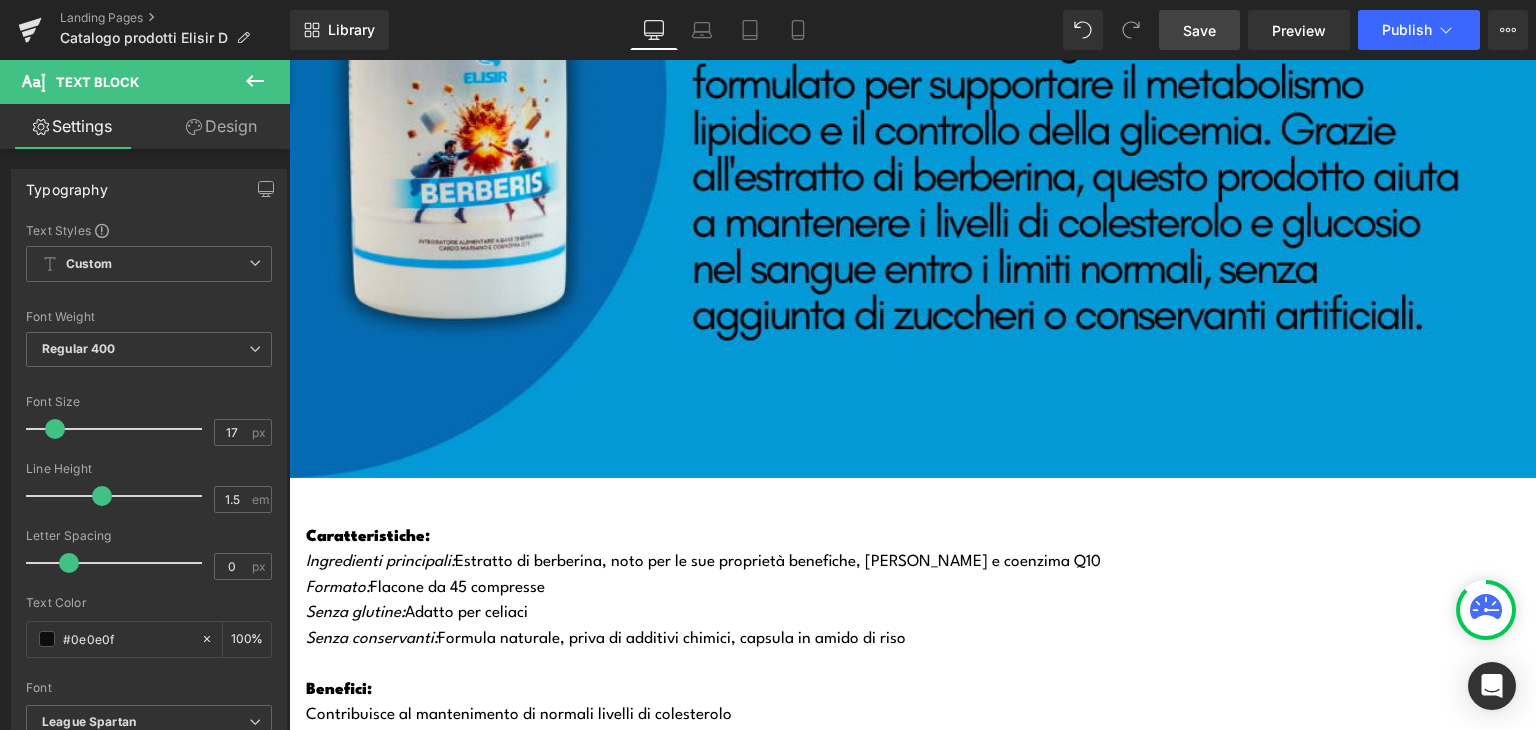 scroll, scrollTop: 10972, scrollLeft: 0, axis: vertical 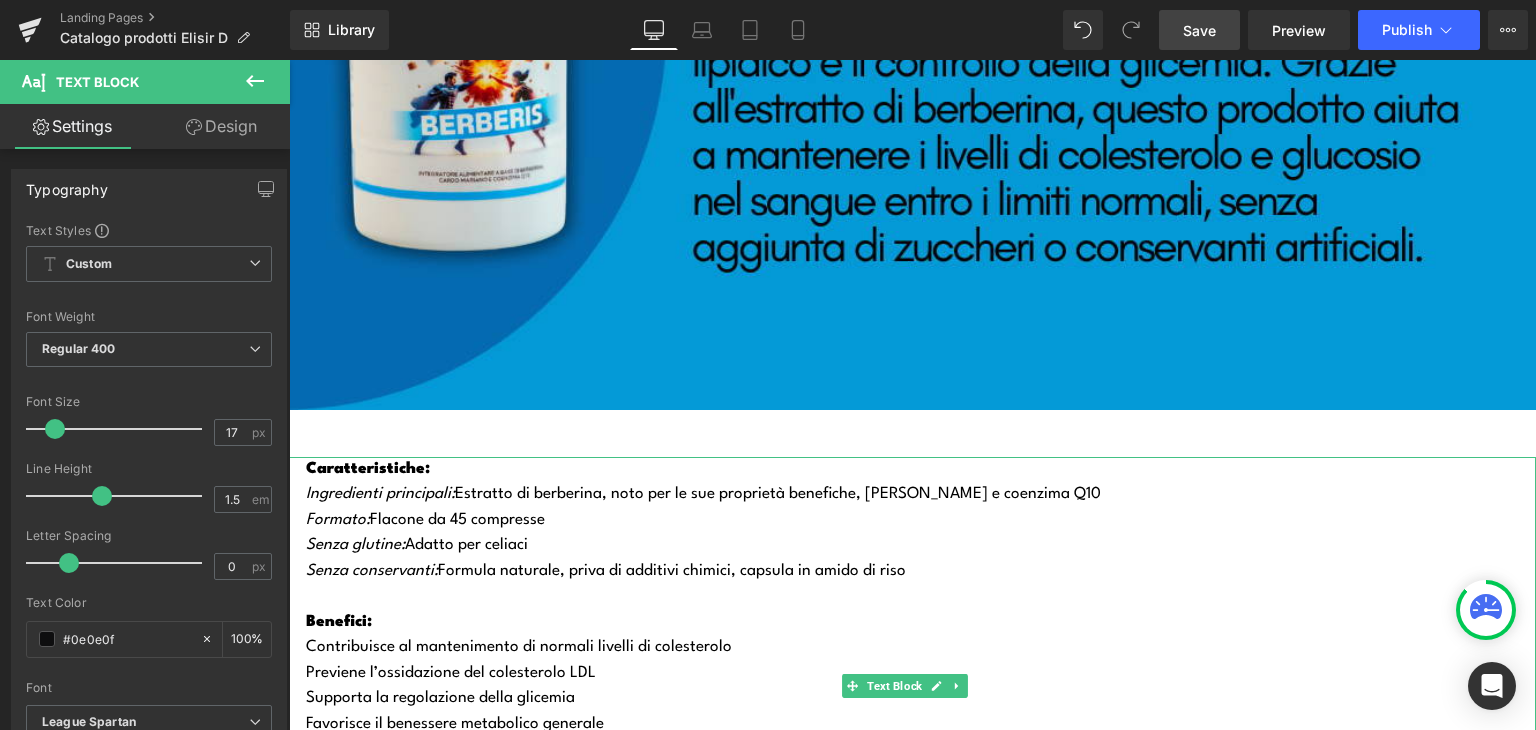 click on "Formato:  Flacone da 45 compresse" at bounding box center (921, 521) 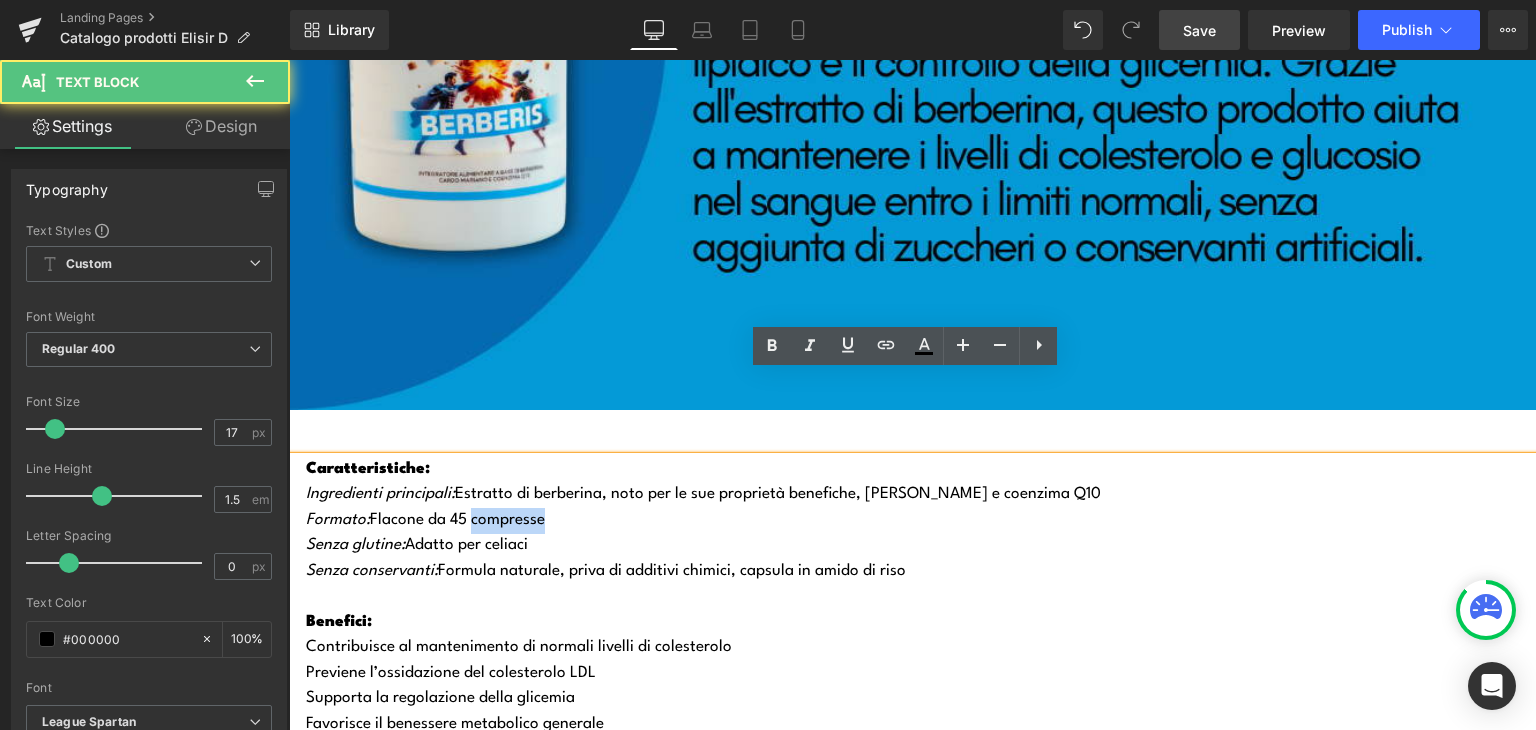 click on "Formato:  Flacone da 45 compresse" at bounding box center (921, 521) 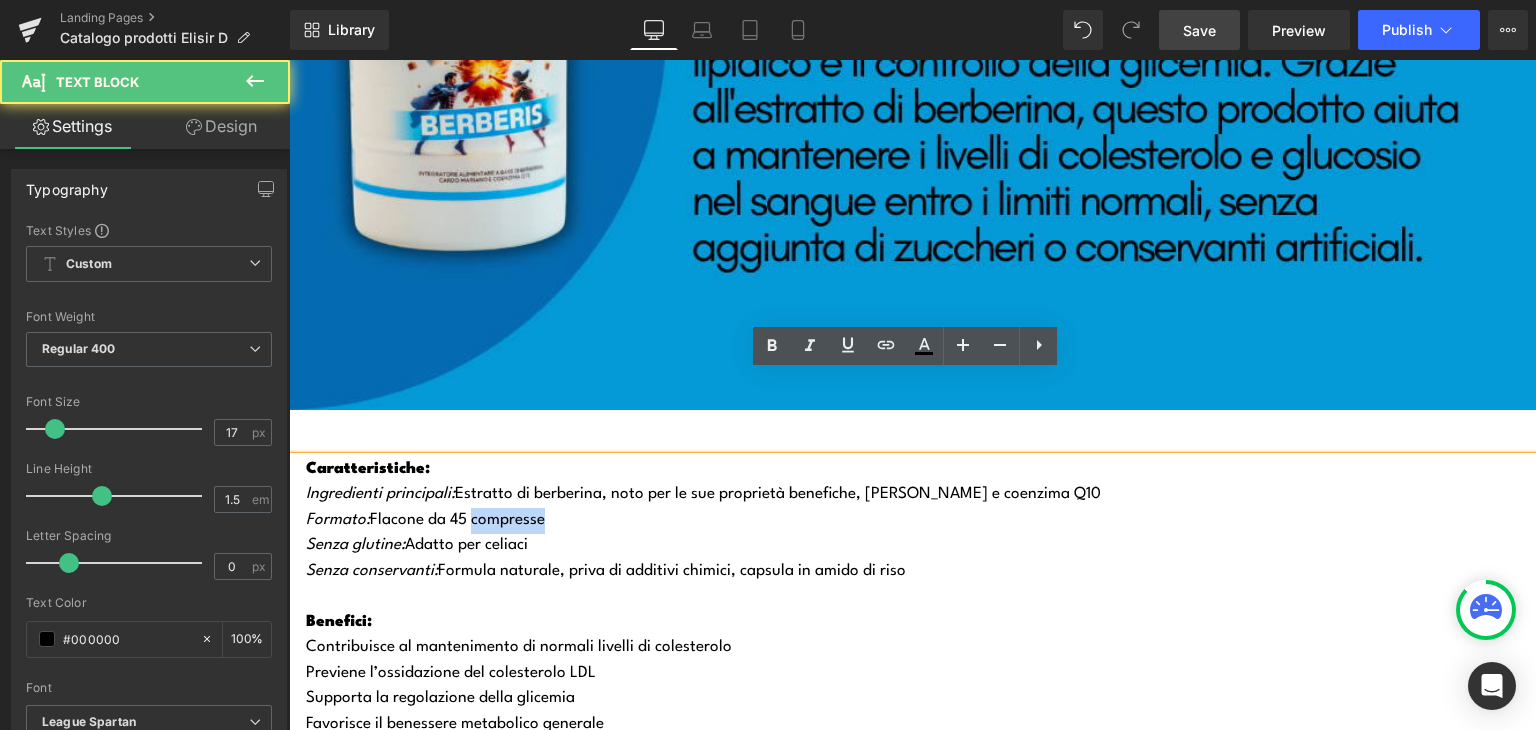 type 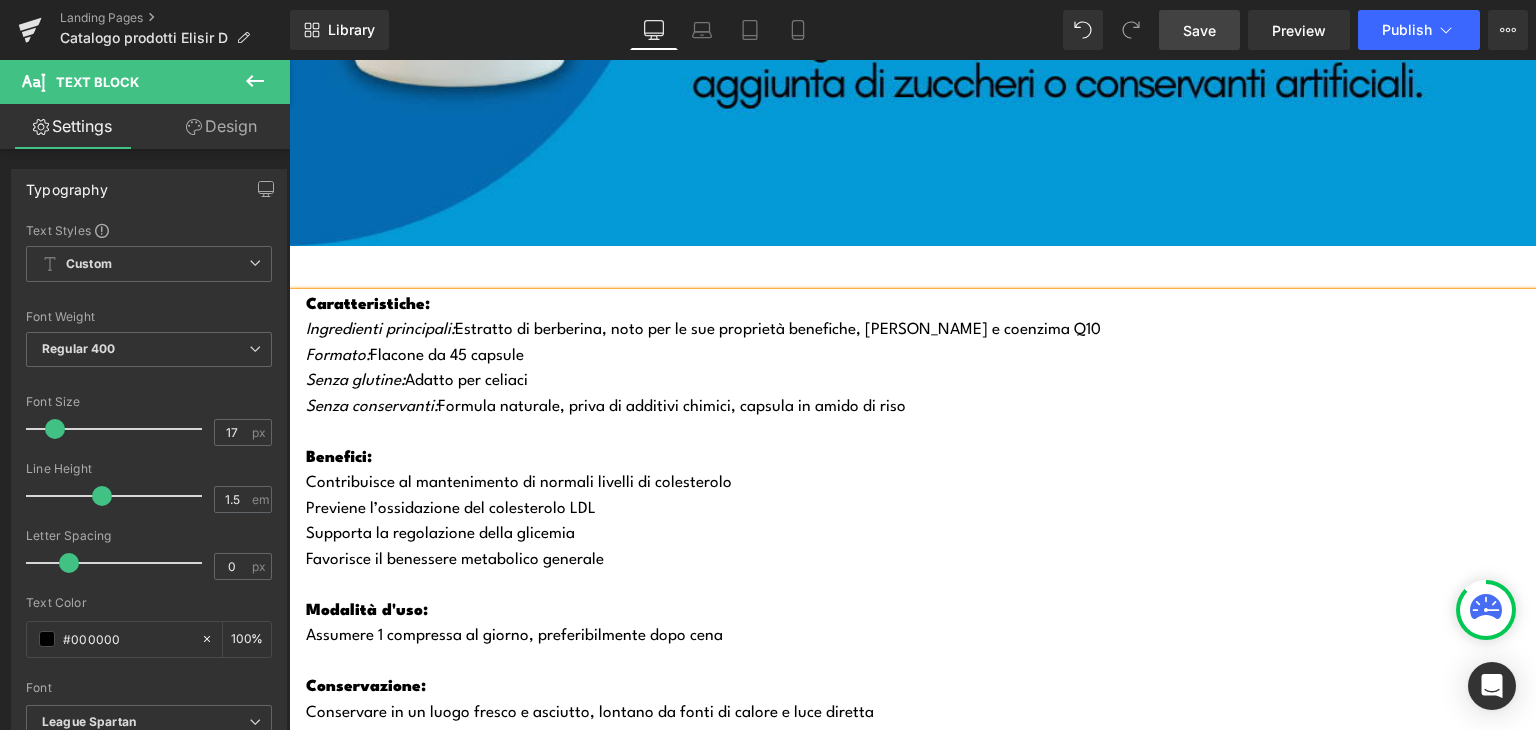 scroll, scrollTop: 11139, scrollLeft: 0, axis: vertical 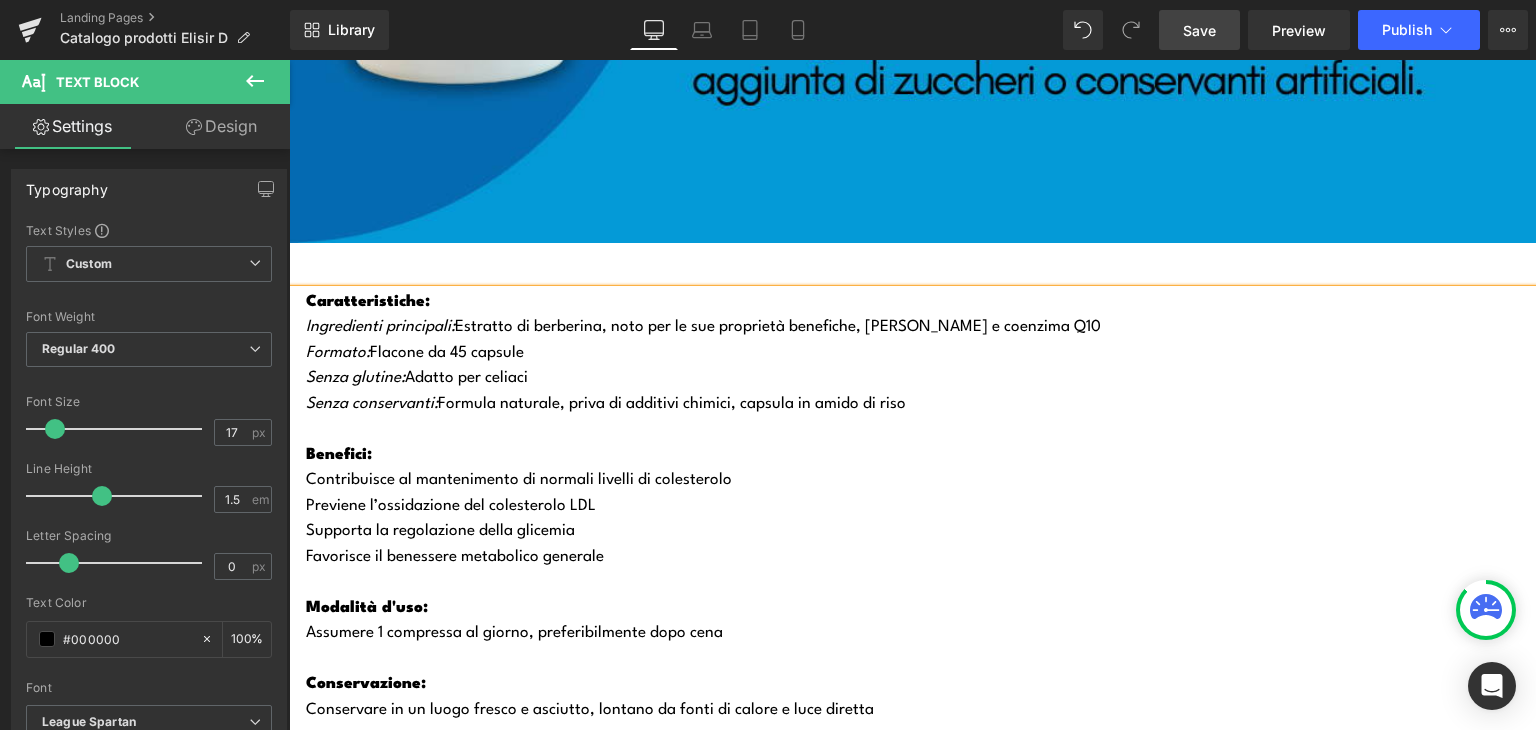 click on "Supporta la regolazione della glicemia" at bounding box center (921, 532) 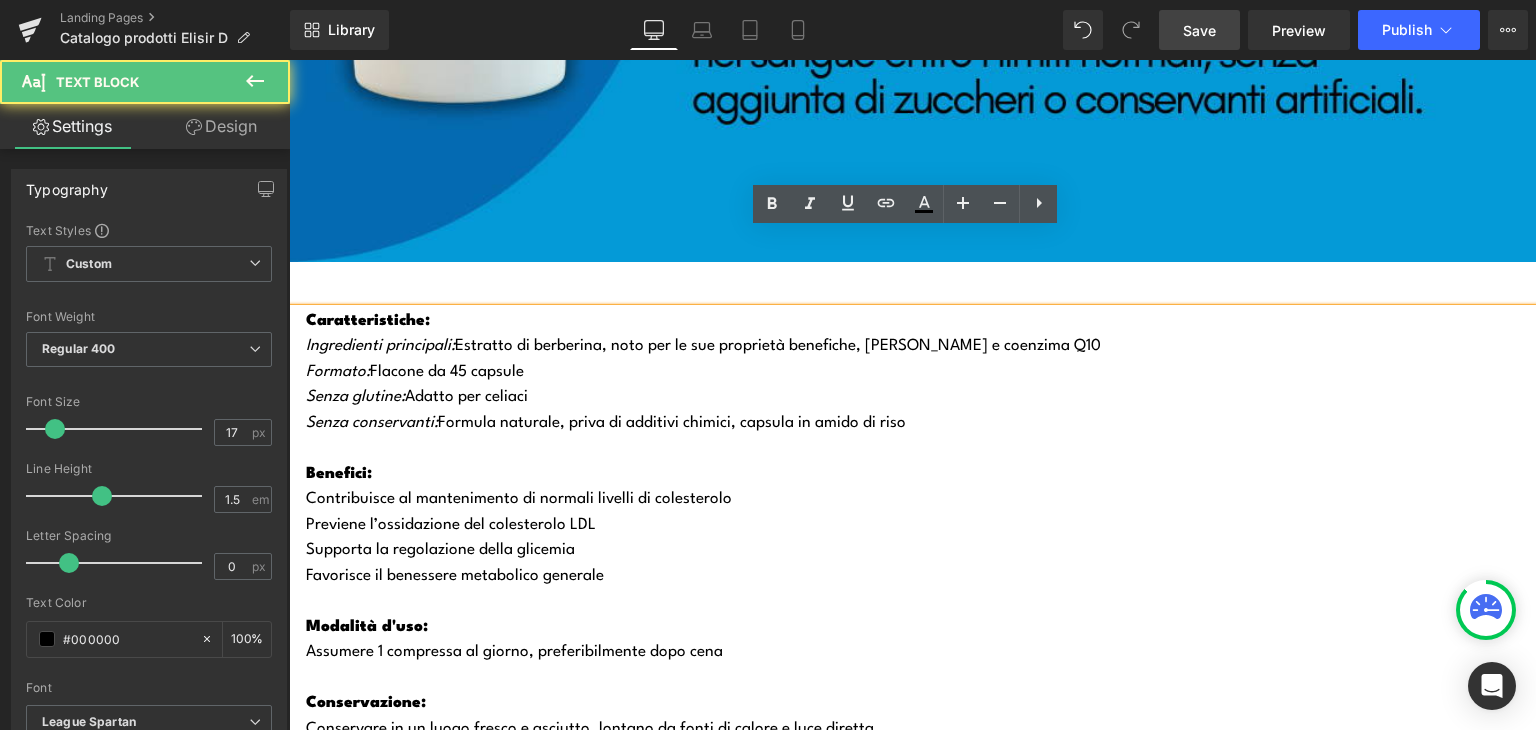 scroll, scrollTop: 11111, scrollLeft: 0, axis: vertical 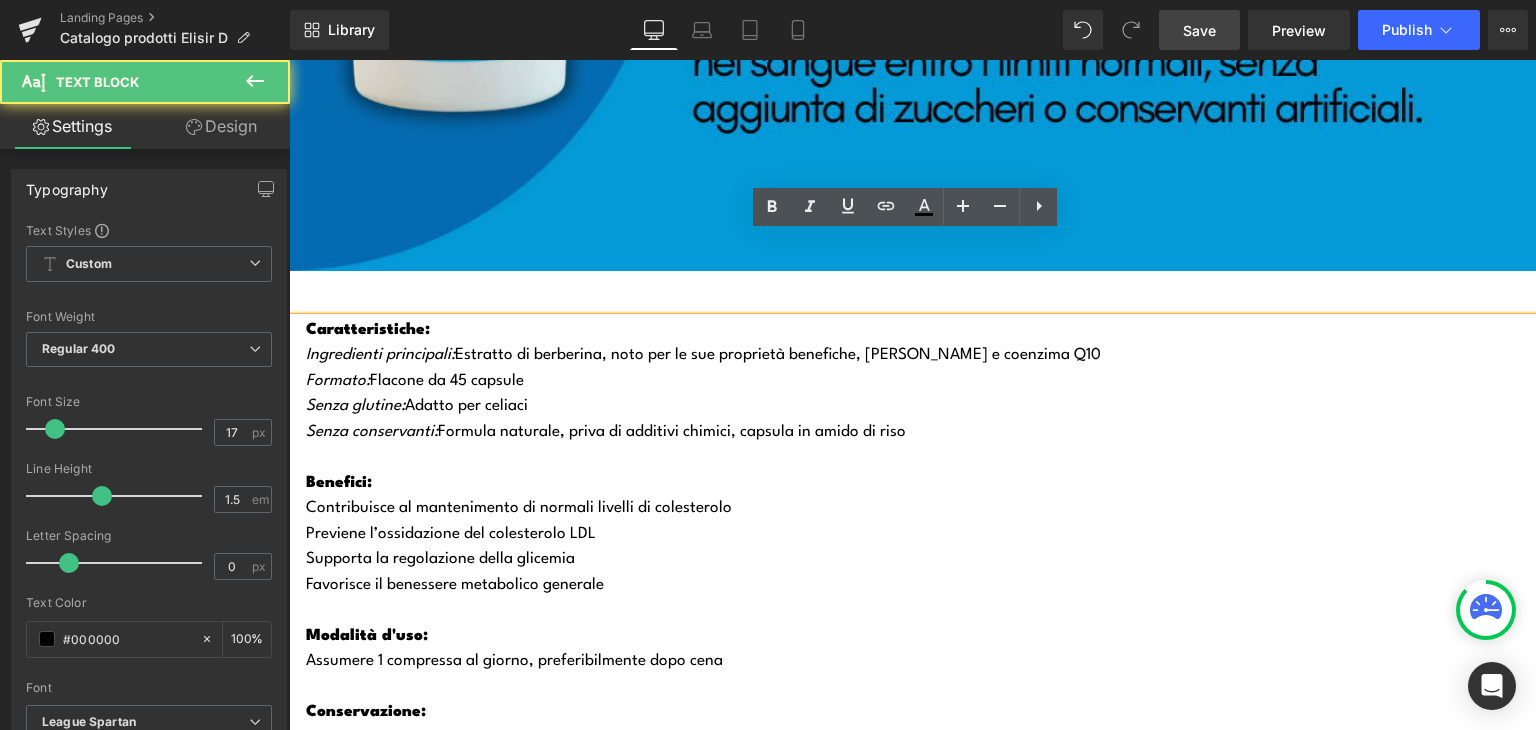 click on "Assumere 1 compressa al giorno, preferibilmente dopo cena" at bounding box center [514, 661] 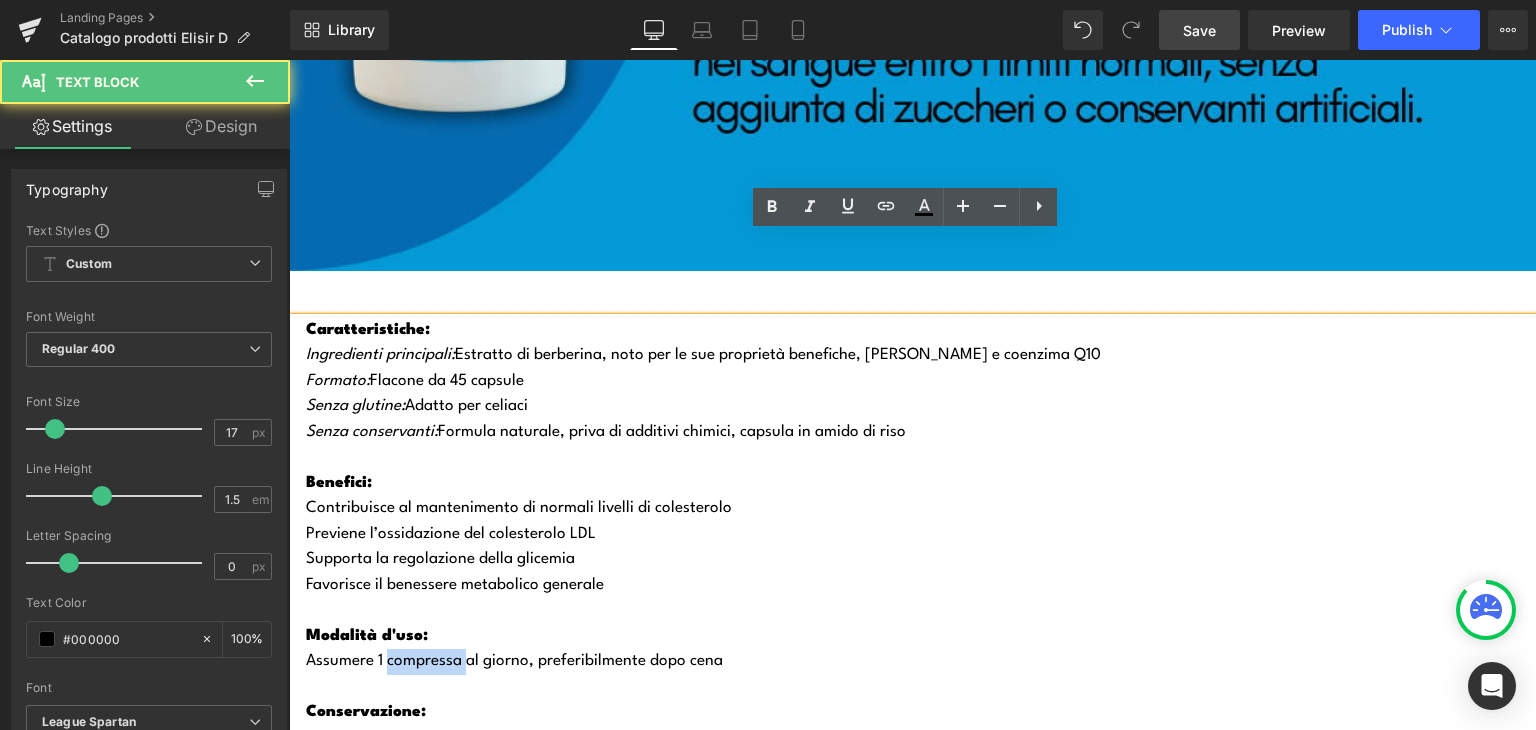 click on "Assumere 1 compressa al giorno, preferibilmente dopo cena" at bounding box center [514, 661] 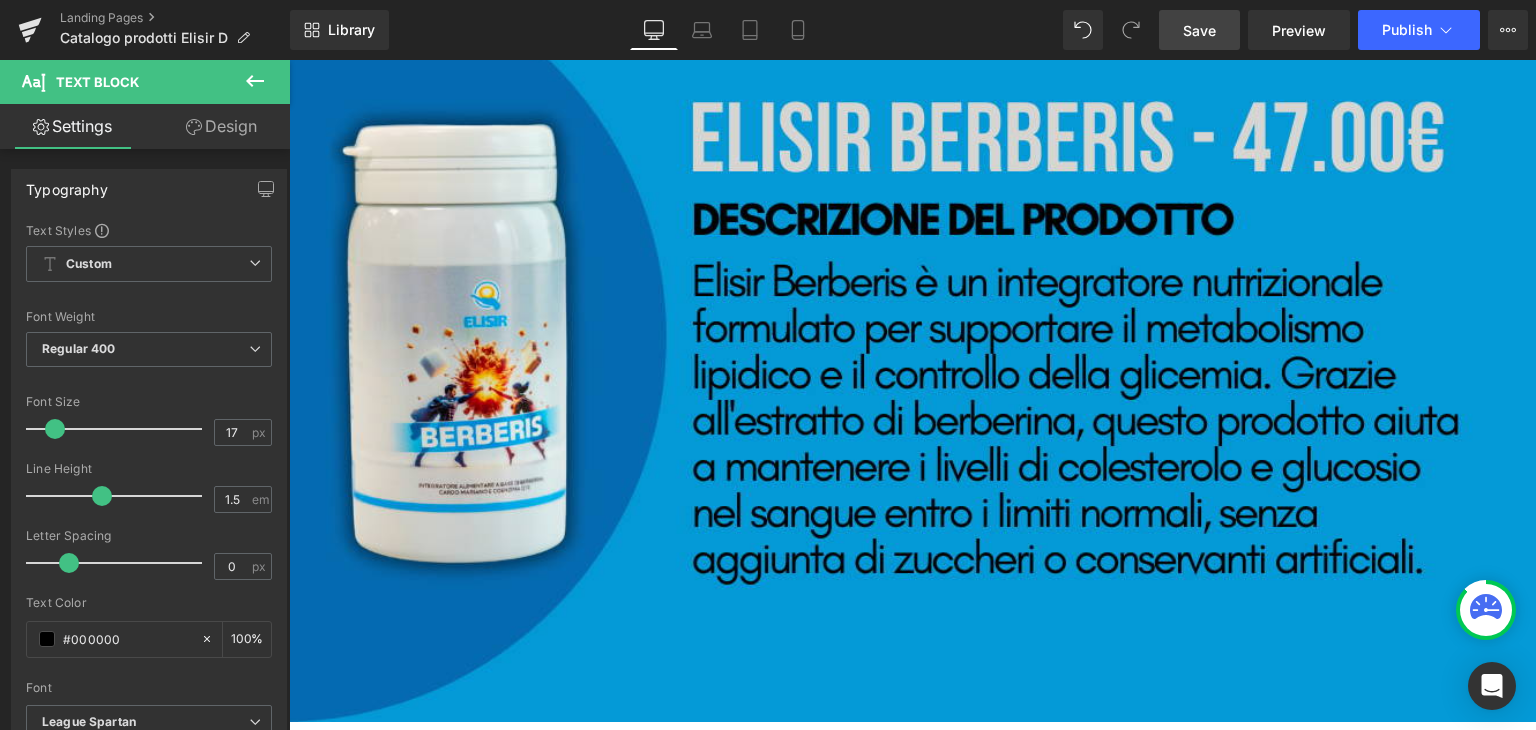 scroll, scrollTop: 10843, scrollLeft: 0, axis: vertical 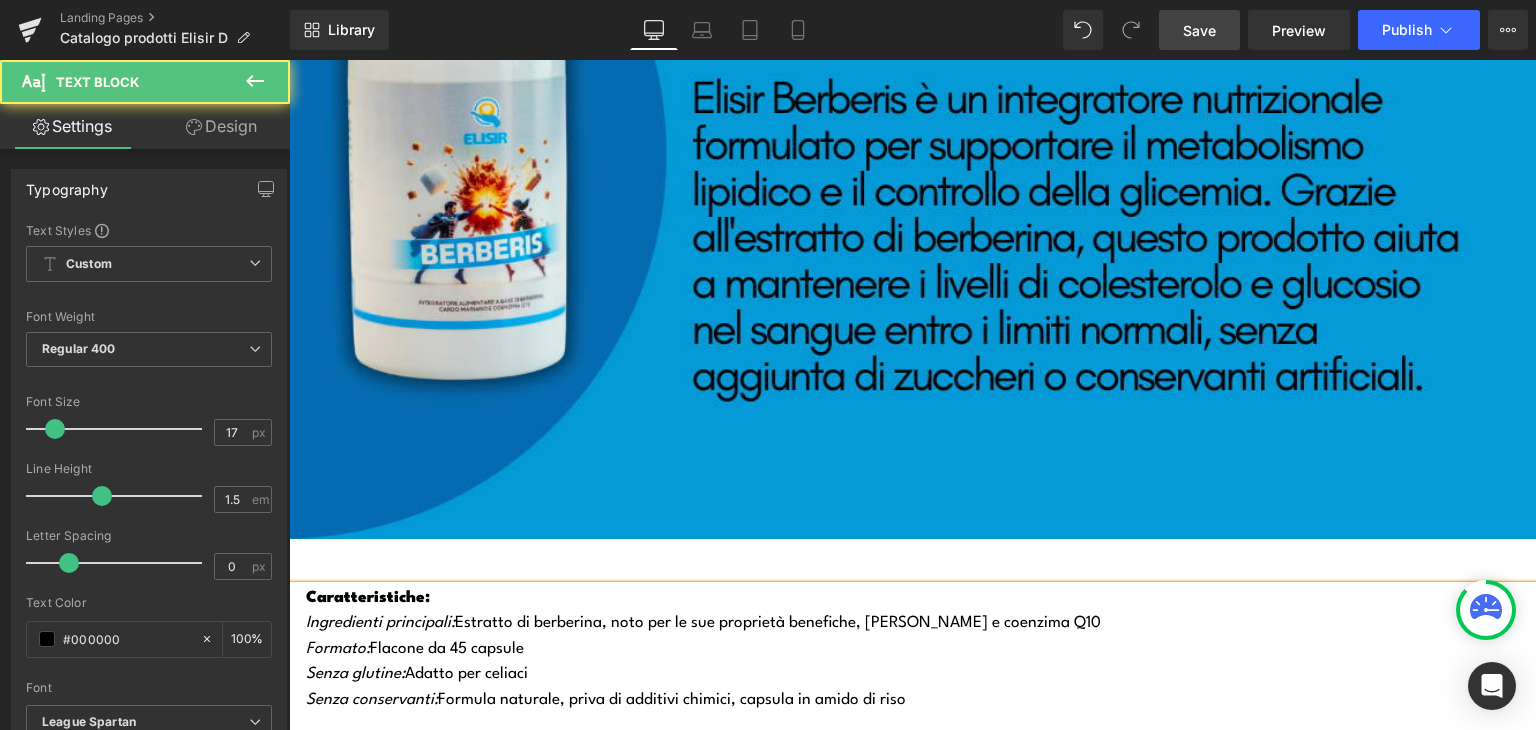 click on "Formato:  Flacone da 45 capsule" at bounding box center (921, 650) 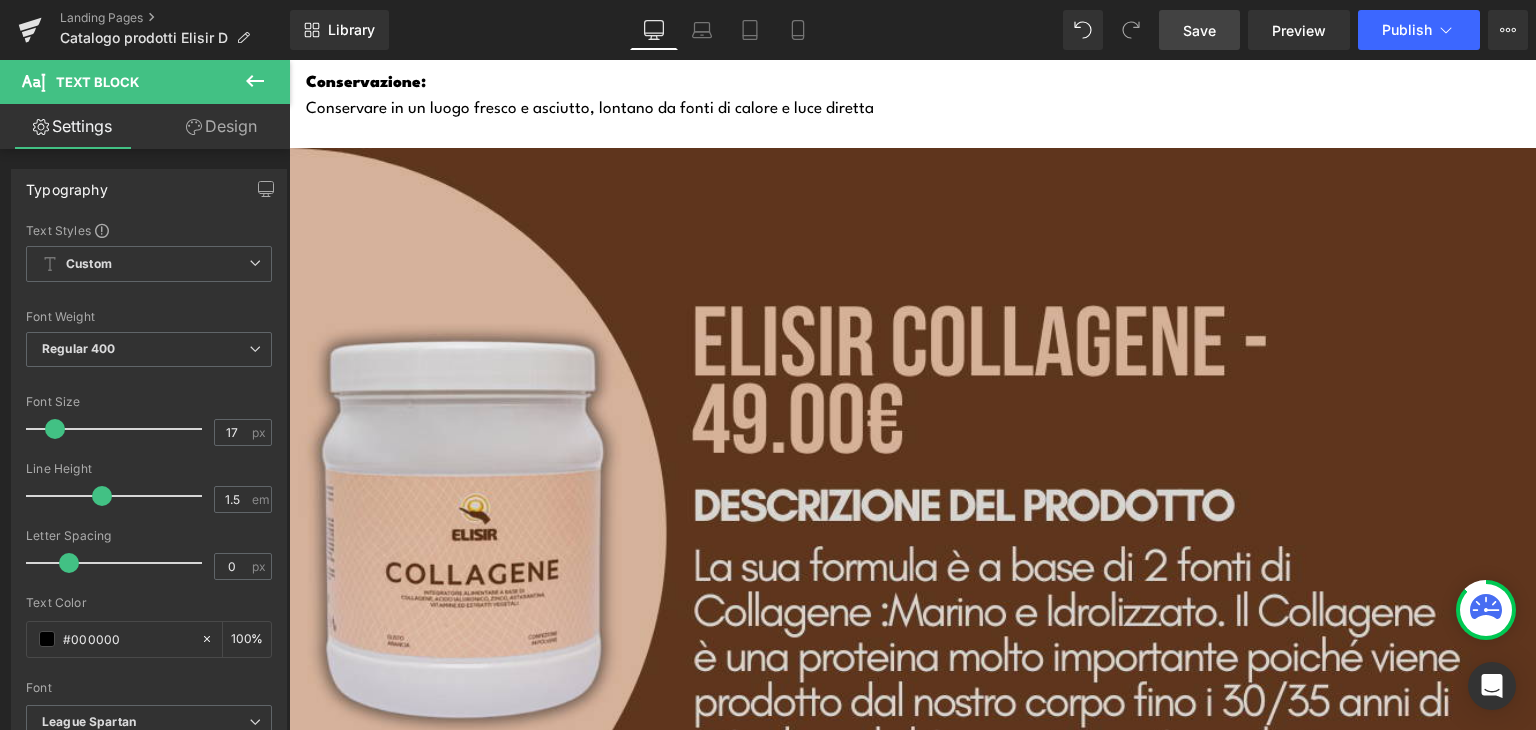 scroll, scrollTop: 12200, scrollLeft: 0, axis: vertical 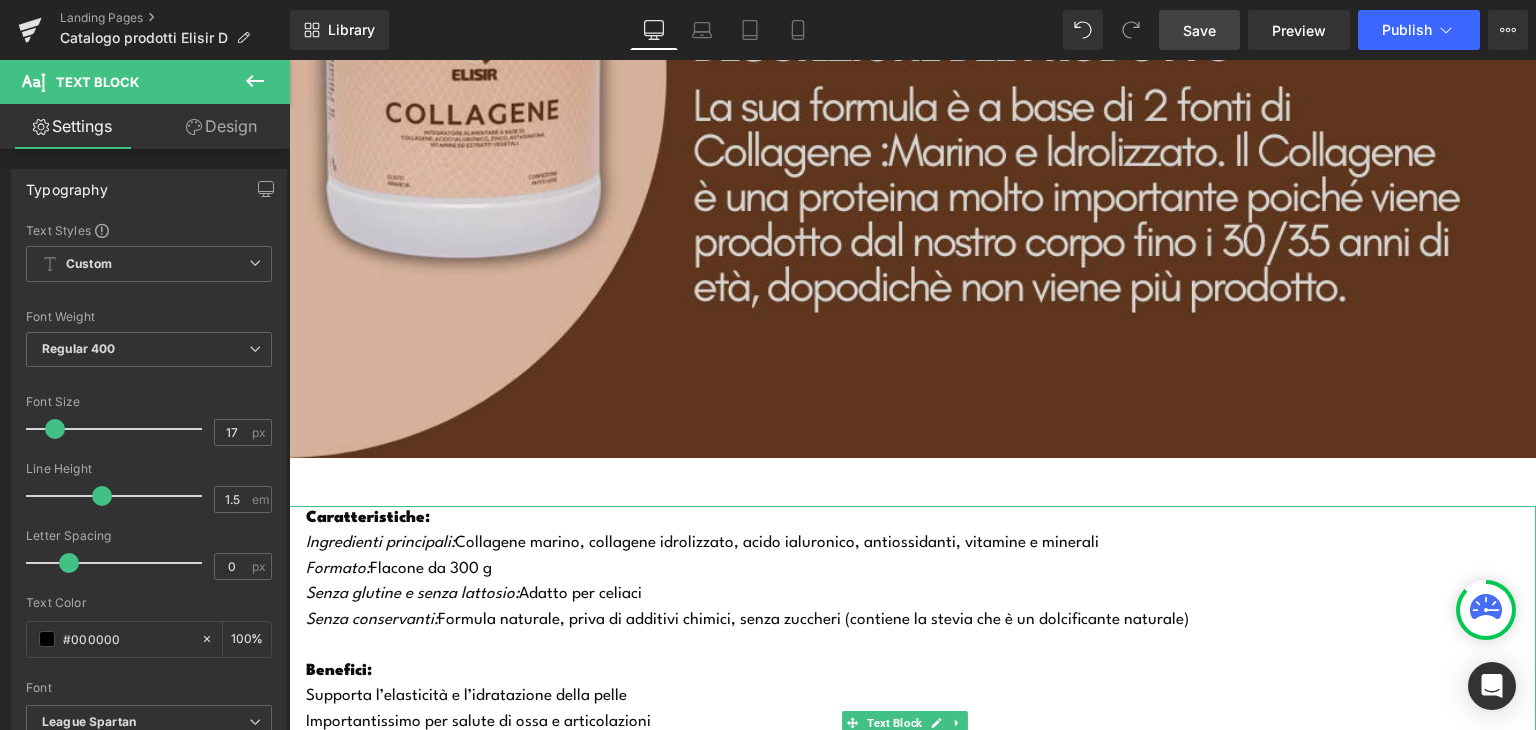 click on "Formato:  Flacone da 300 g" at bounding box center (921, 570) 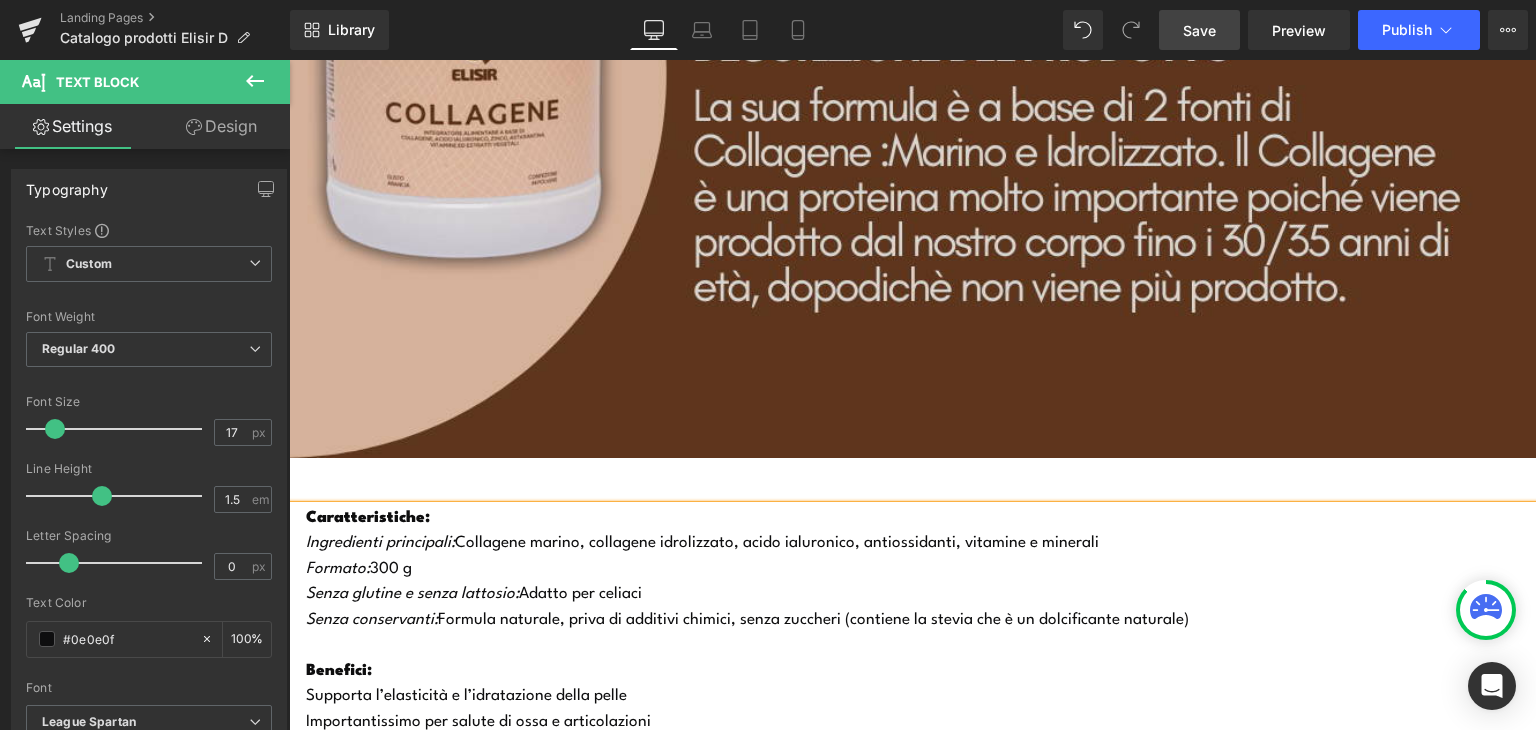 click on "Formato:  300 g" at bounding box center [921, 570] 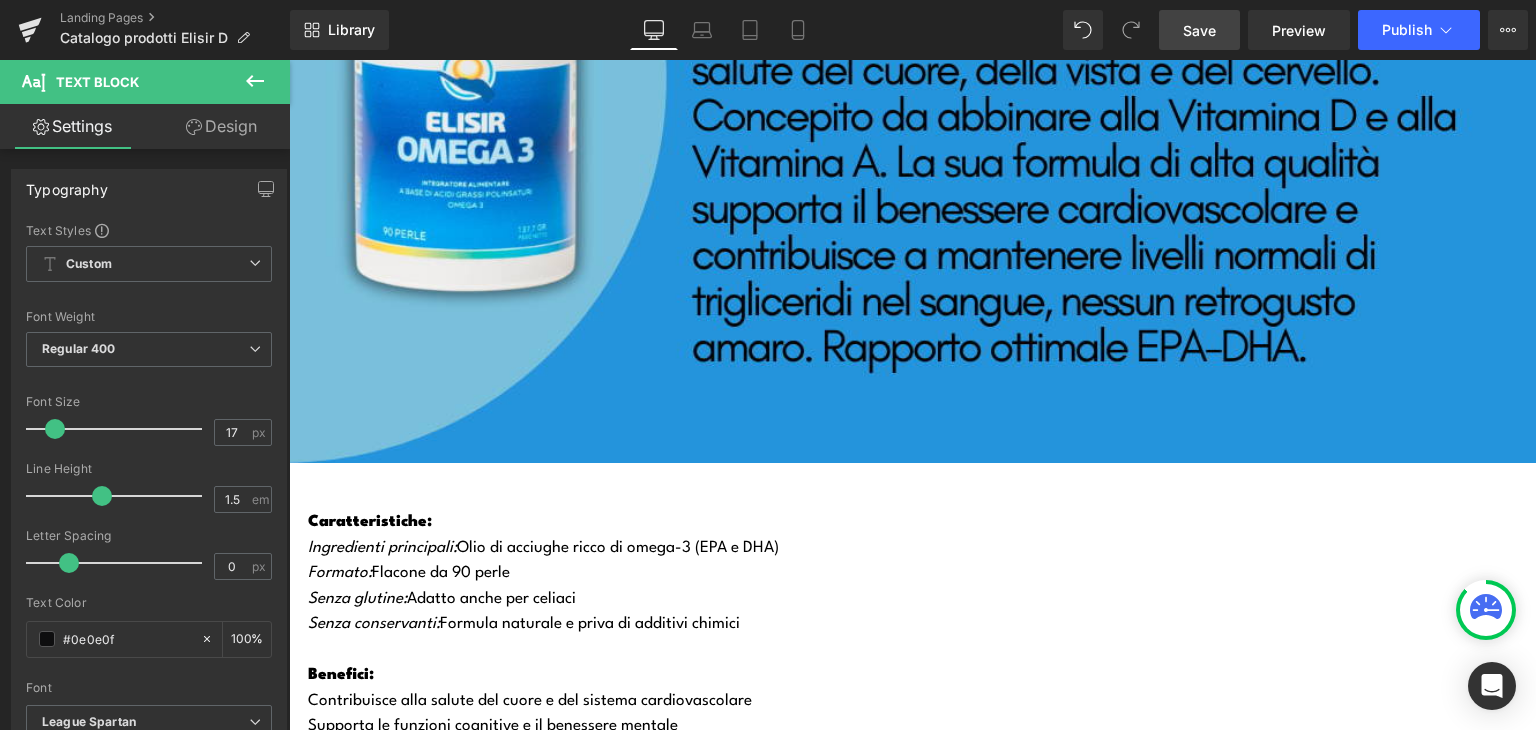 scroll, scrollTop: 9642, scrollLeft: 0, axis: vertical 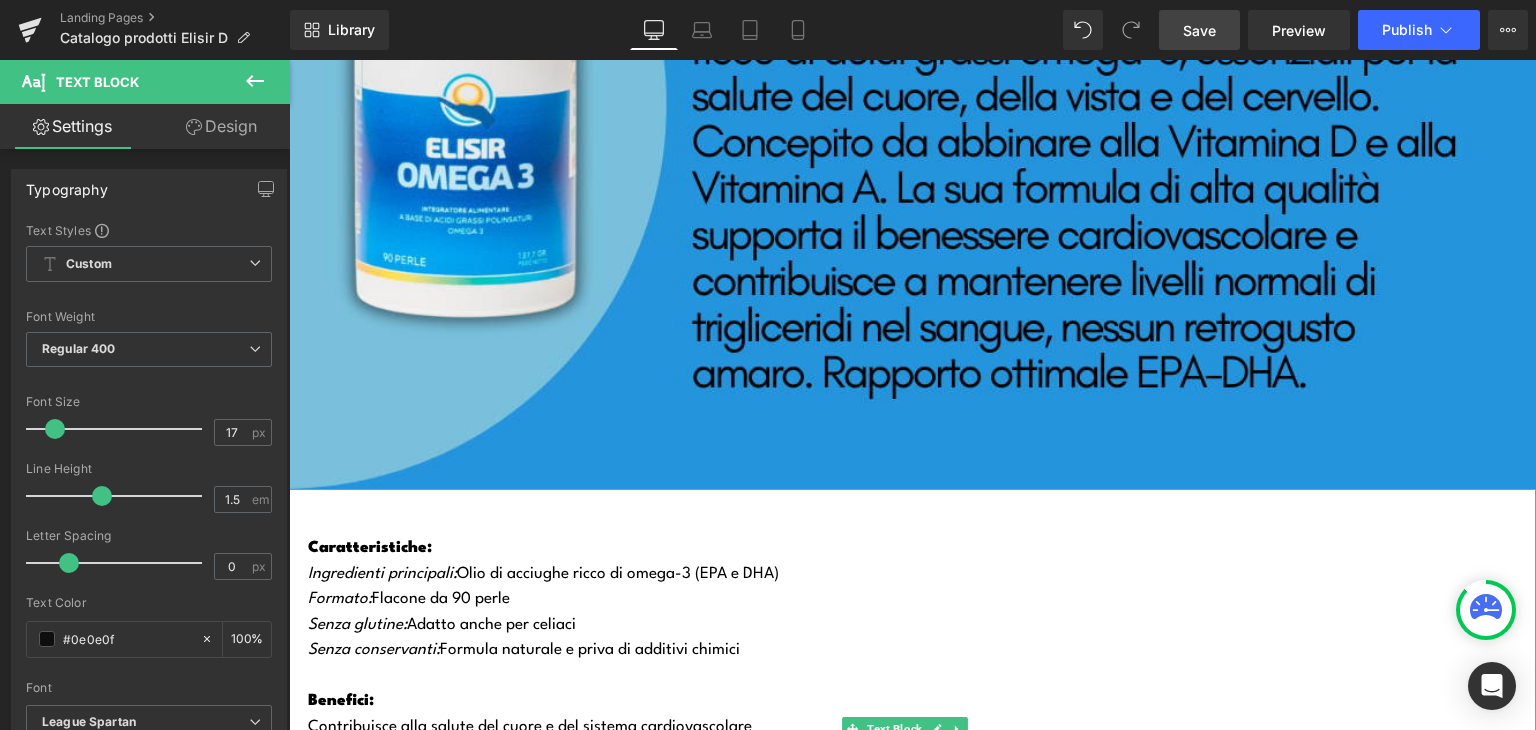 click on "Formato:  Flacone da 90 perle" at bounding box center [922, 600] 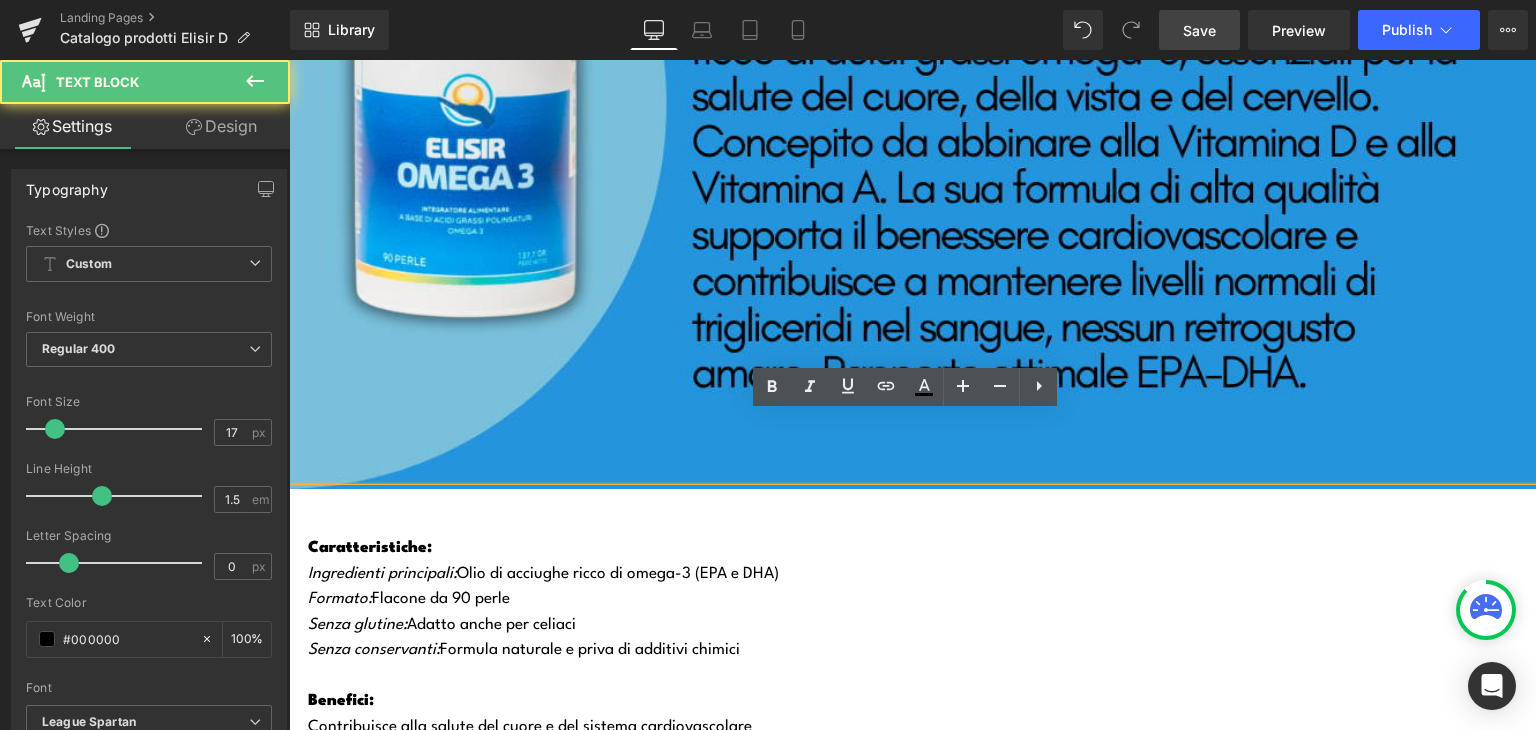 click on "Formato:  Flacone da 90 perle" at bounding box center (922, 600) 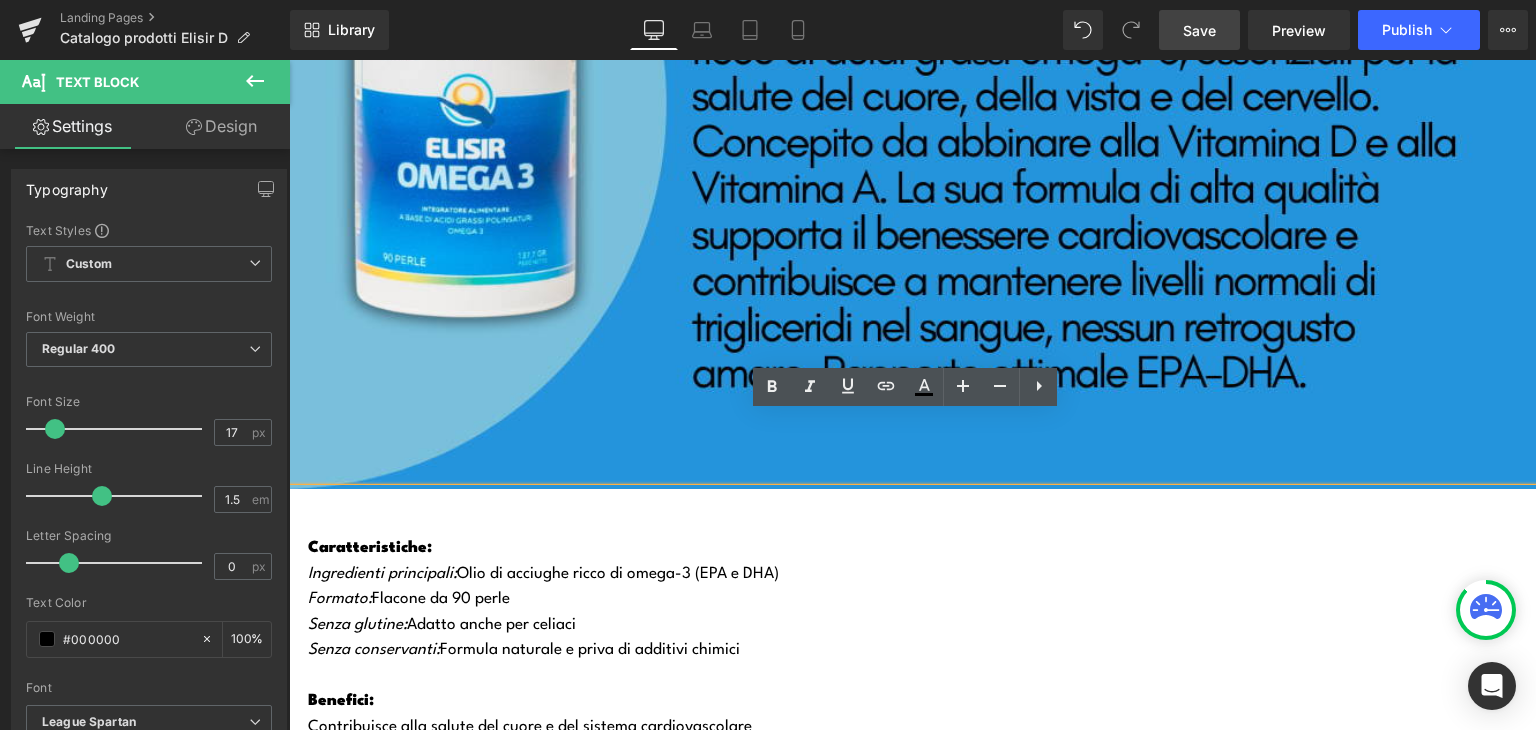 type 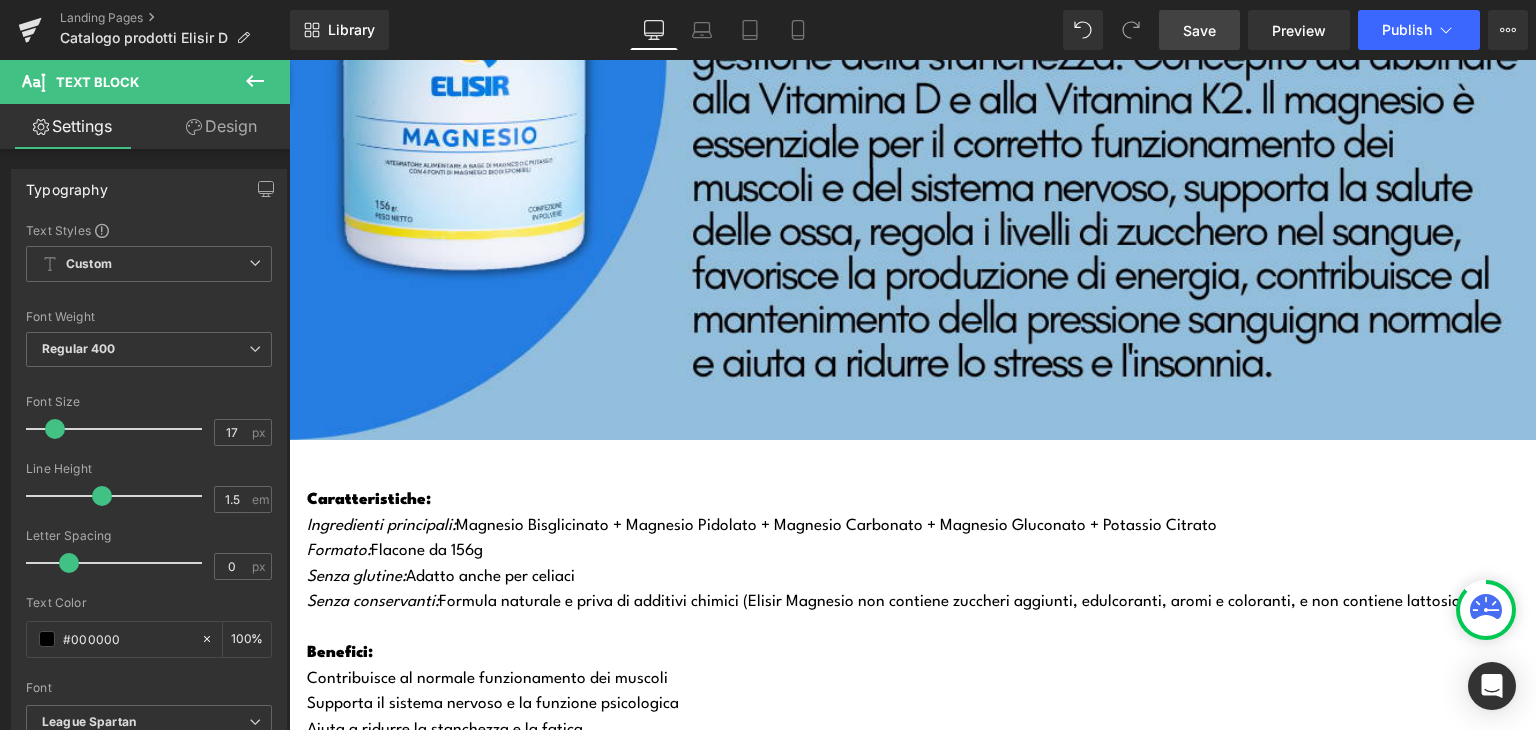 scroll, scrollTop: 8440, scrollLeft: 0, axis: vertical 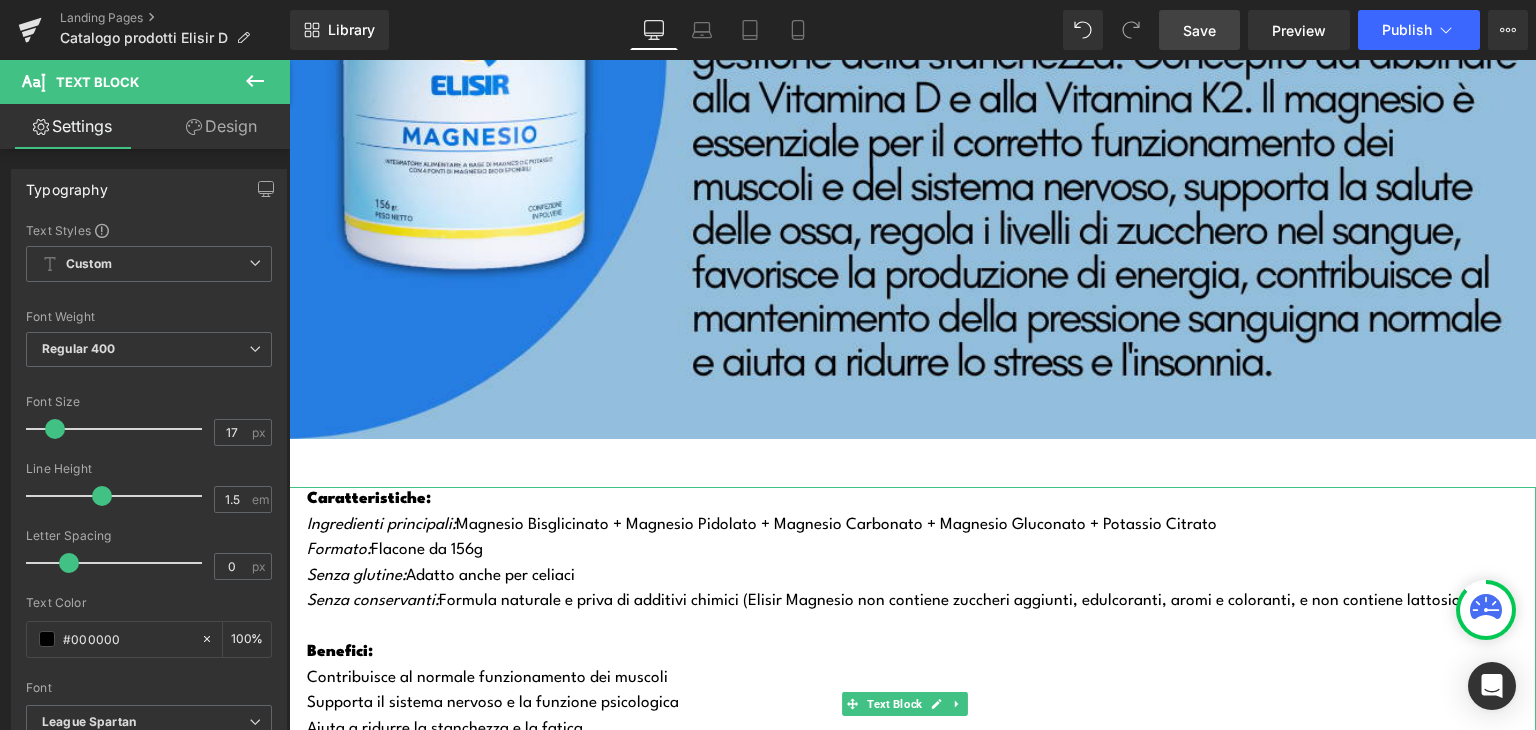 click on "Formato:  Flacone da 156g" at bounding box center [921, 551] 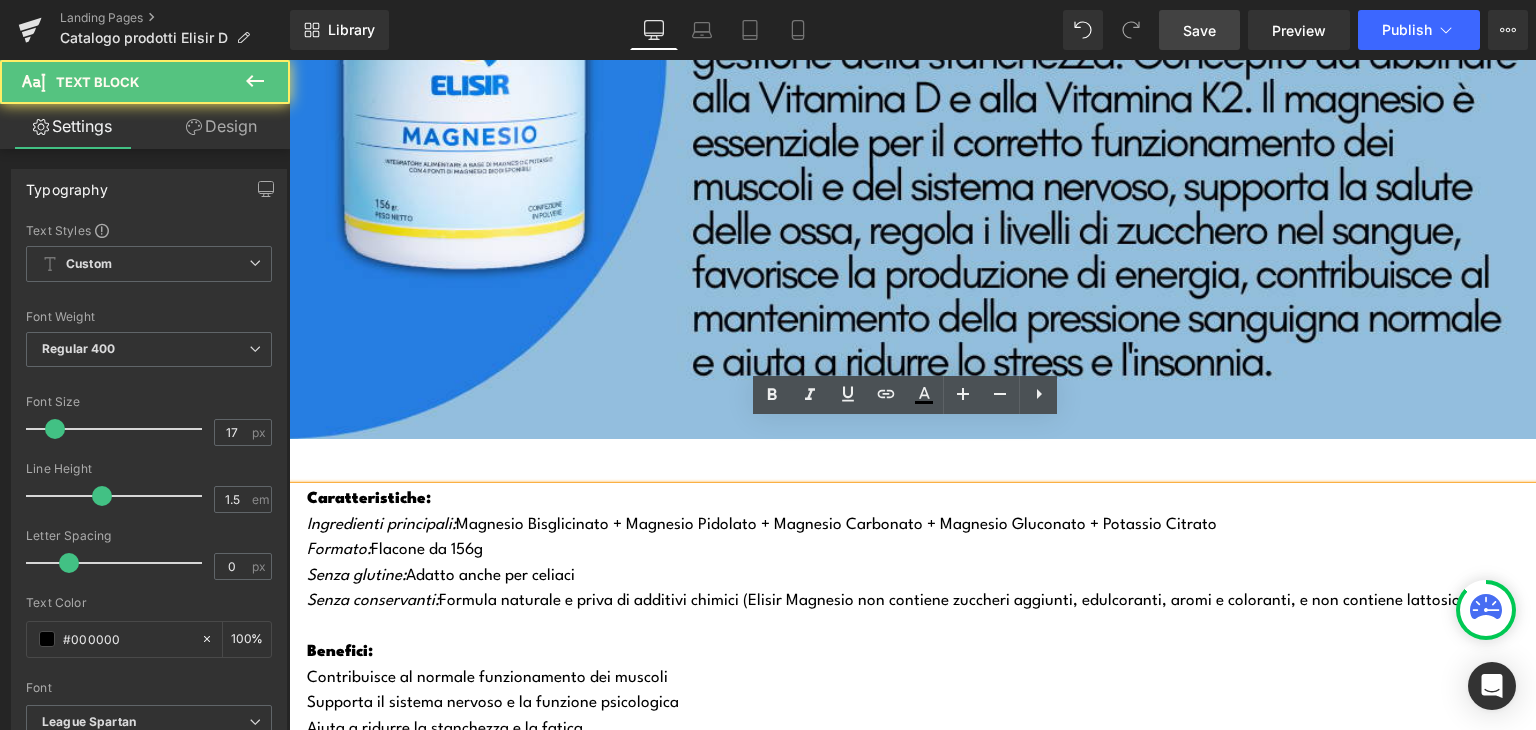 type 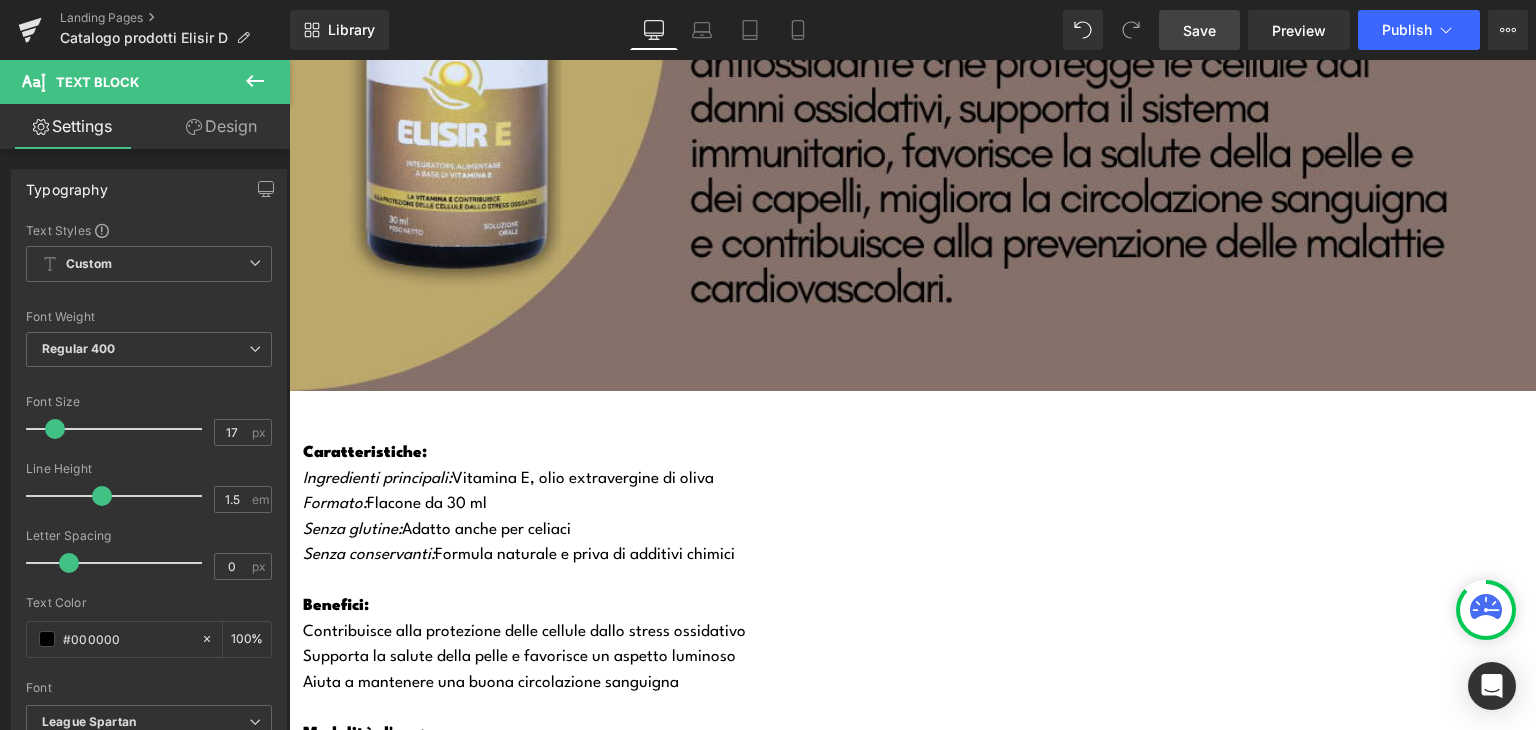 scroll, scrollTop: 5955, scrollLeft: 0, axis: vertical 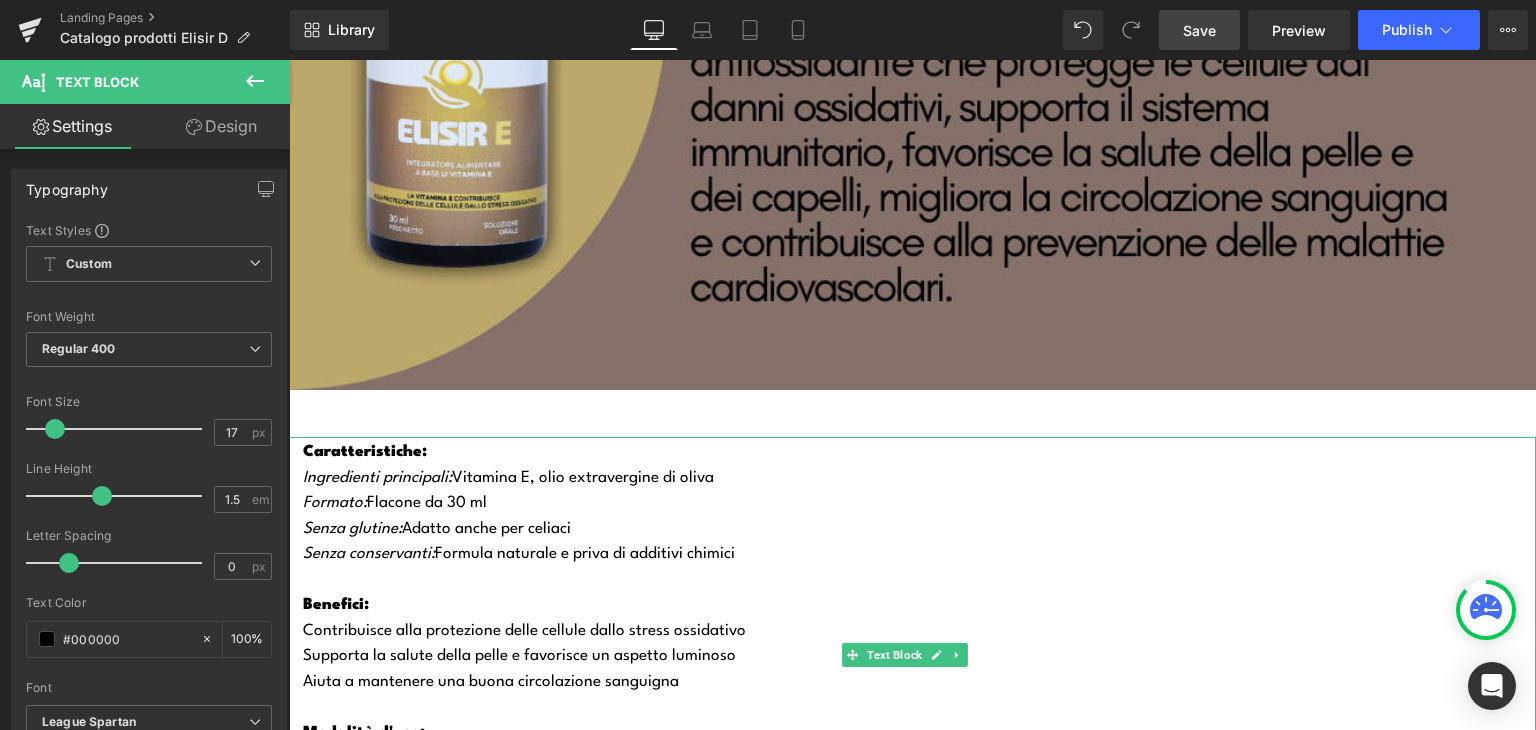click on "Formato:  Flacone da 30 ml" at bounding box center [919, 504] 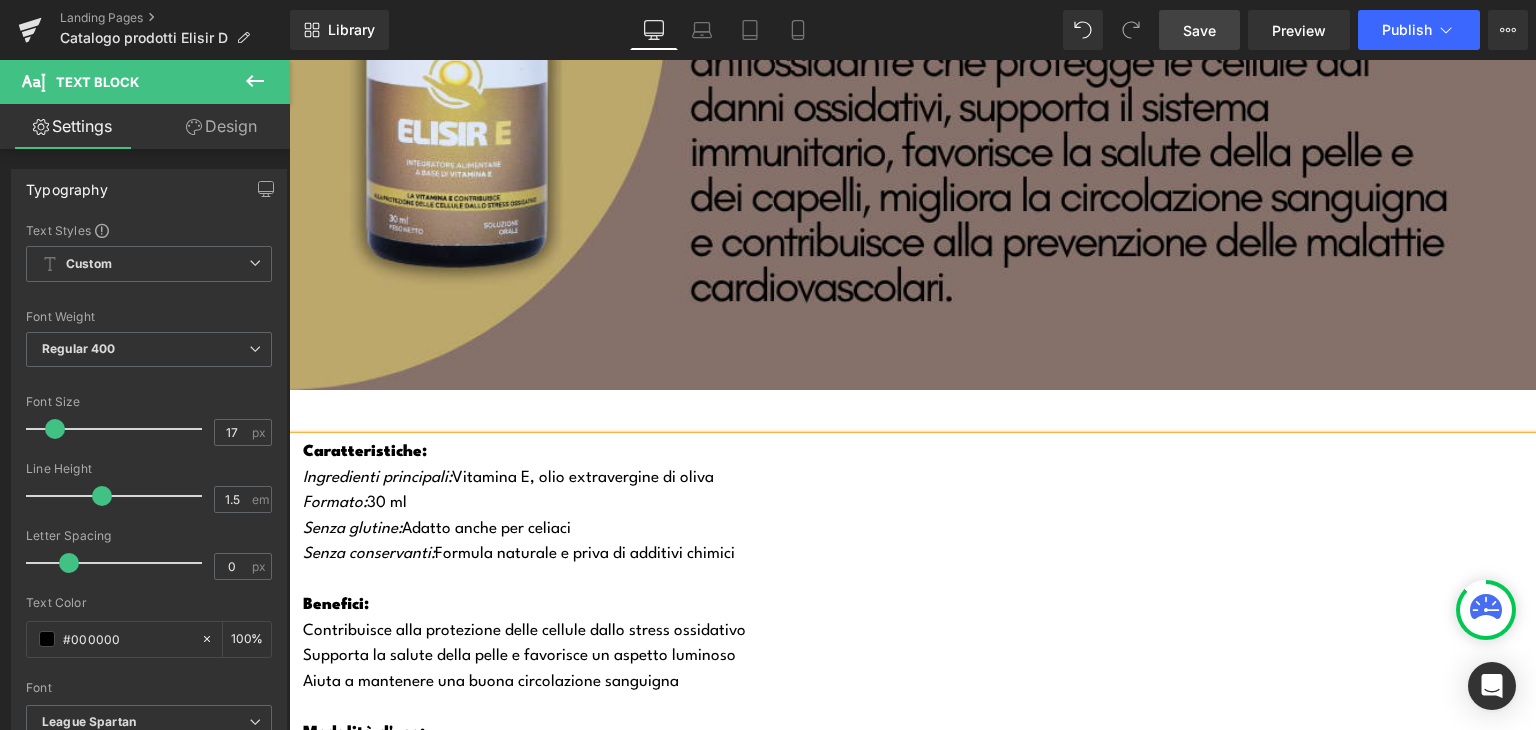 click on "Formato:  30 ml" at bounding box center [919, 504] 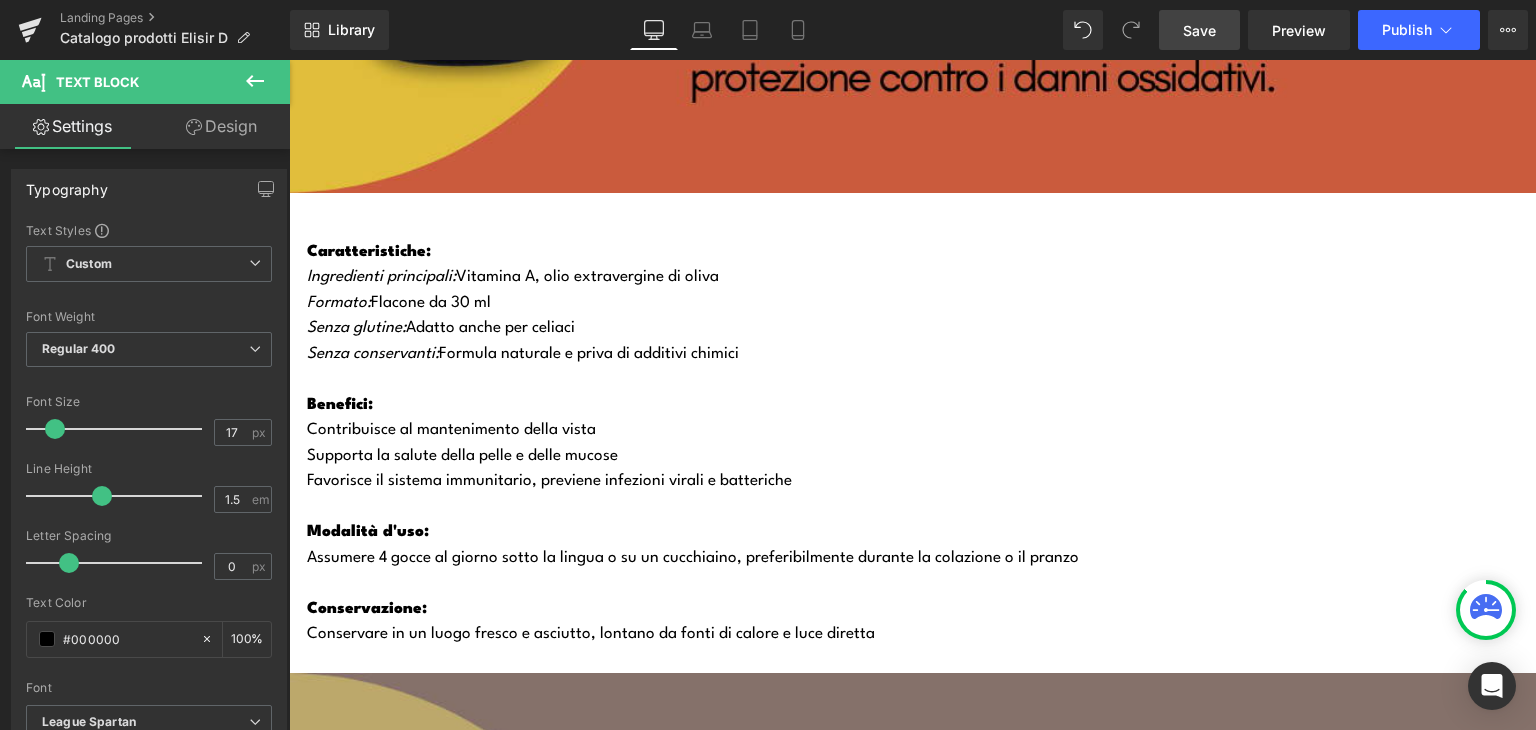 scroll, scrollTop: 4907, scrollLeft: 0, axis: vertical 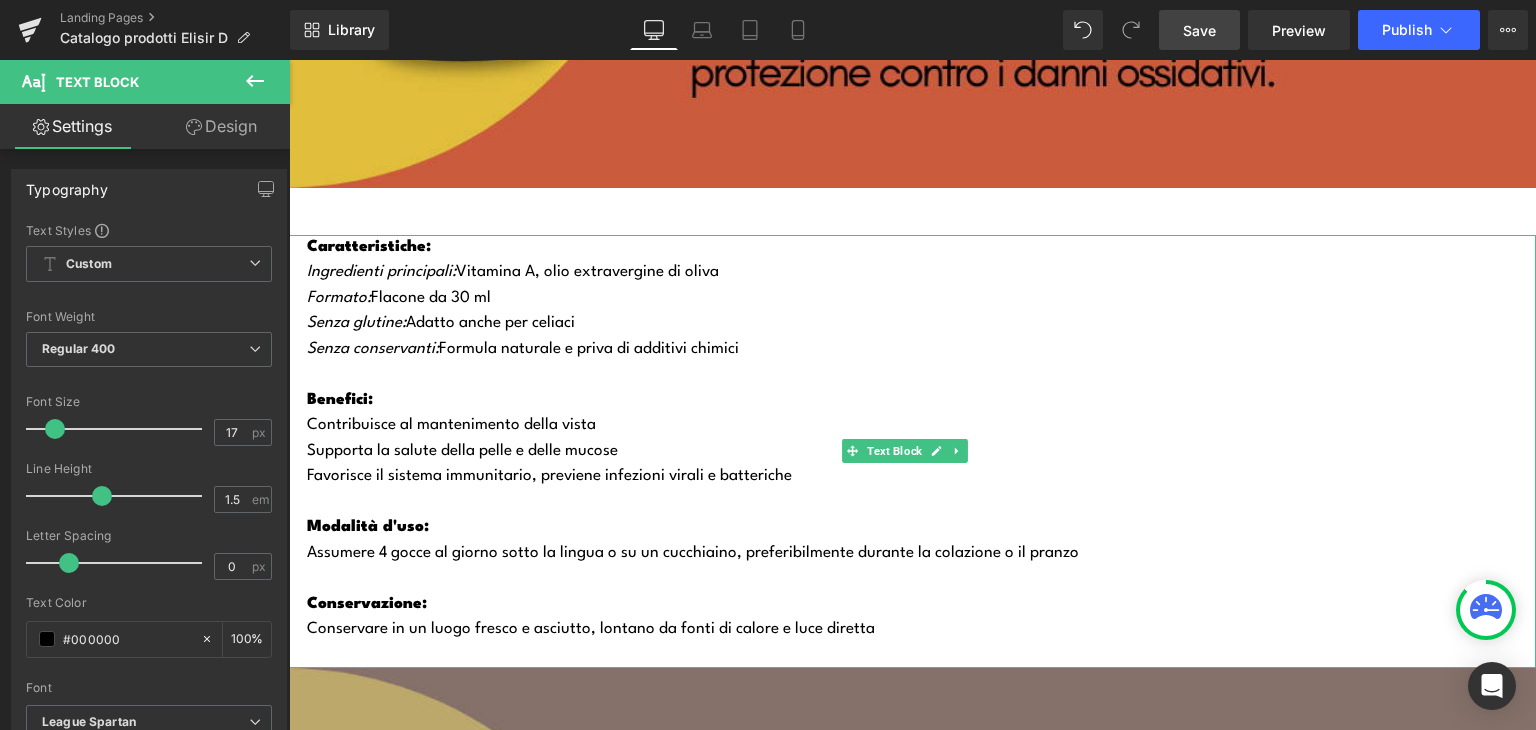 click on "Formato:  Flacone da 30 ml" at bounding box center (921, 299) 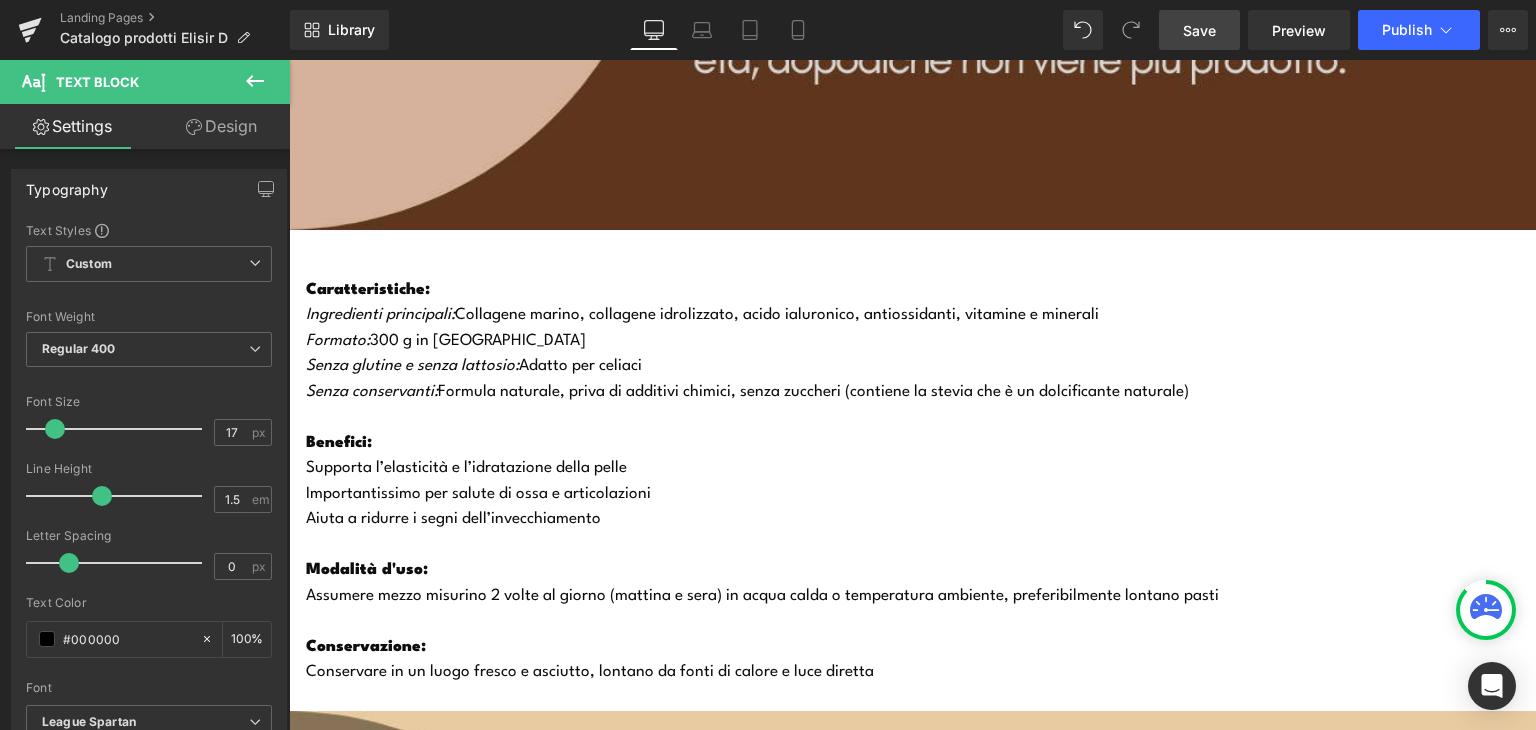 scroll, scrollTop: 12427, scrollLeft: 0, axis: vertical 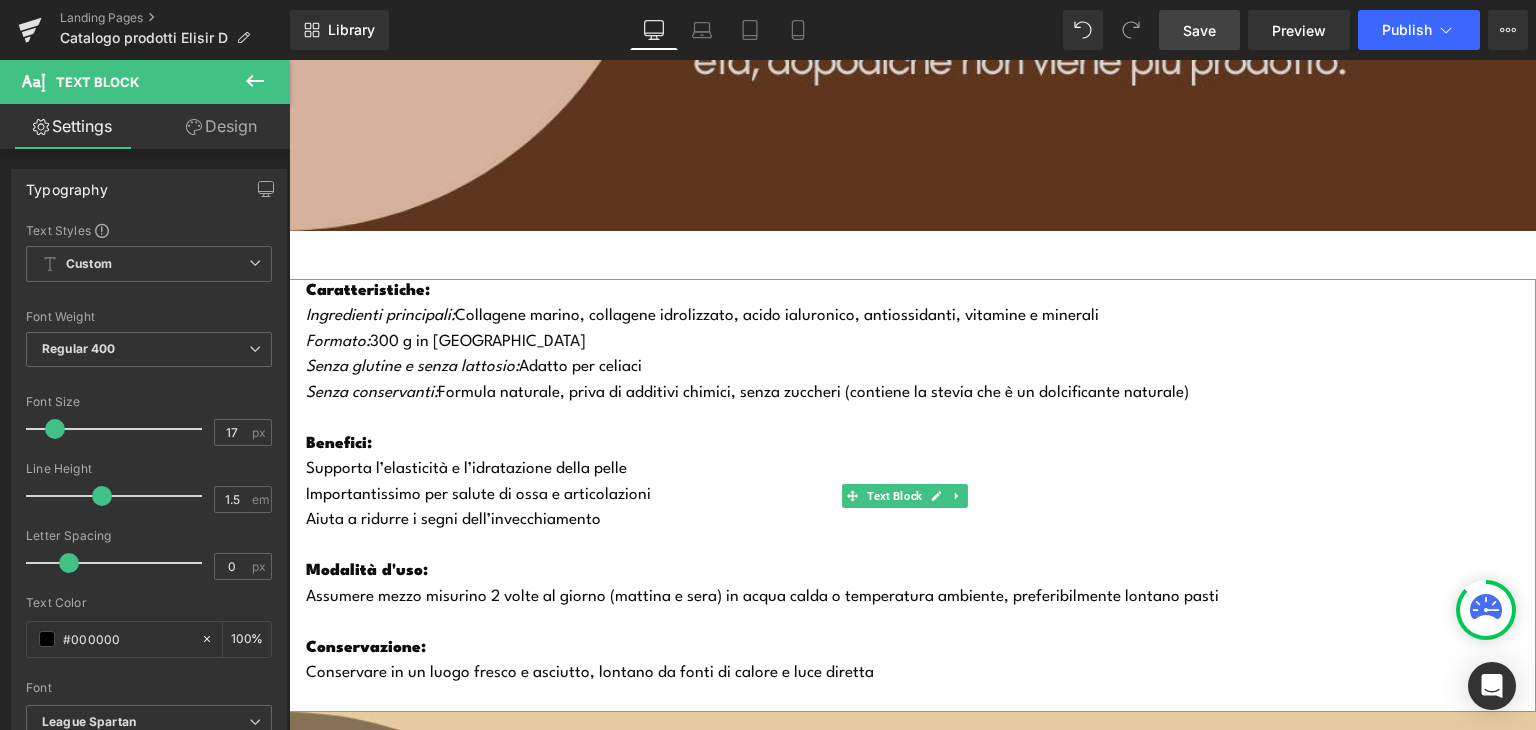 click on "Importantissimo per salute di ossa e articolazioni" at bounding box center [921, 496] 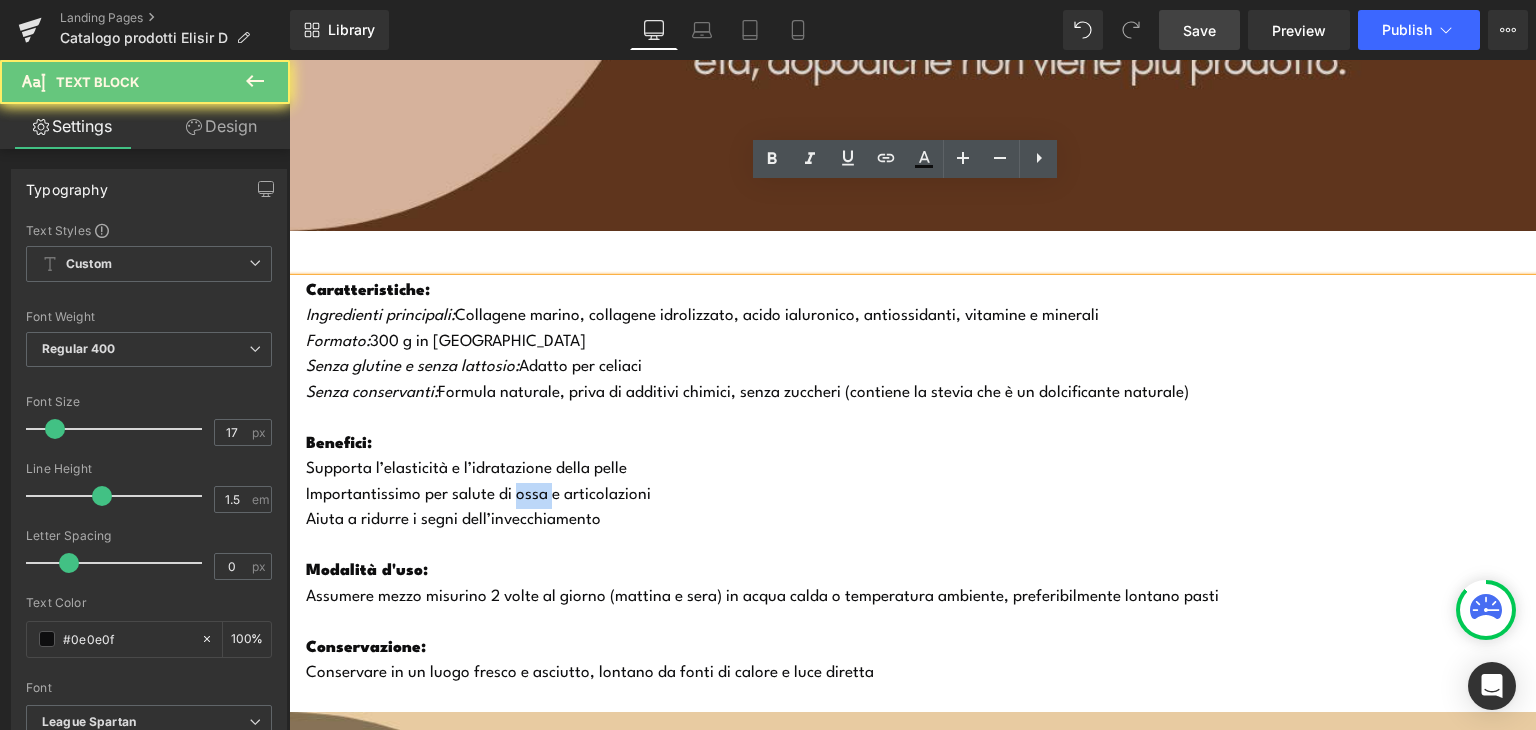 click on "Importantissimo per salute di ossa e articolazioni" at bounding box center (921, 496) 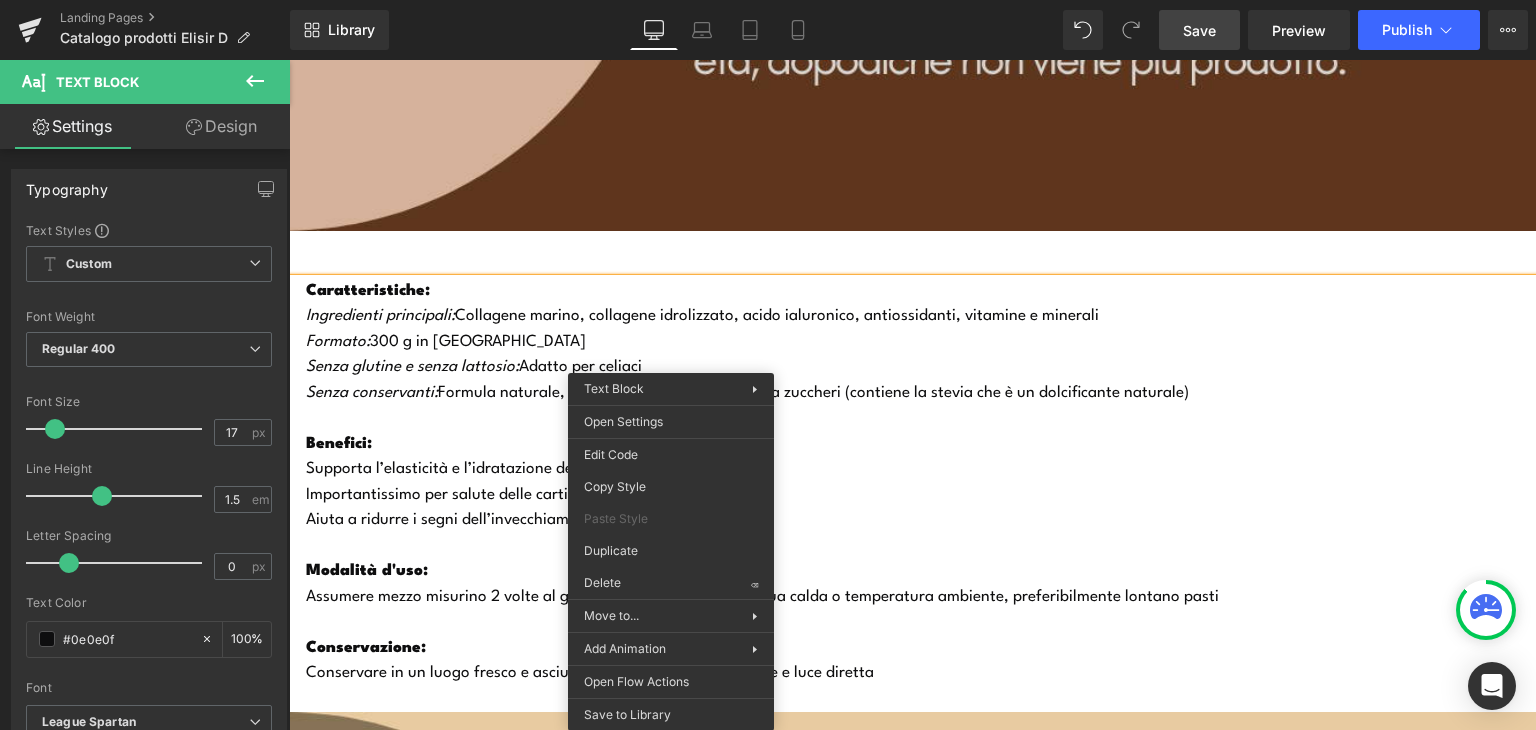 click on "Importantissimo per salute delle cartilagini e articolazioni" at bounding box center [921, 496] 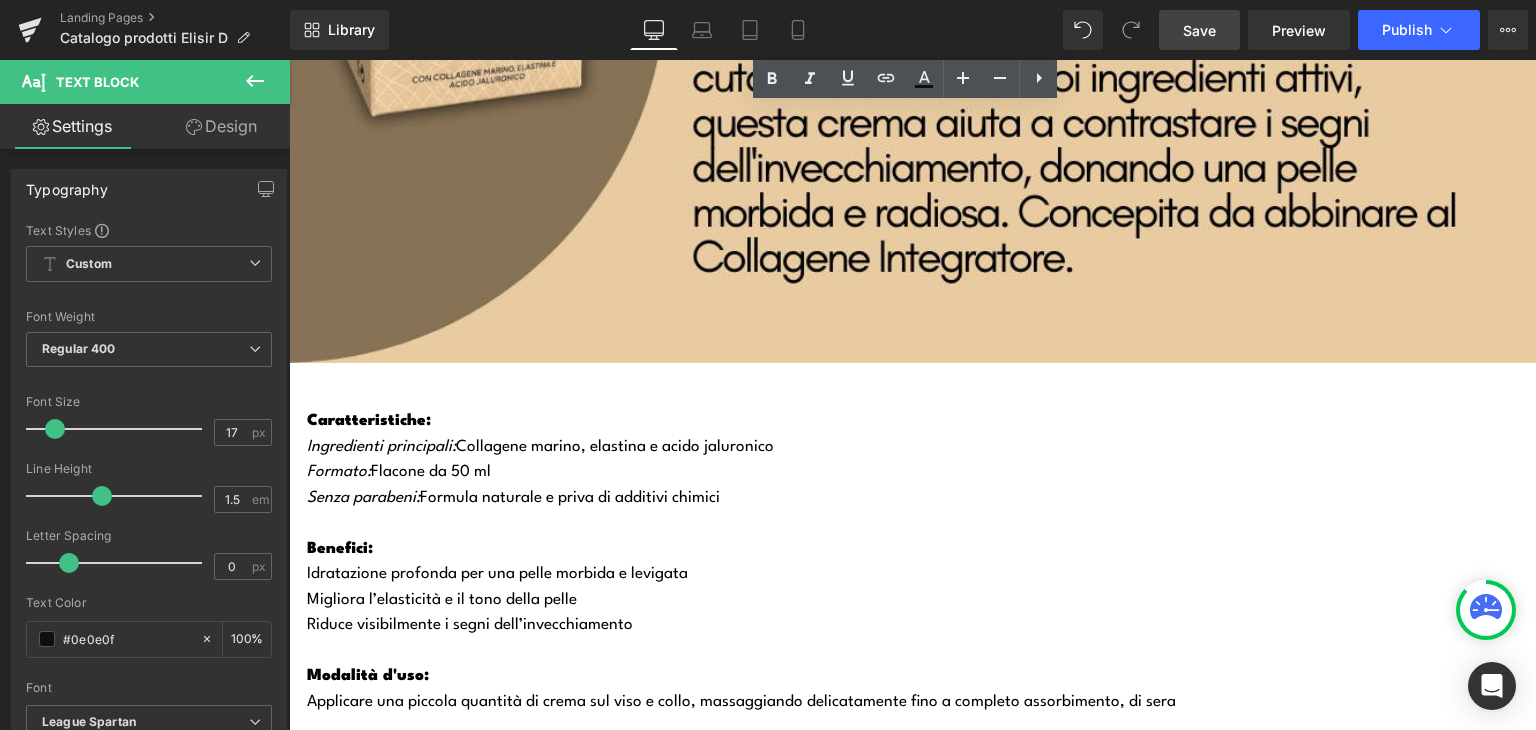 scroll, scrollTop: 13548, scrollLeft: 0, axis: vertical 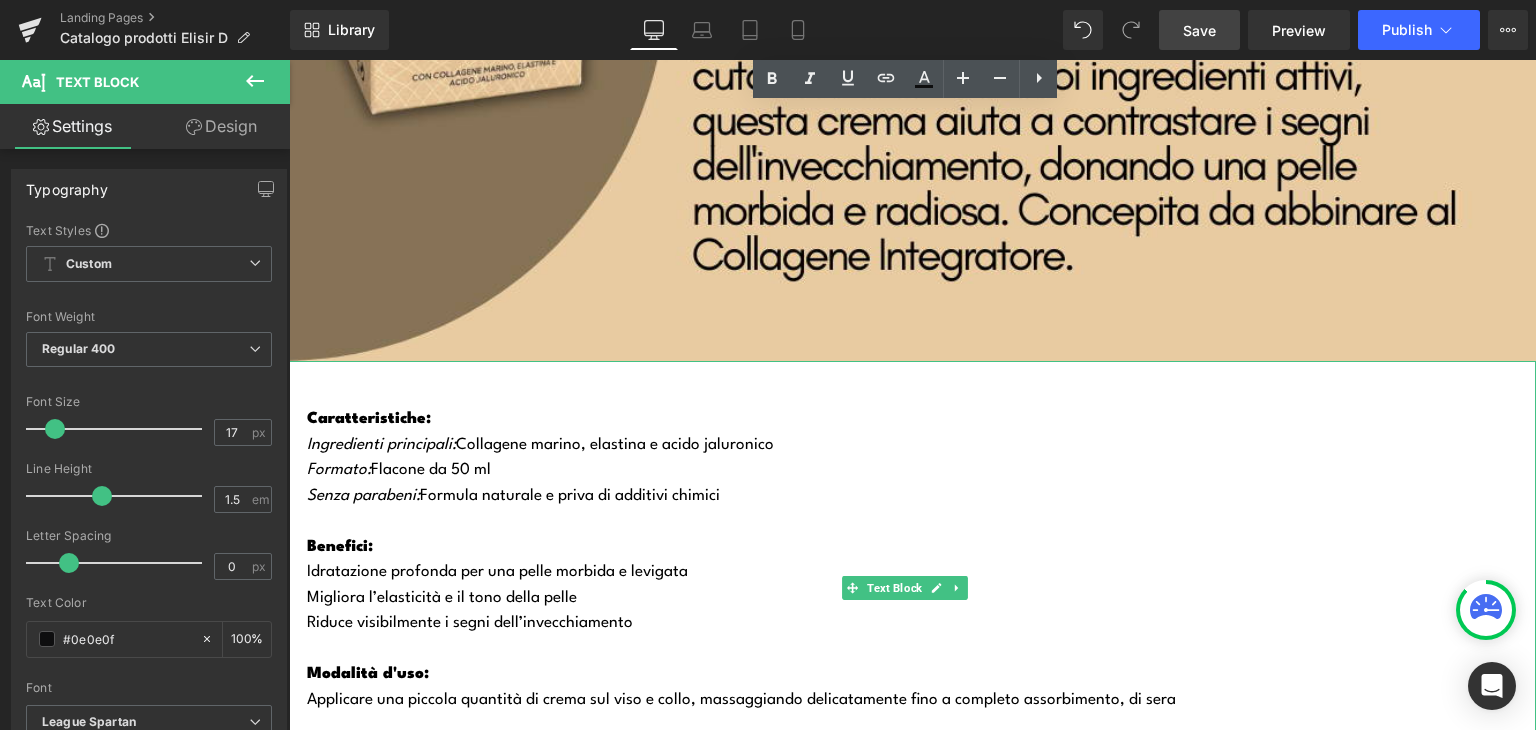 click on "Formato:  Flacone da 50 ml" at bounding box center (921, 471) 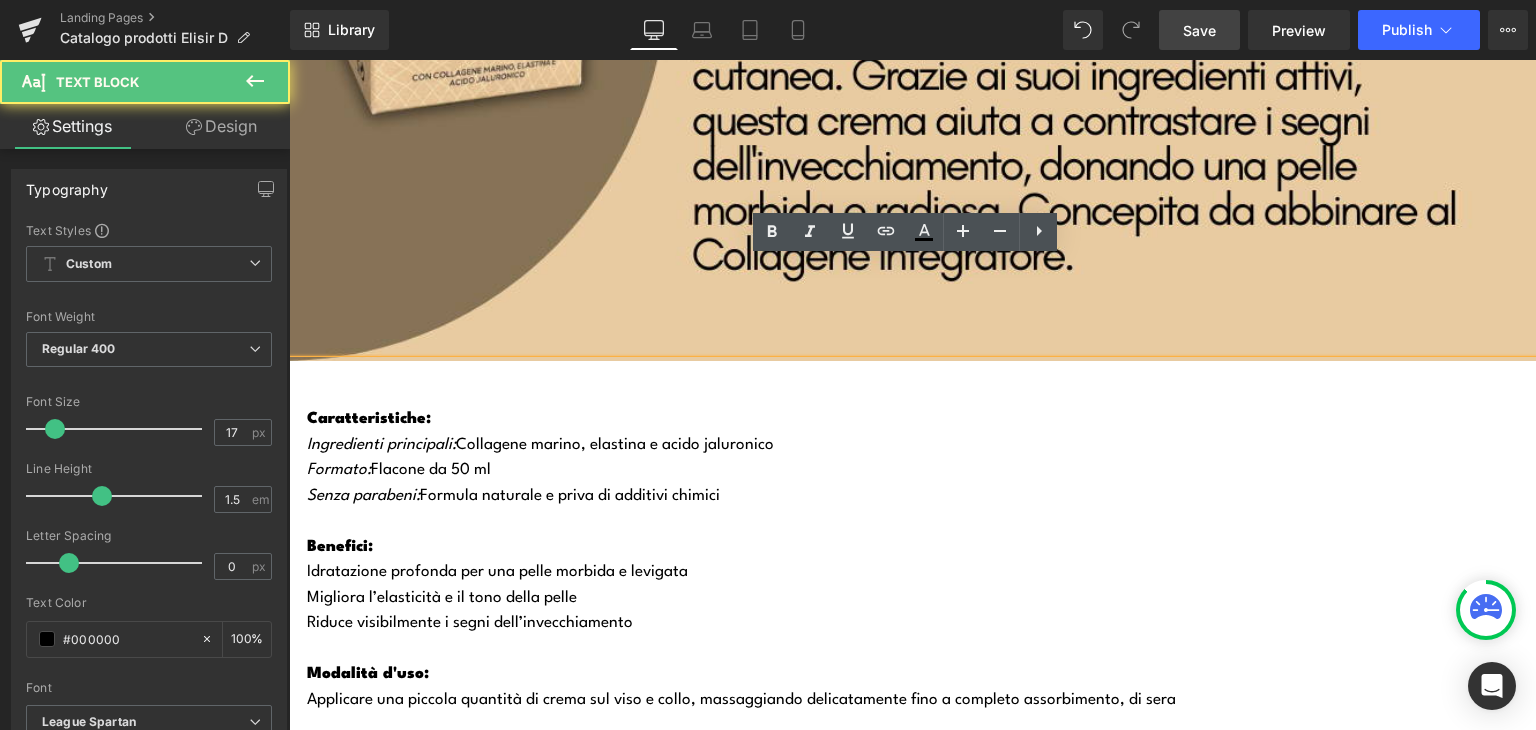click on "Formato:  Flacone da 50 ml" at bounding box center [921, 471] 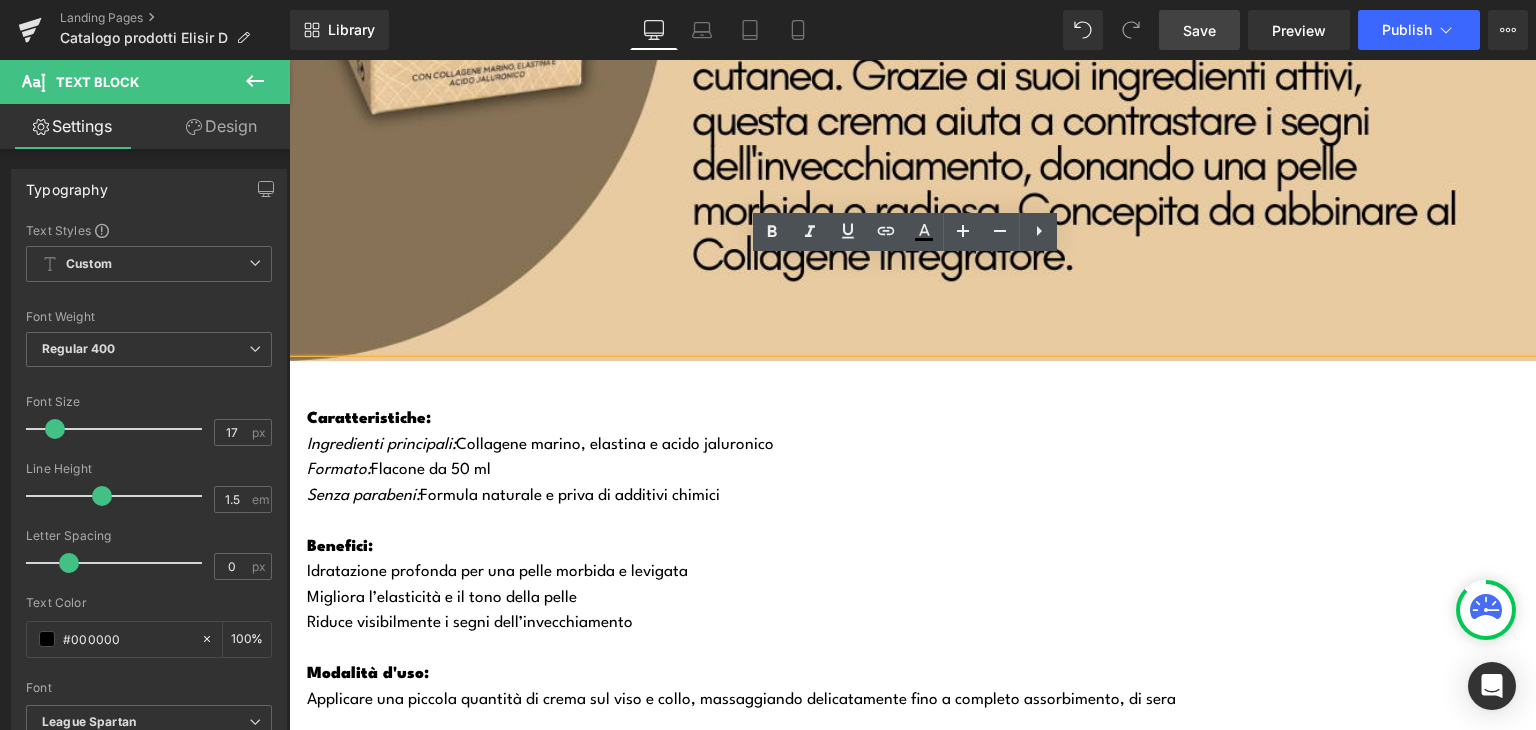 type 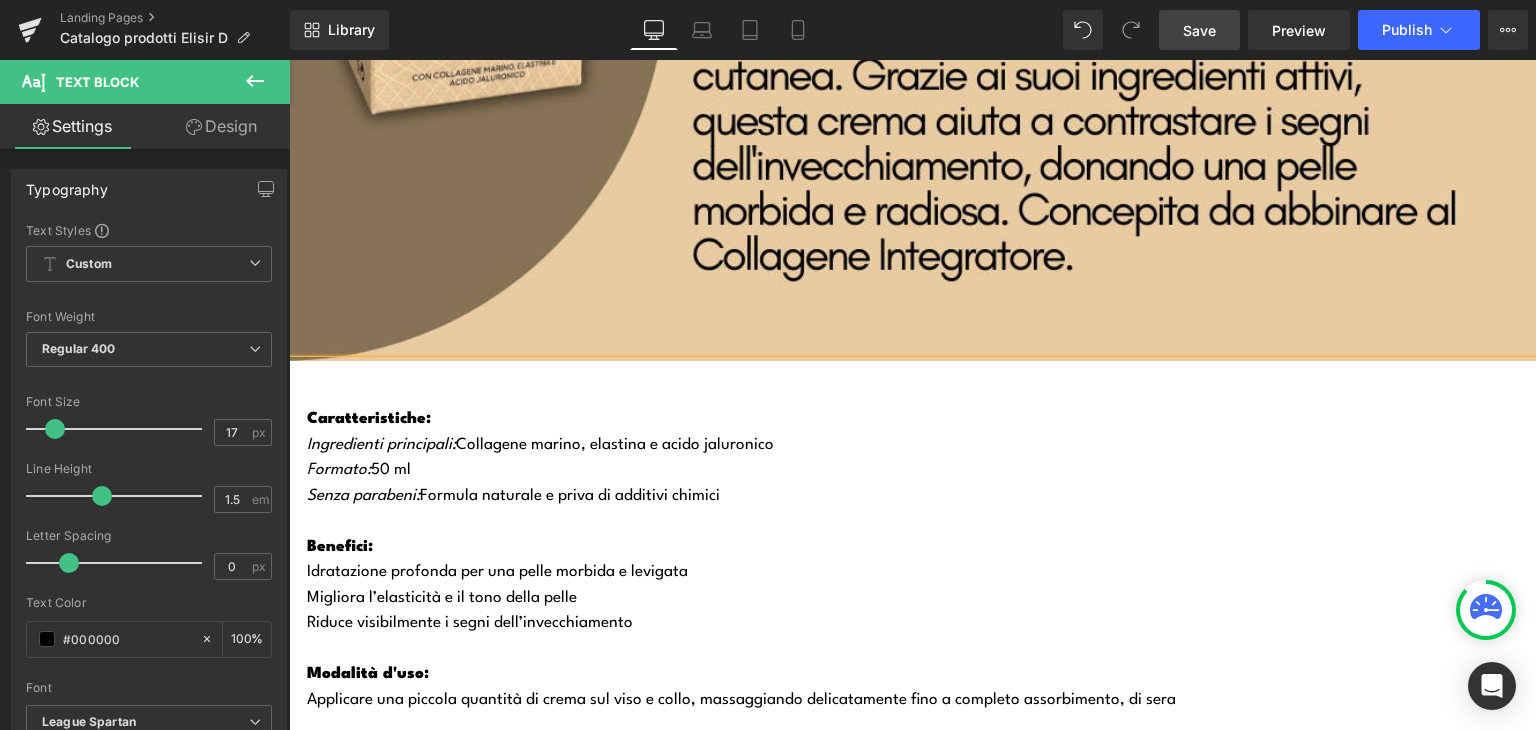click on "Formato:  50 ml" at bounding box center [921, 471] 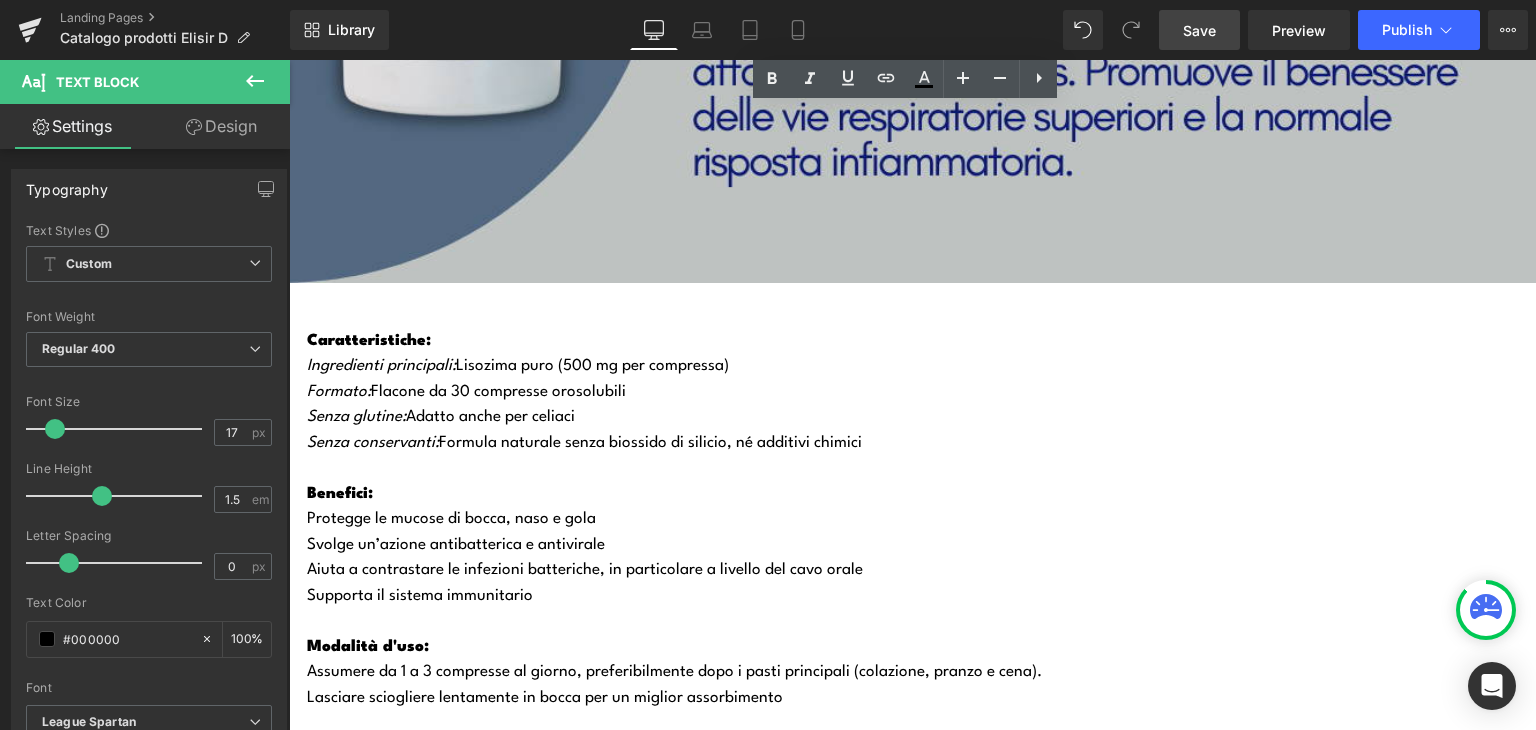 scroll, scrollTop: 14859, scrollLeft: 0, axis: vertical 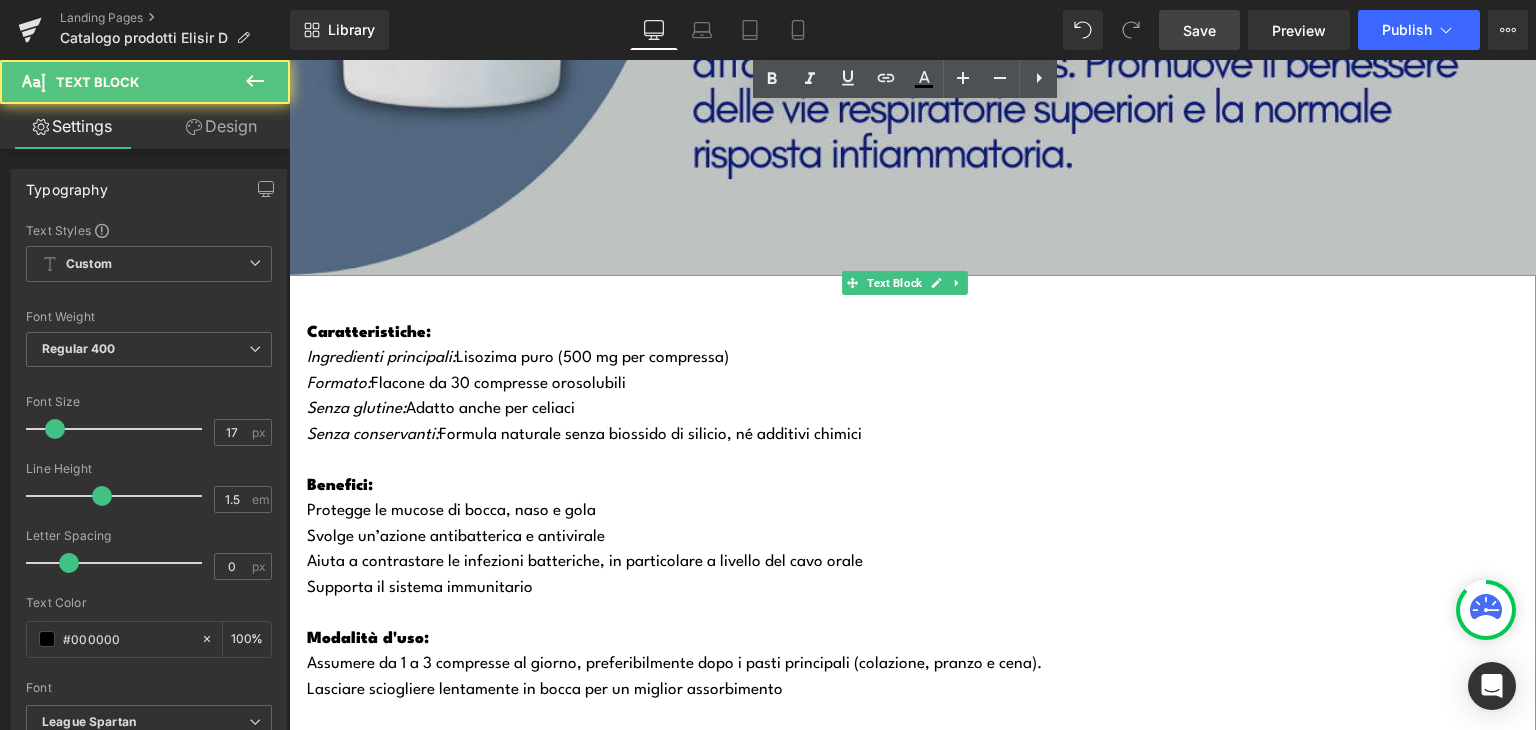 click on "Formato:  Flacone da 30 compresse orosolubili" at bounding box center [466, 384] 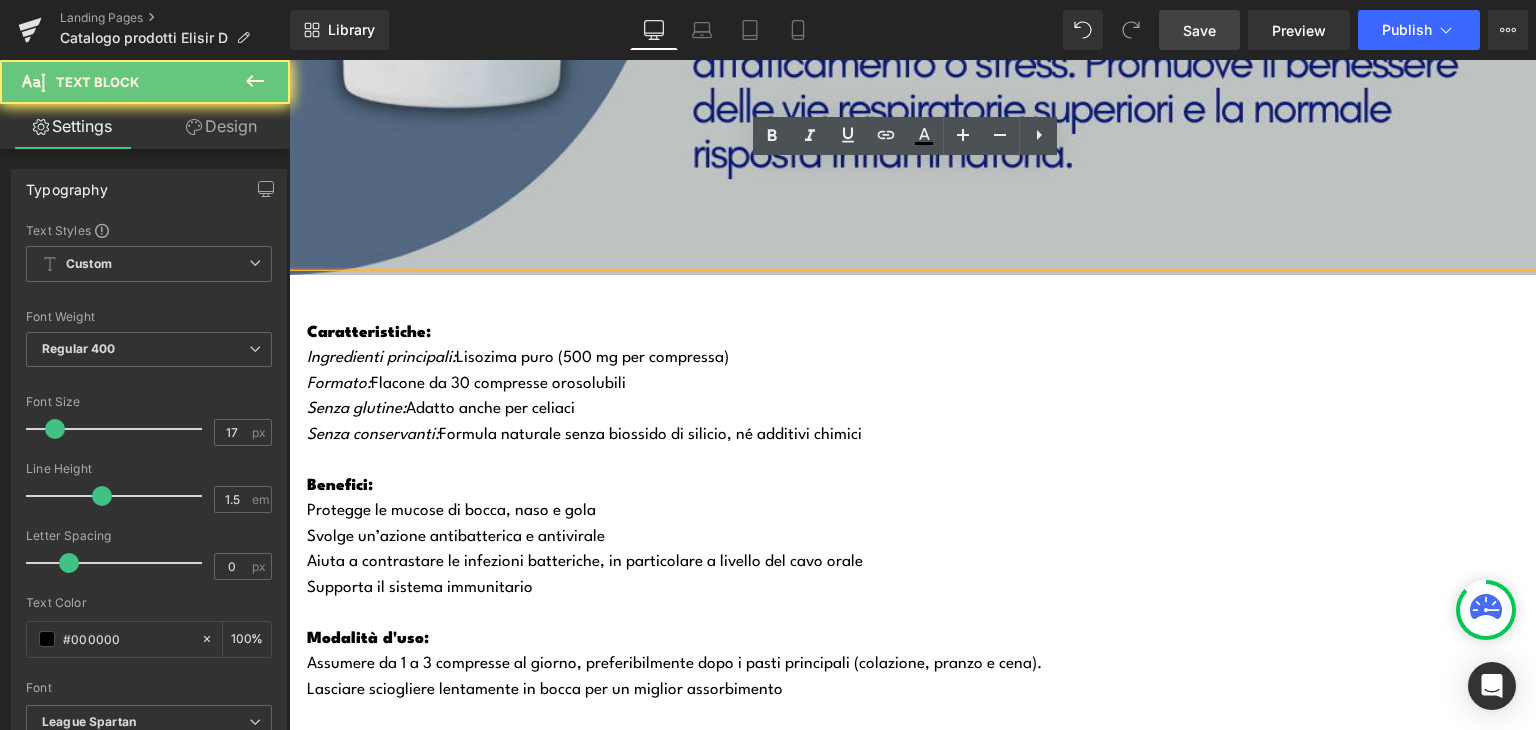click on "Formato:  Flacone da 30 compresse orosolubili" at bounding box center (466, 384) 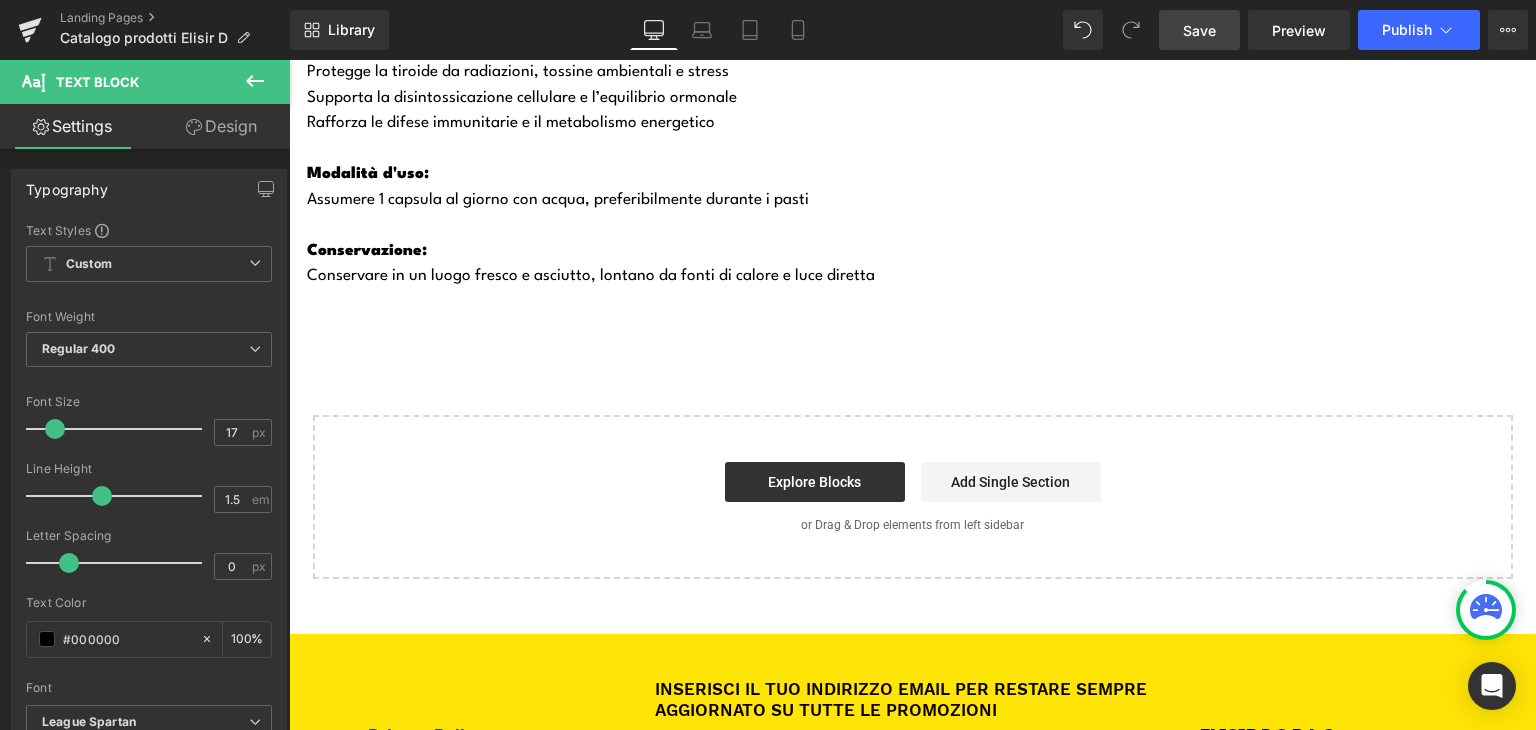 scroll, scrollTop: 16724, scrollLeft: 0, axis: vertical 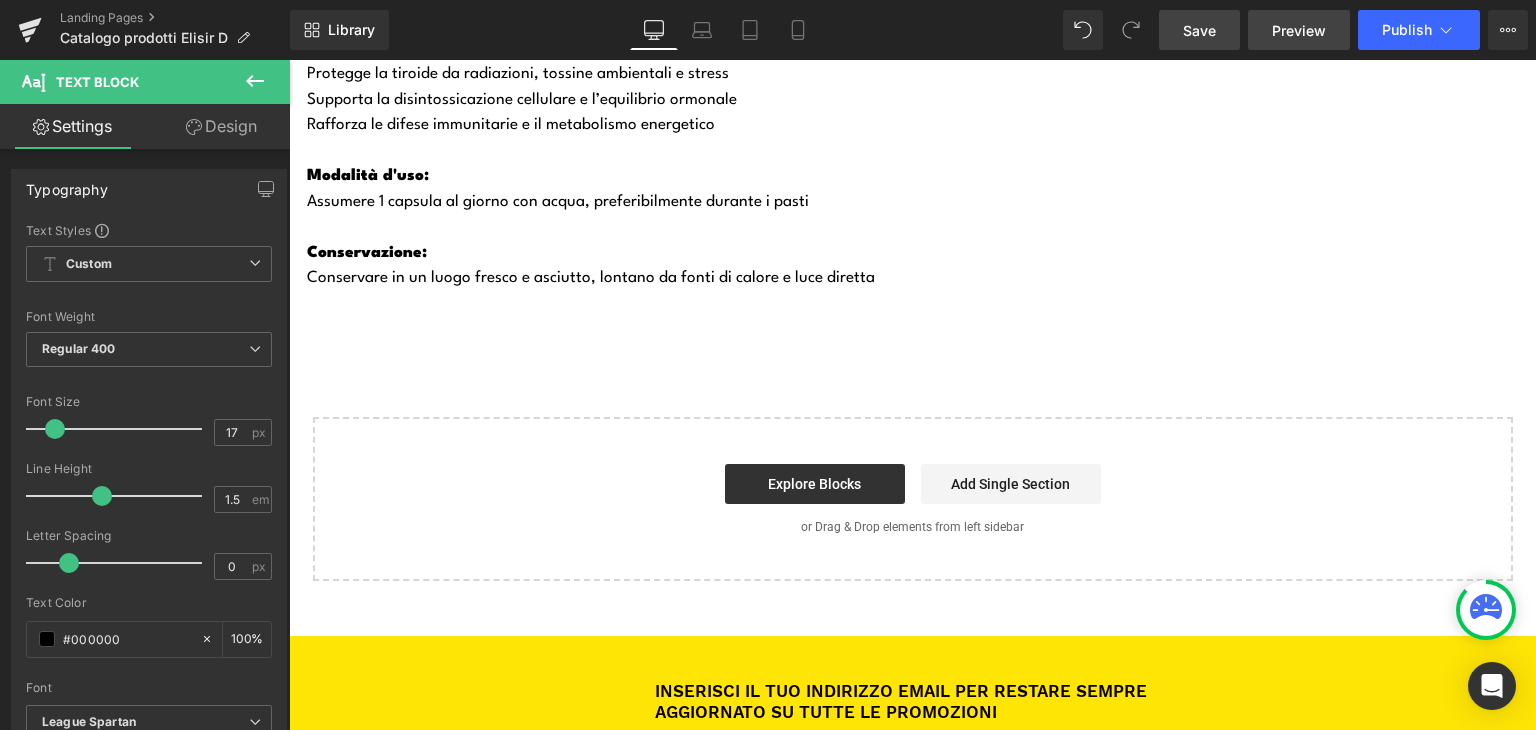 click on "Preview" at bounding box center [1299, 30] 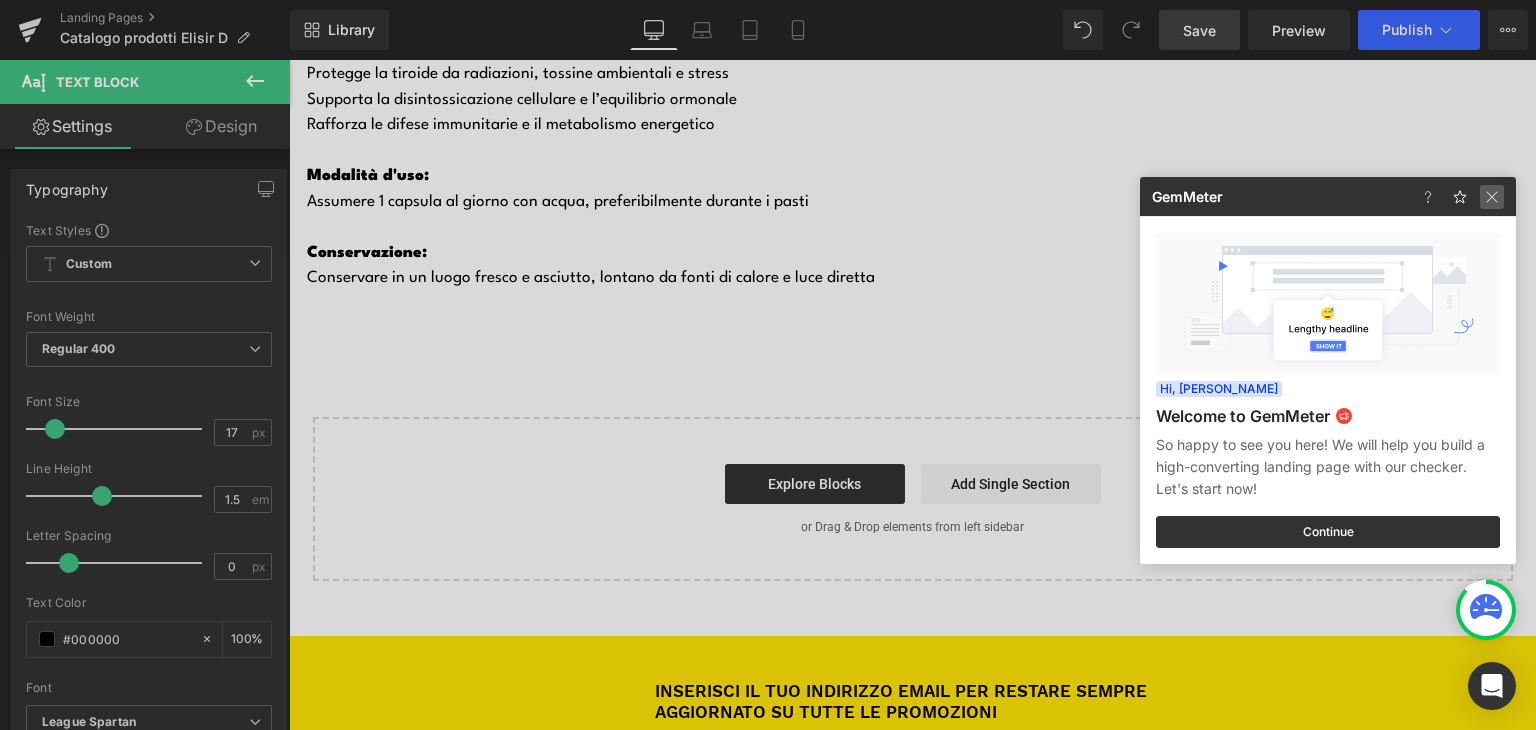 click 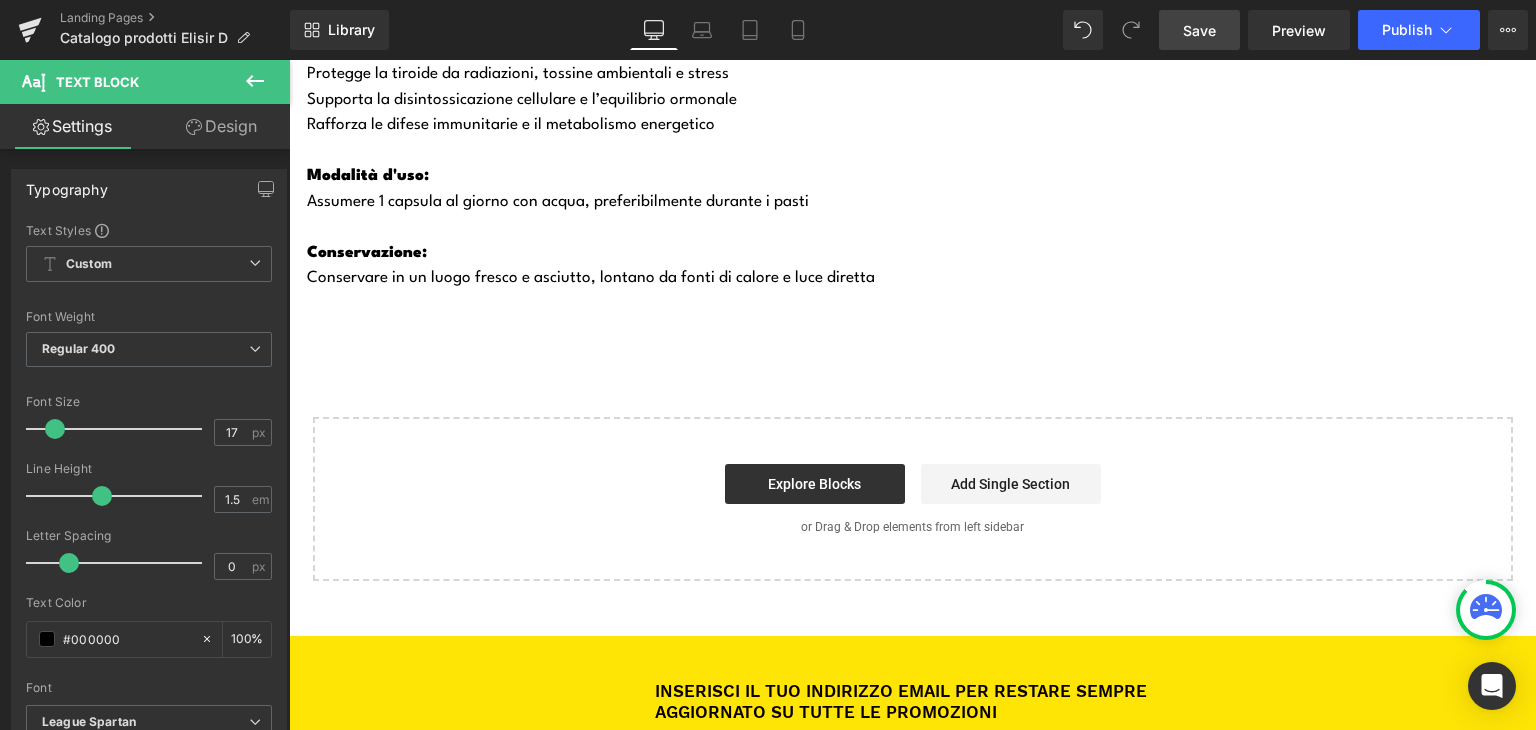click on "Save" at bounding box center (1199, 30) 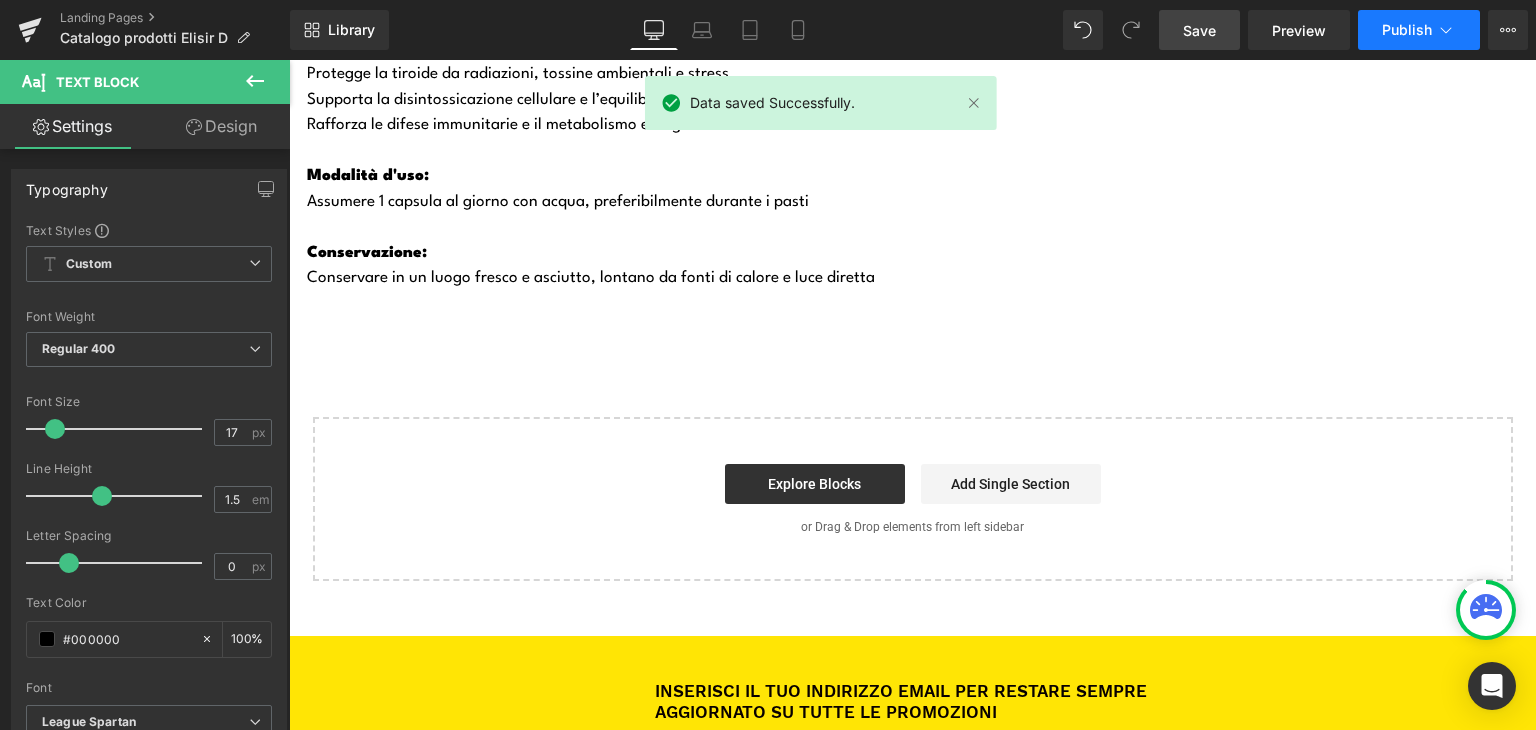 click on "Publish" at bounding box center (1407, 30) 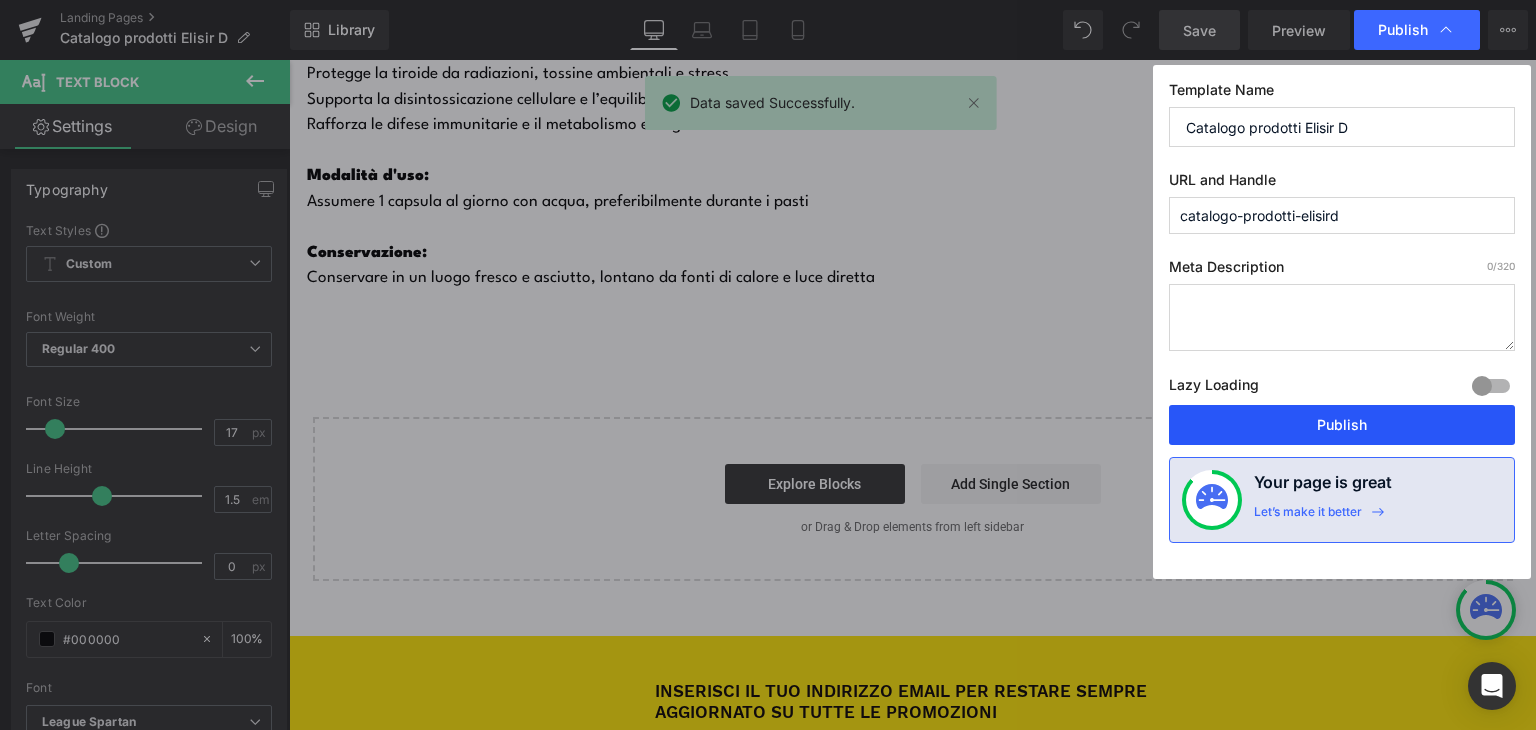 click on "Publish" at bounding box center [1342, 425] 